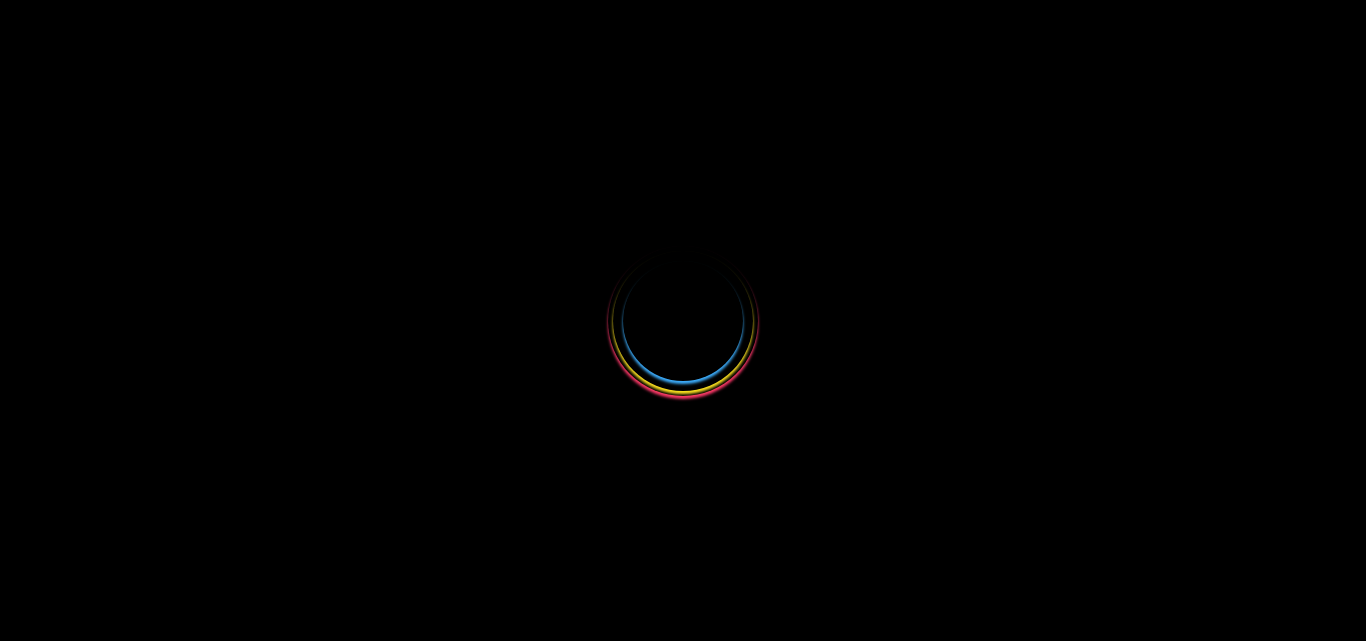 select 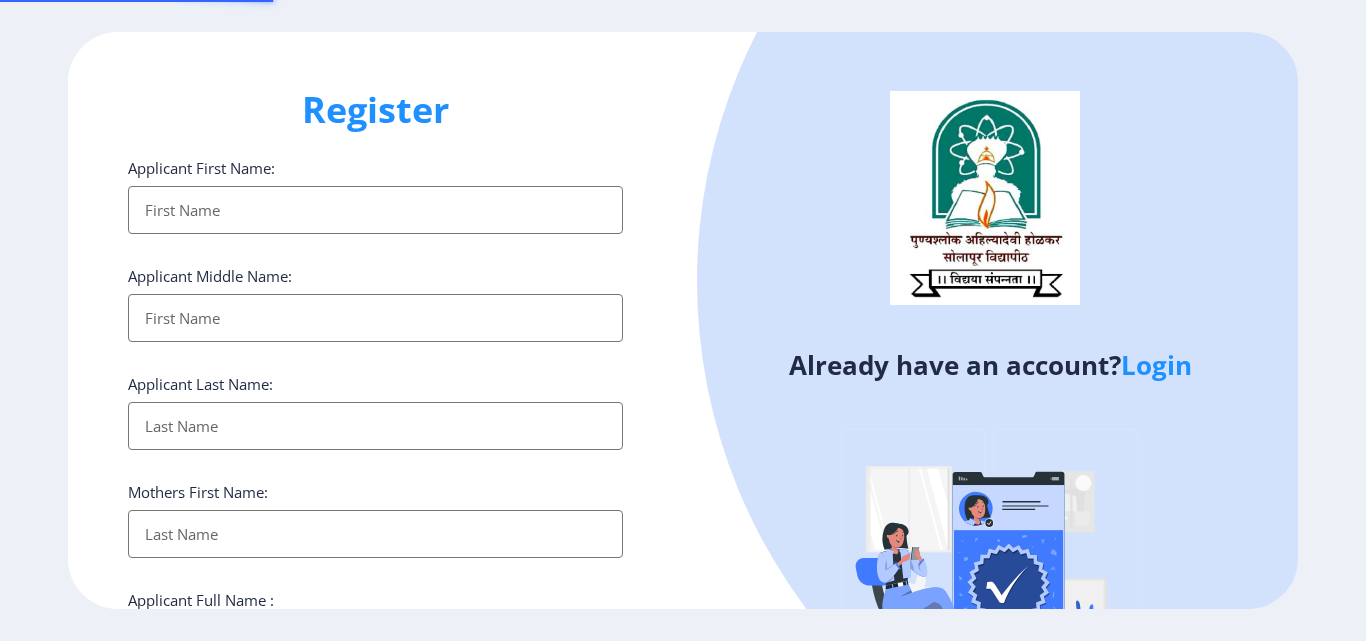 scroll, scrollTop: 0, scrollLeft: 0, axis: both 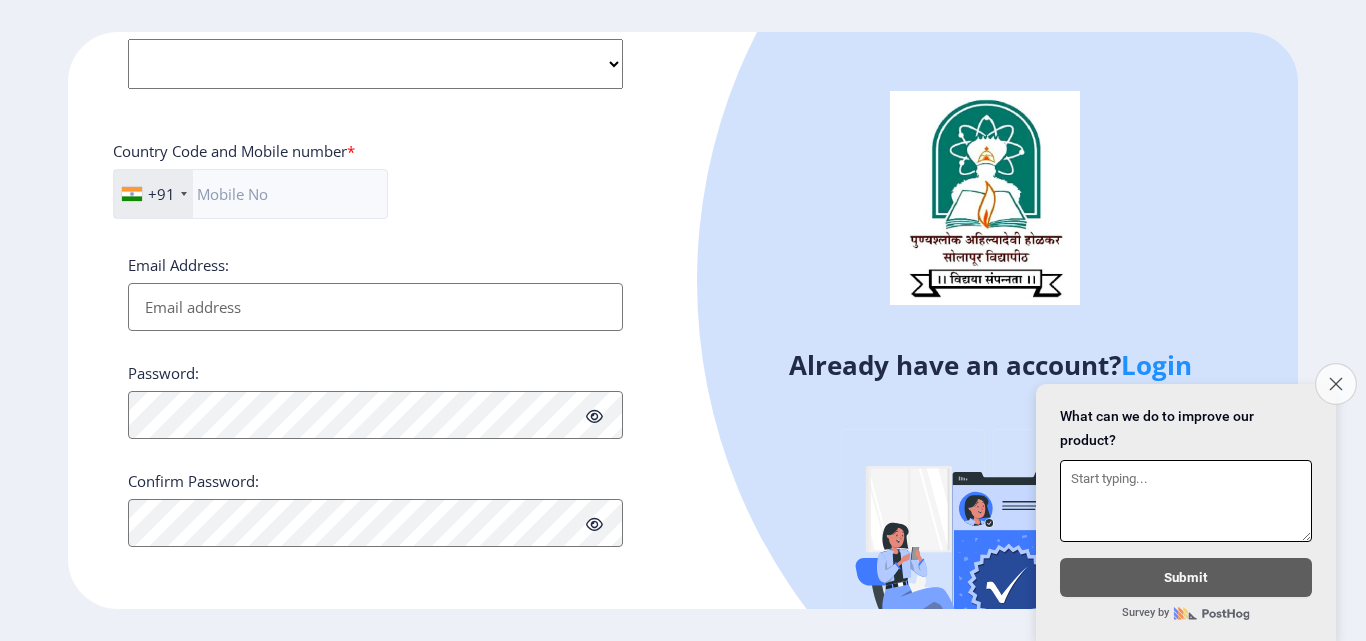 click on "Close survey" 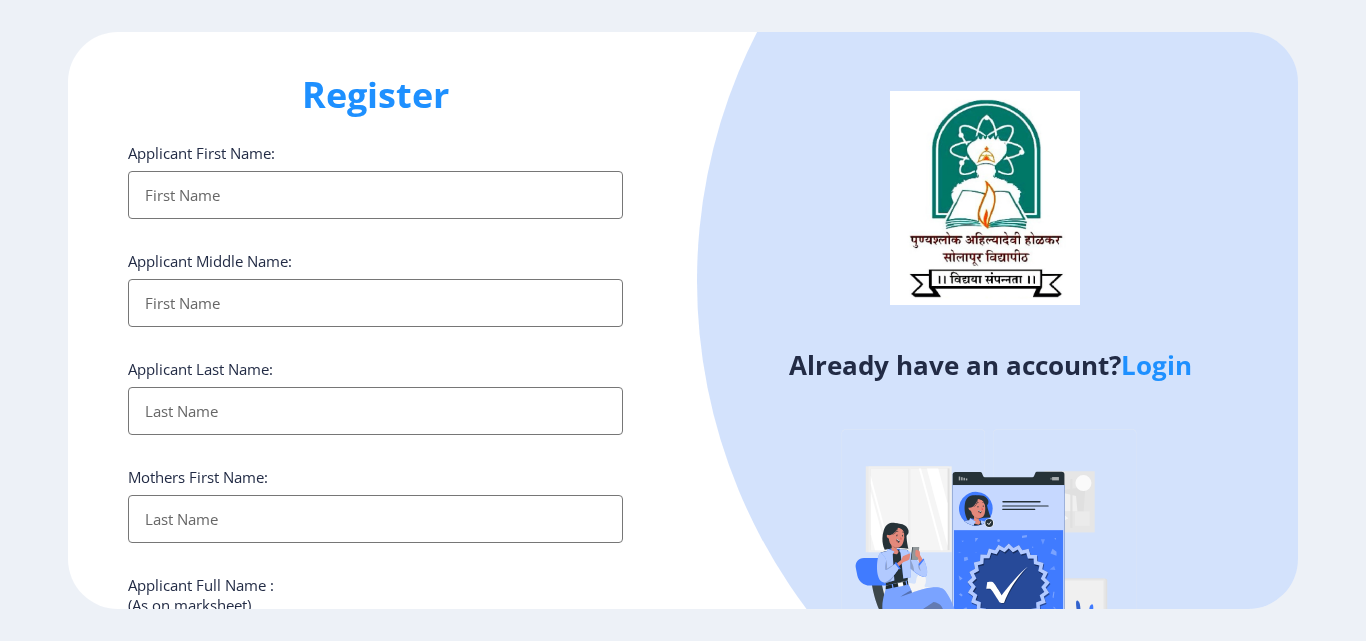 scroll, scrollTop: 0, scrollLeft: 0, axis: both 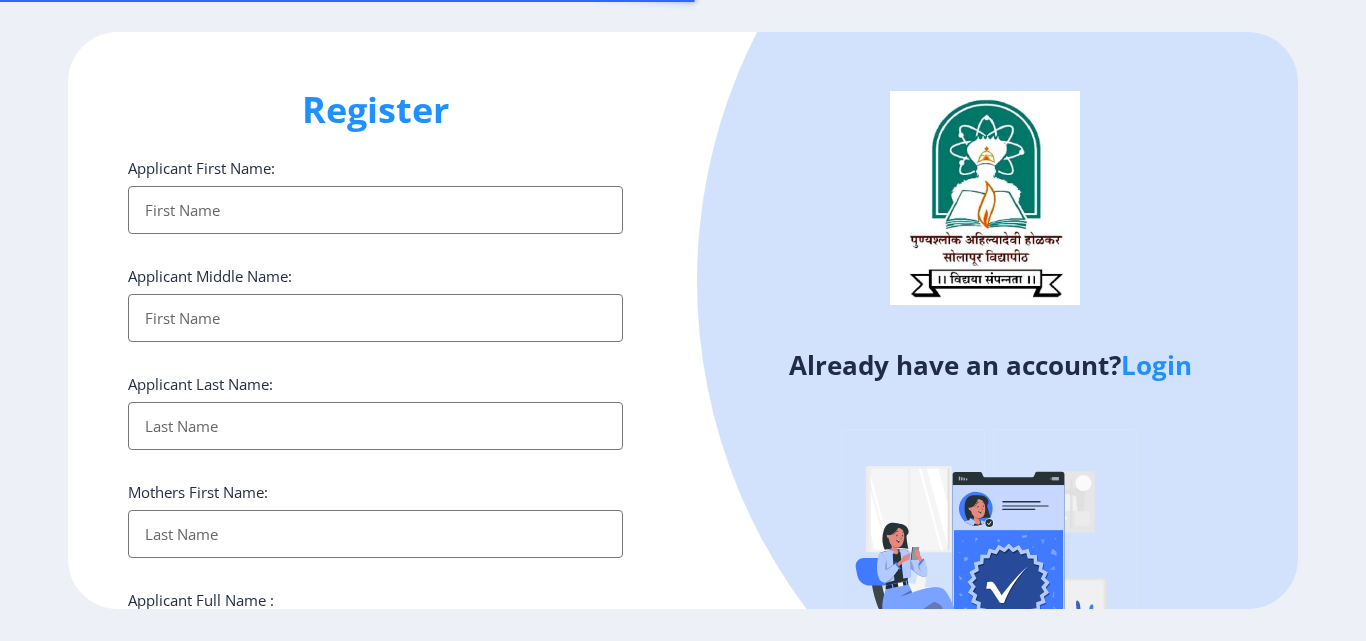 select 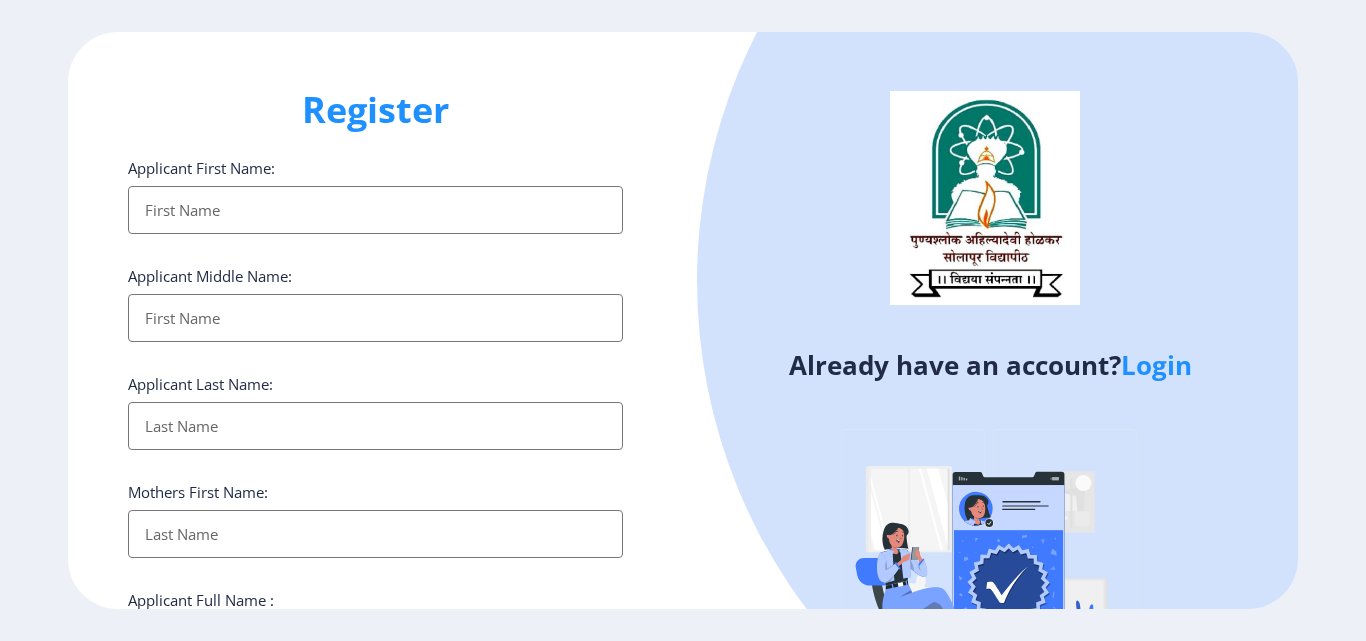 click on "Applicant First Name:" at bounding box center [375, 210] 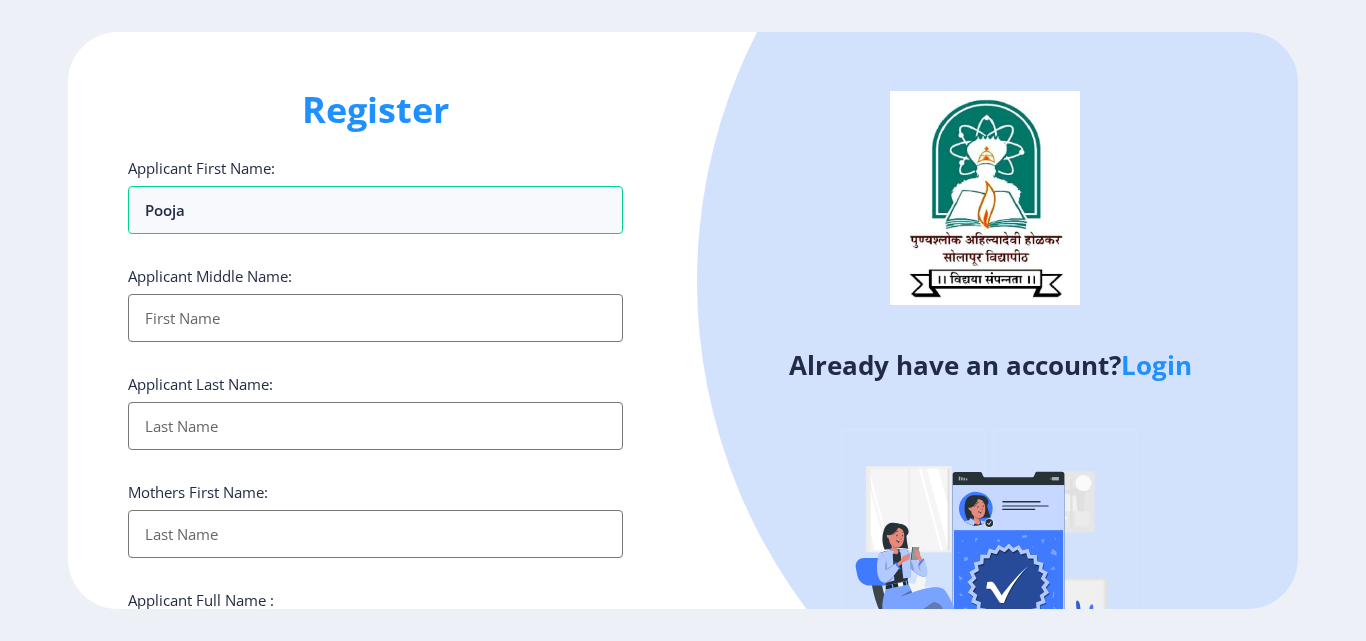type on "Pooja" 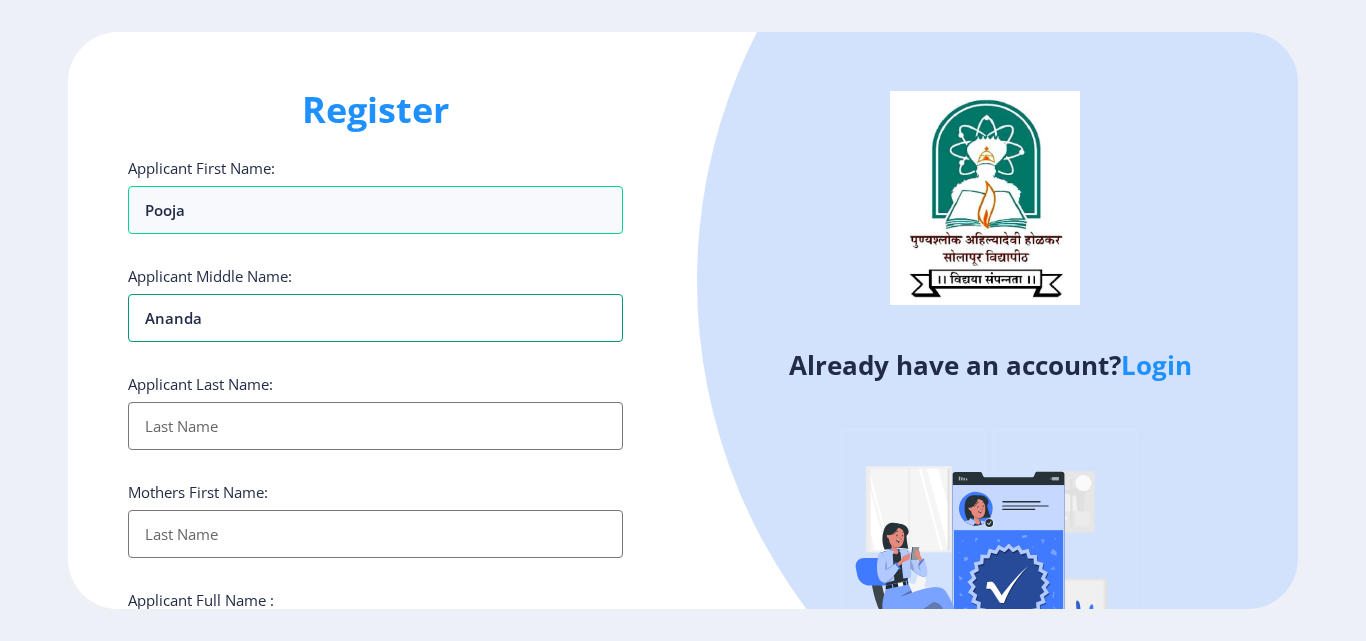 type on "Ananda" 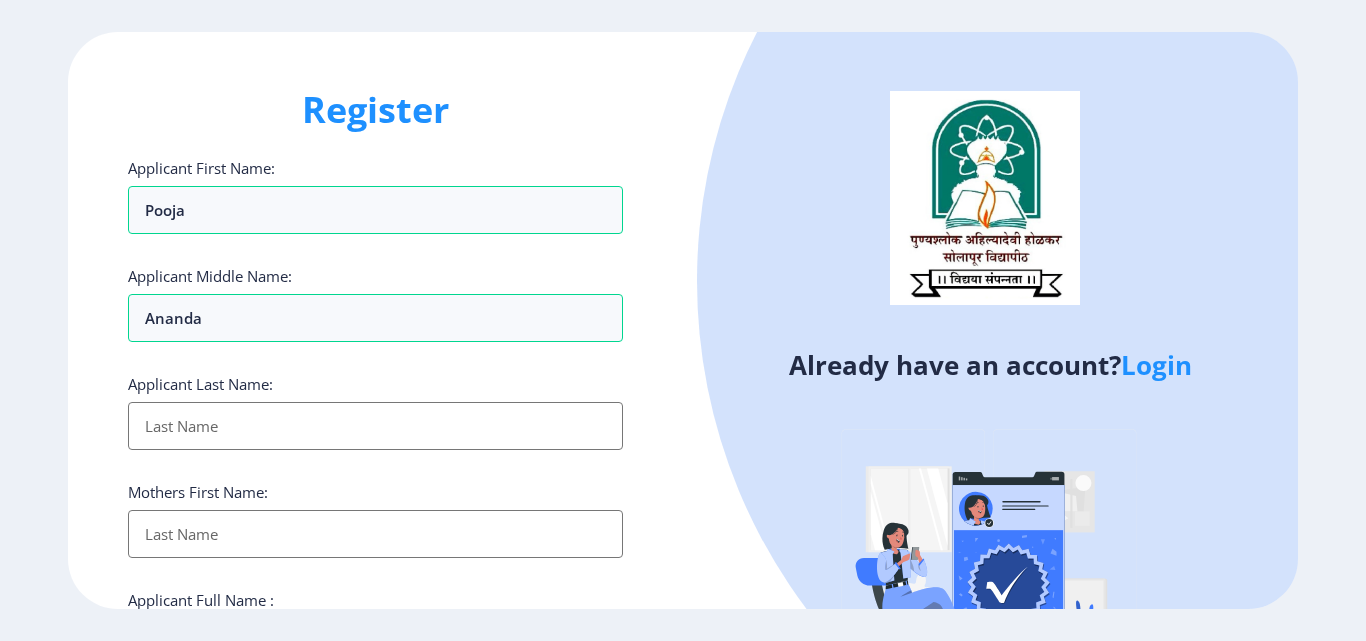 click on "Applicant First Name:" at bounding box center (375, 426) 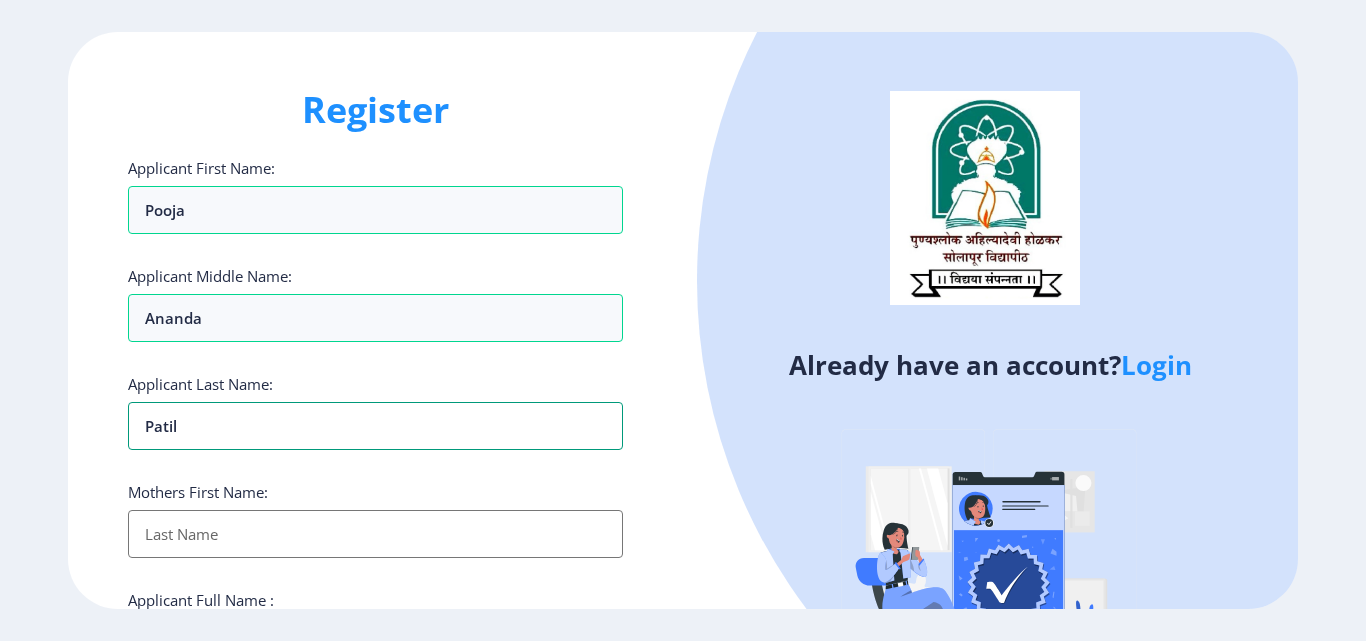 type on "Patil" 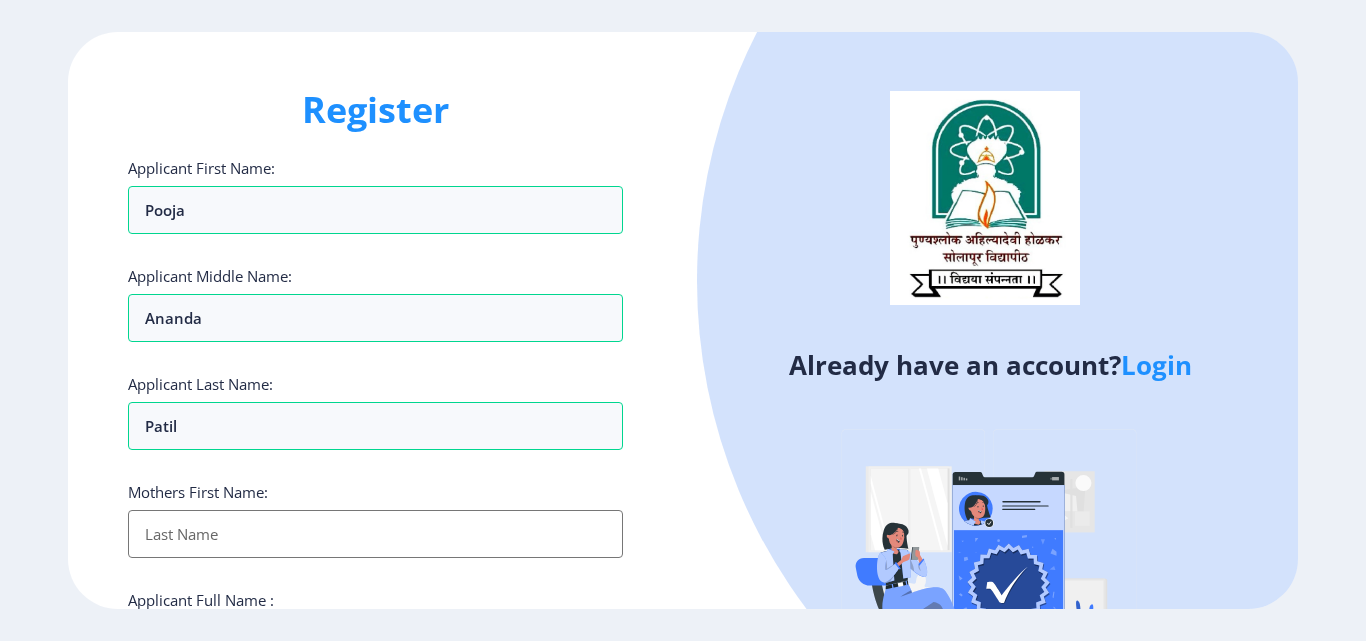 drag, startPoint x: 226, startPoint y: 549, endPoint x: 226, endPoint y: 538, distance: 11 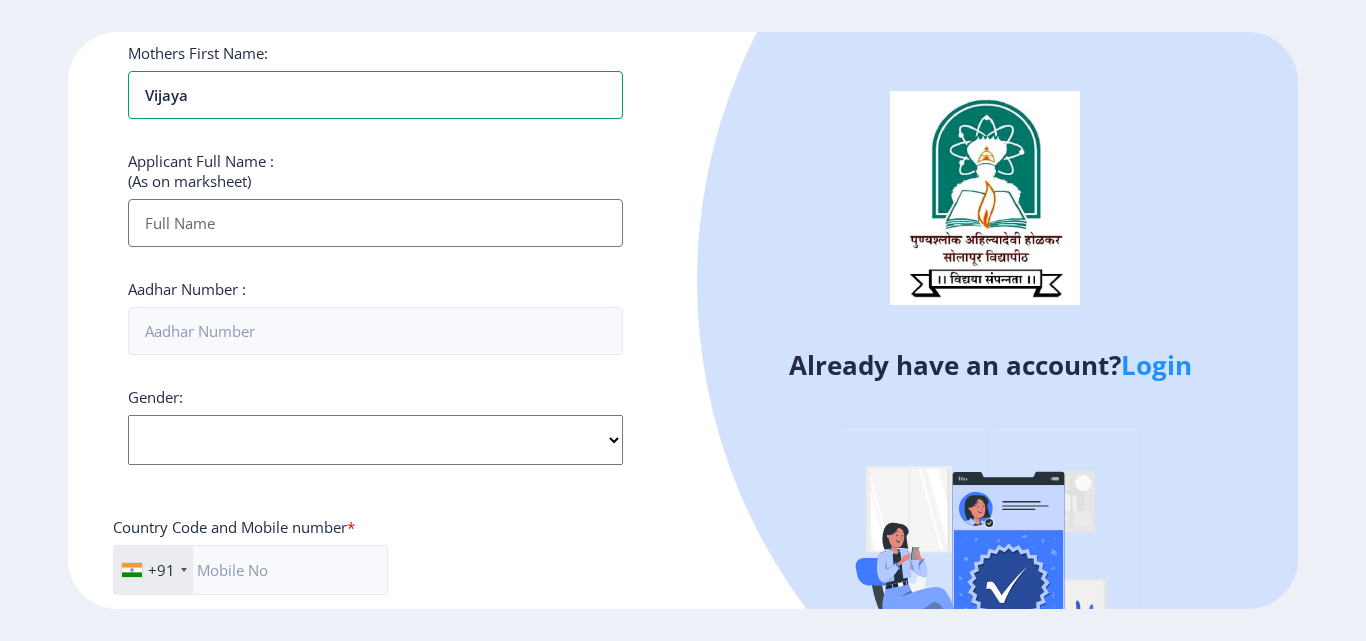 scroll, scrollTop: 400, scrollLeft: 0, axis: vertical 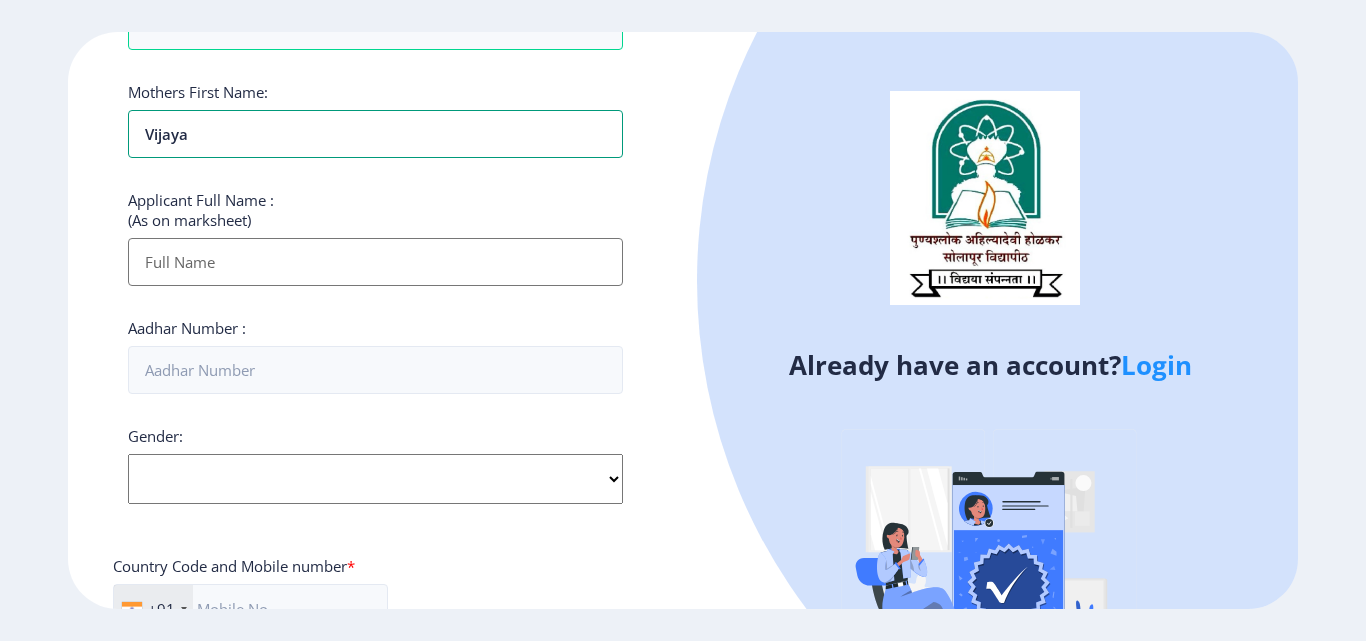type on "Vijaya" 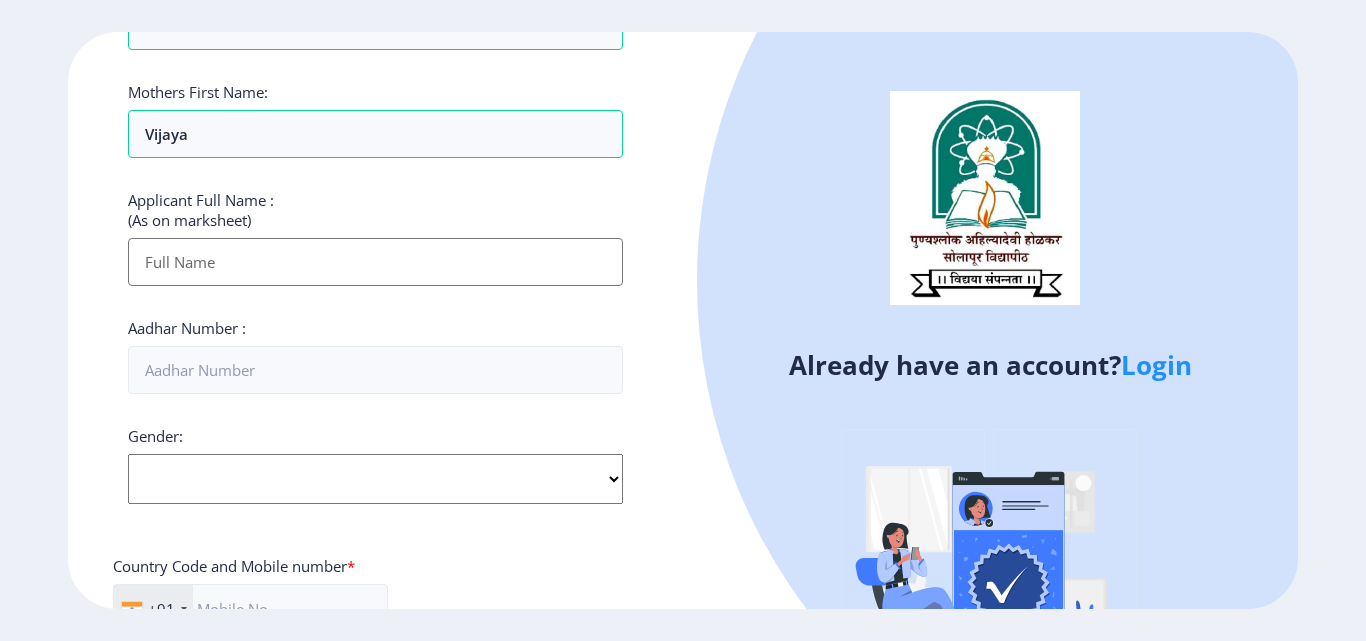 click on "Select Gender [DEMOGRAPHIC_DATA] [DEMOGRAPHIC_DATA] Other" 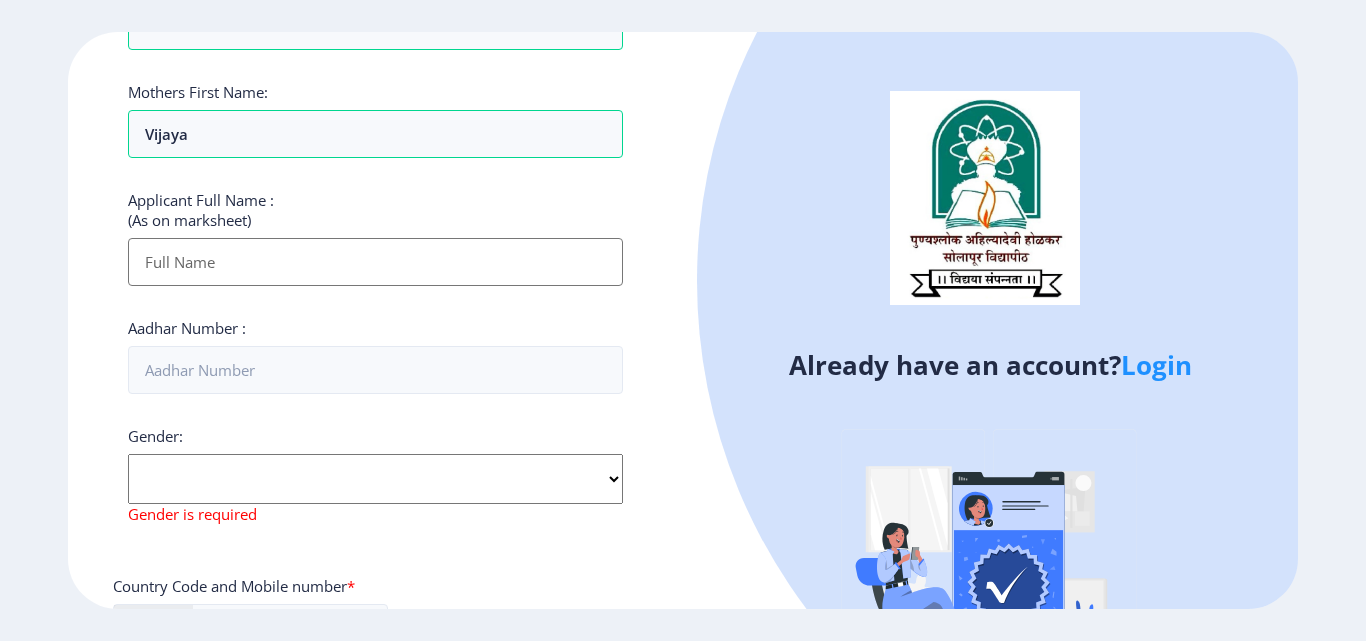 type on "P" 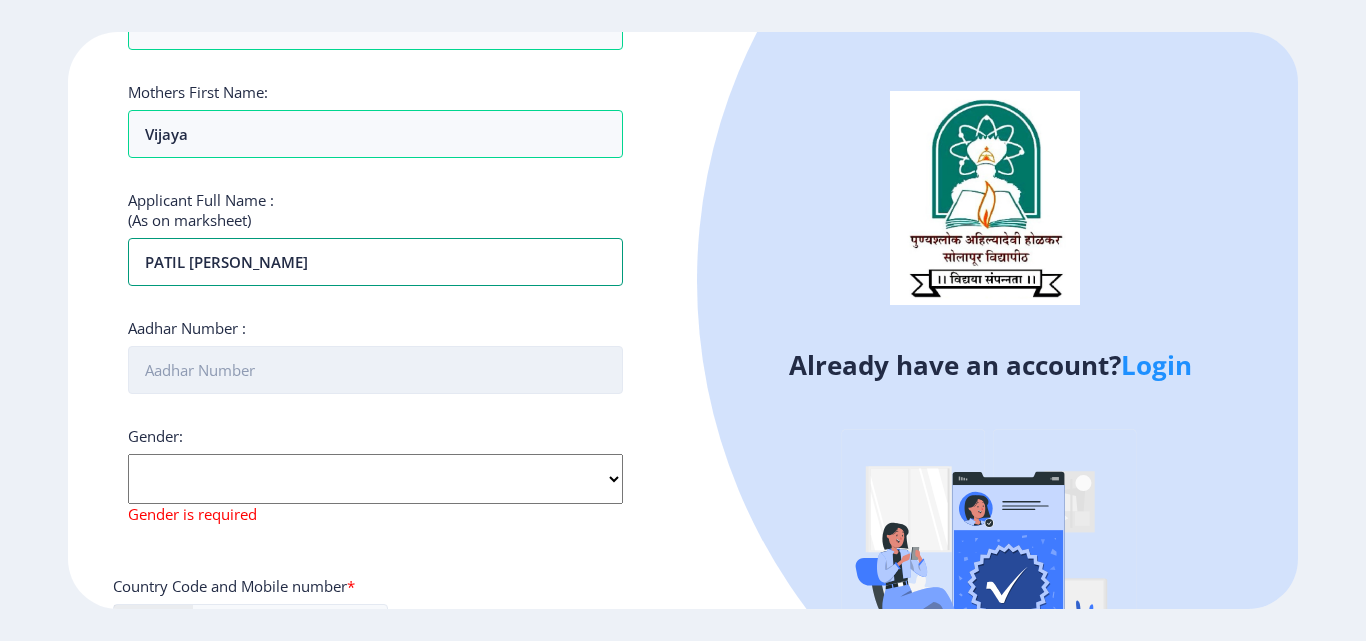 type on "PATIL [PERSON_NAME]" 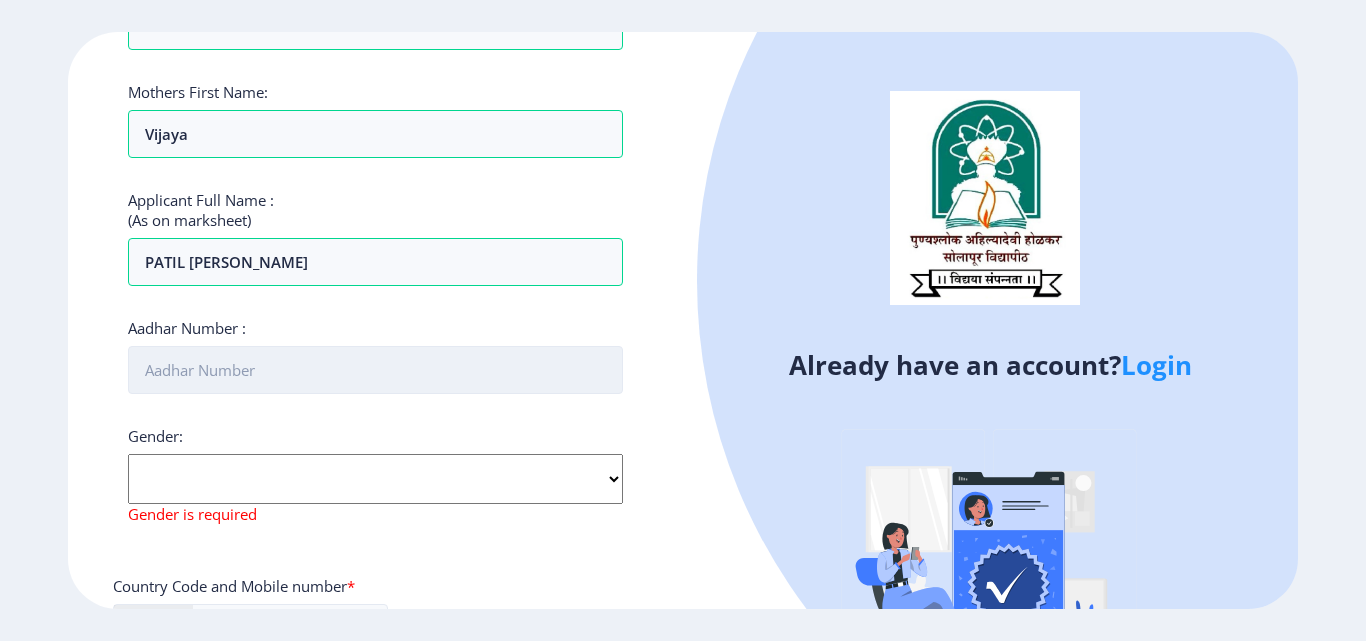 click on "Aadhar Number :" at bounding box center (375, 370) 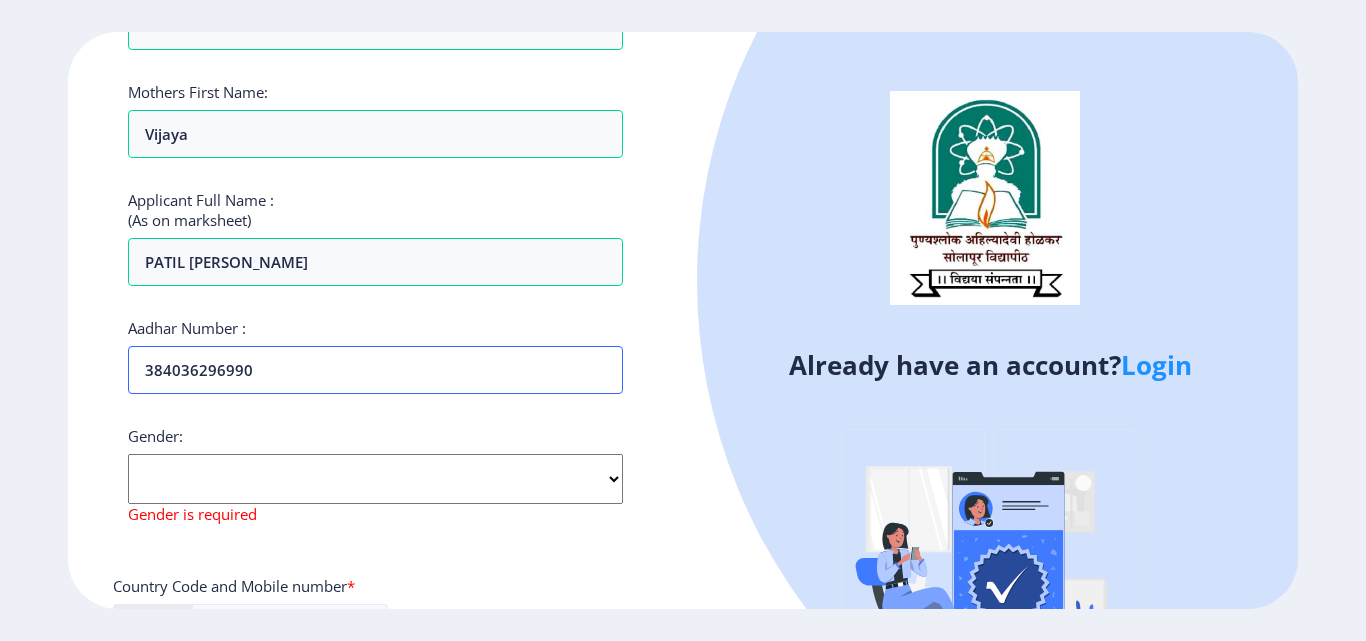 type on "384036296990" 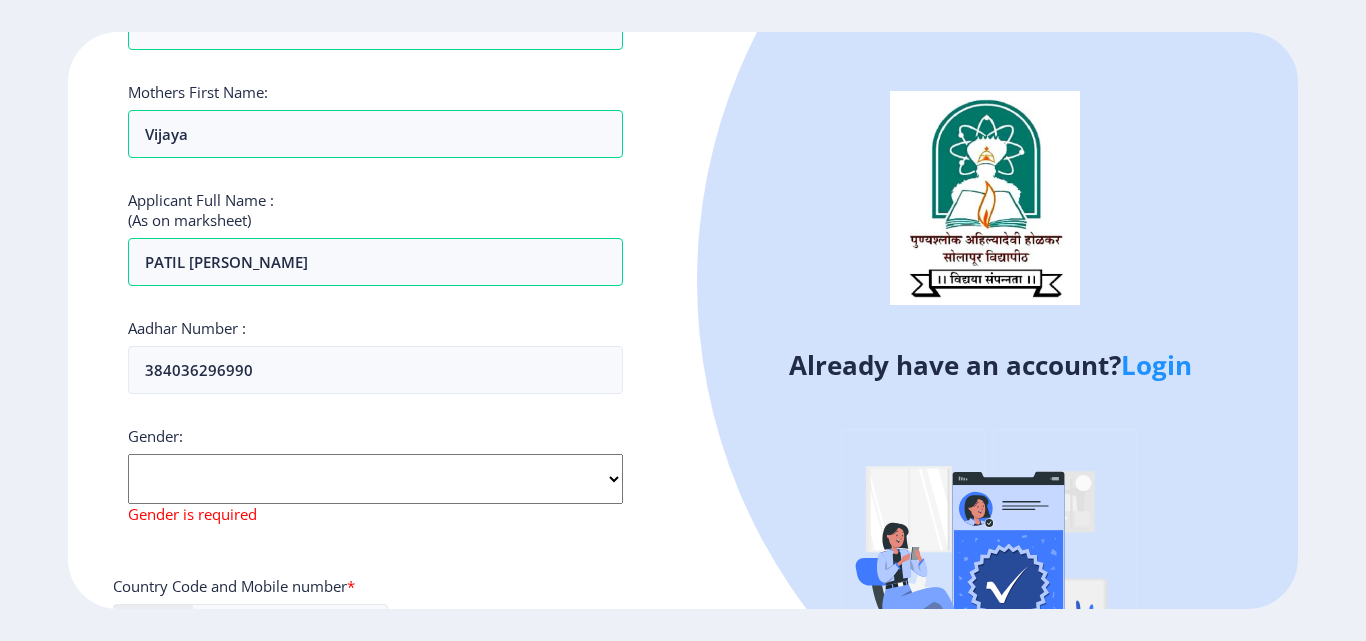 click on "Select Gender [DEMOGRAPHIC_DATA] [DEMOGRAPHIC_DATA] Other" 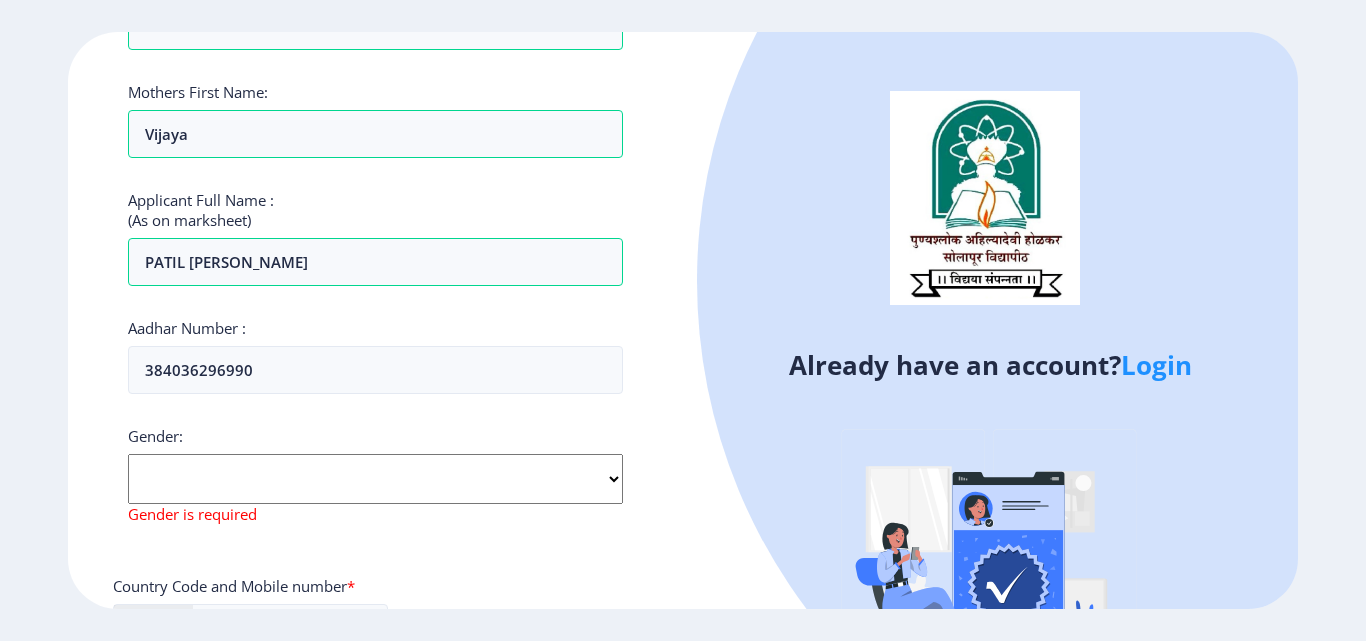 select on "[DEMOGRAPHIC_DATA]" 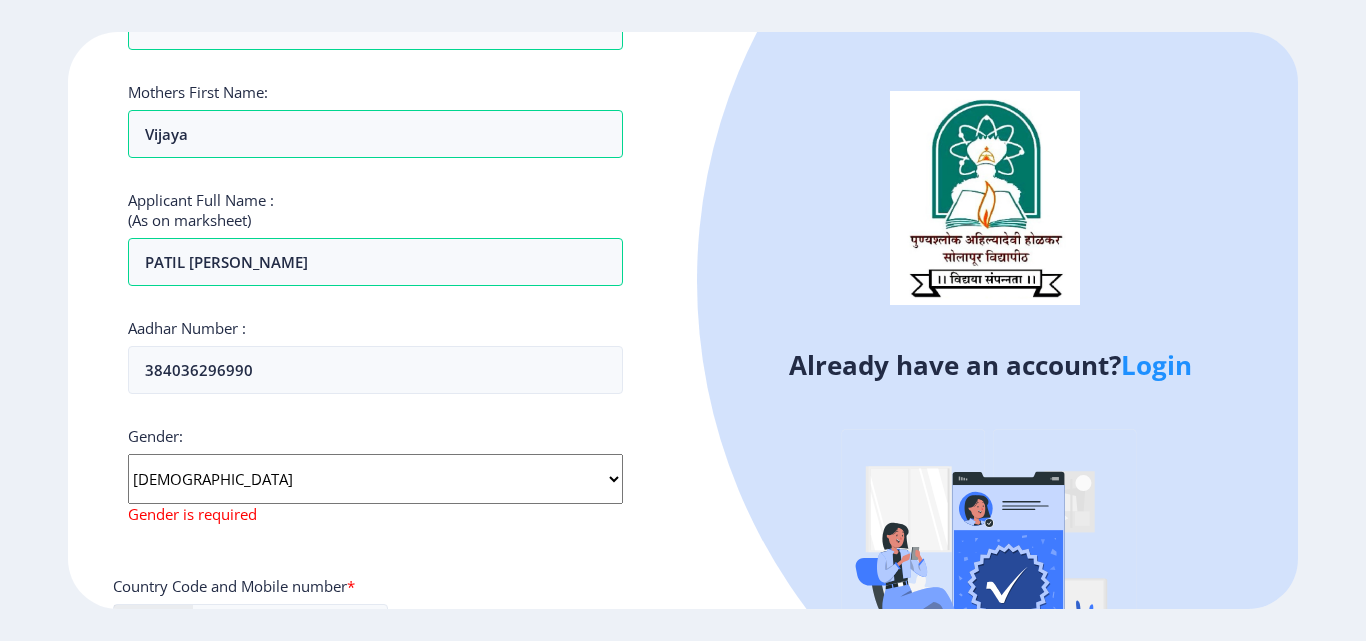 click on "Select Gender [DEMOGRAPHIC_DATA] [DEMOGRAPHIC_DATA] Other" 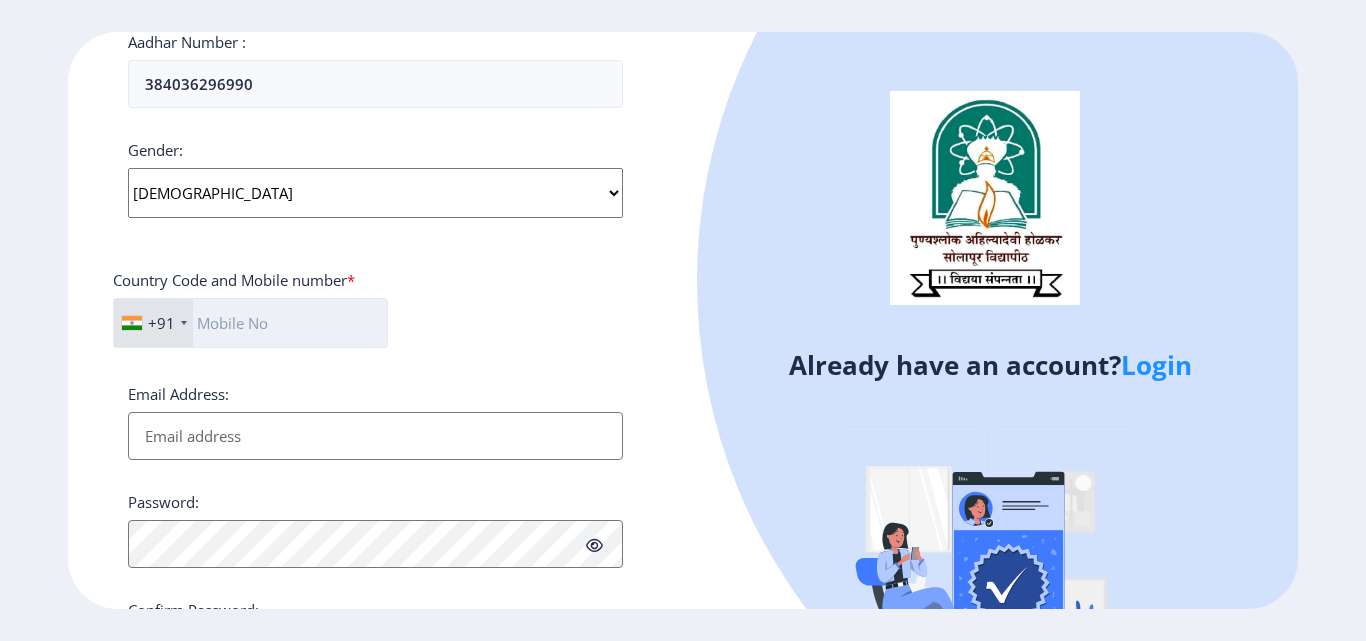 scroll, scrollTop: 700, scrollLeft: 0, axis: vertical 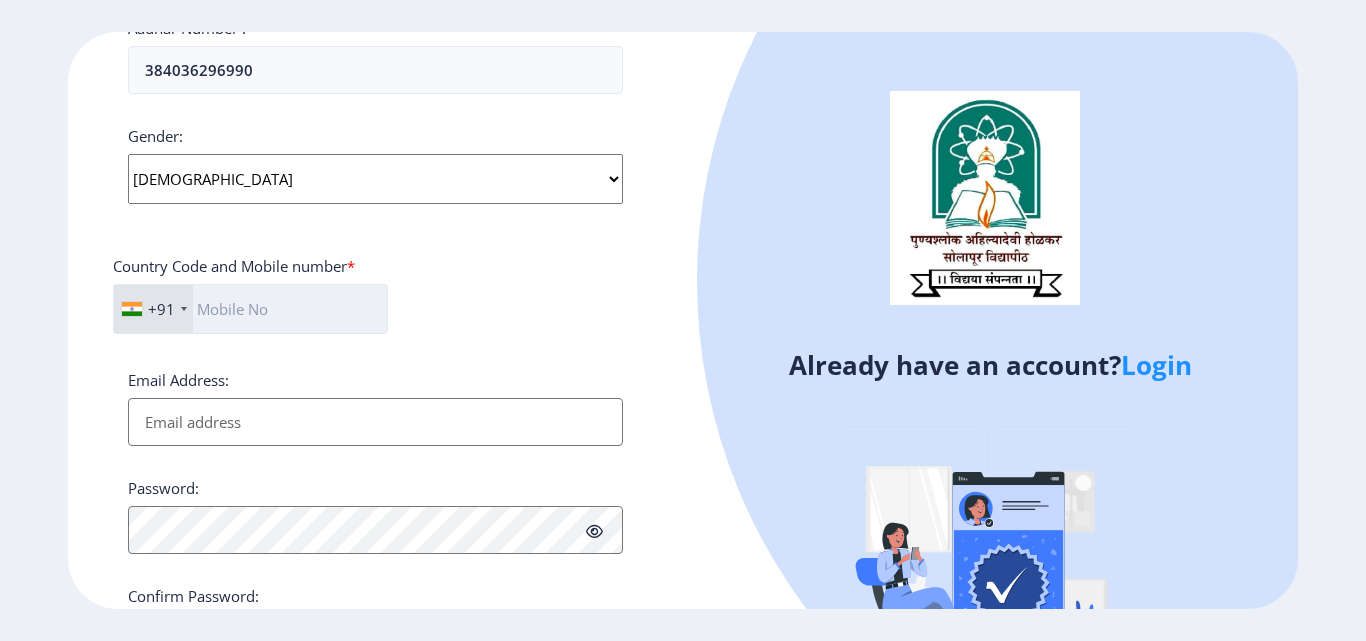 drag, startPoint x: 213, startPoint y: 296, endPoint x: 228, endPoint y: 301, distance: 15.811388 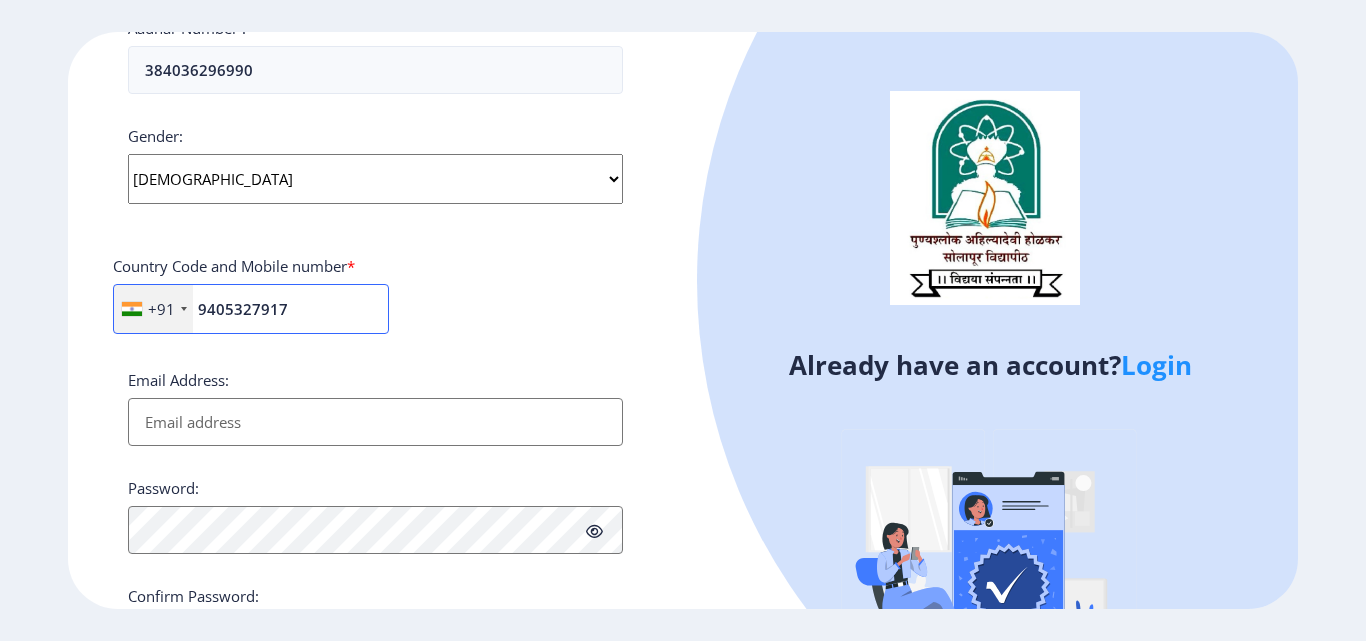 type on "9405327917" 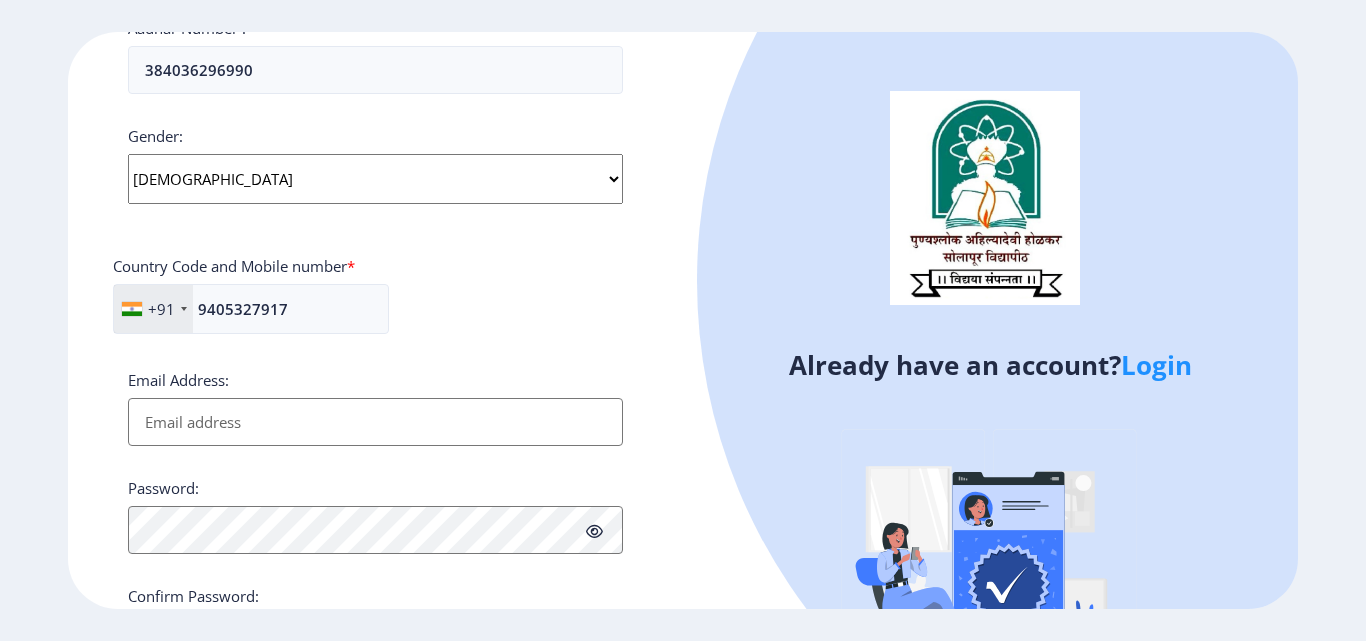 click on "Email Address:" at bounding box center (375, 422) 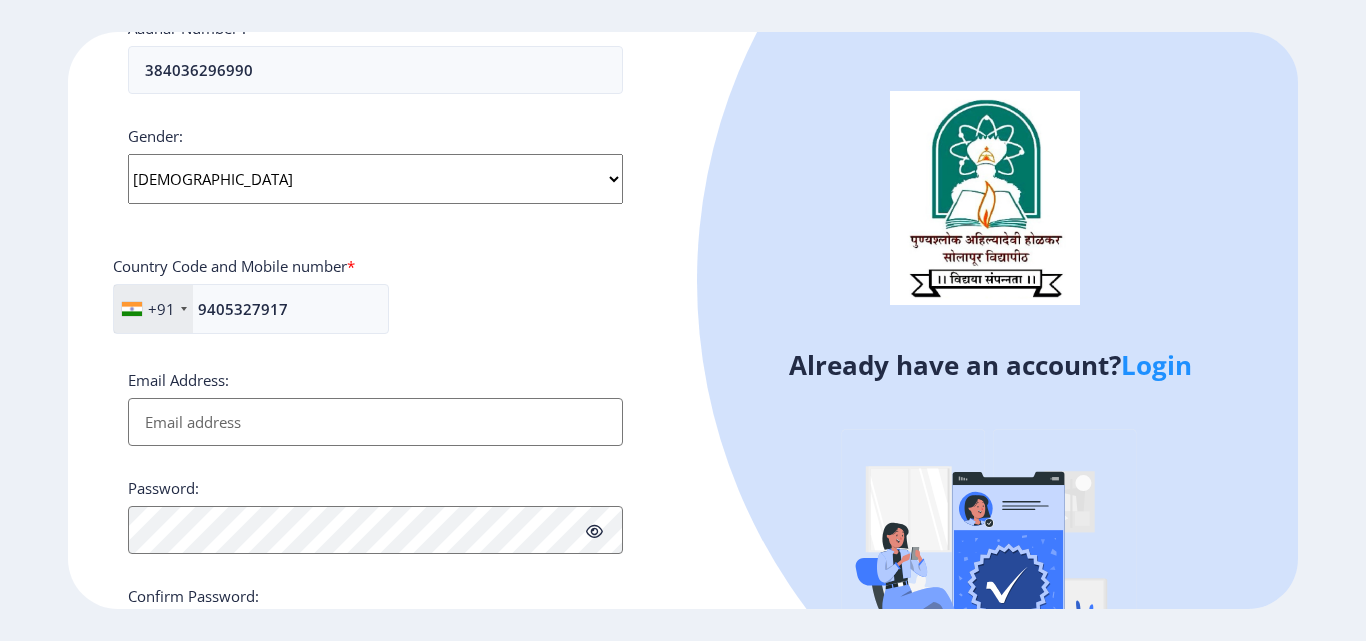 click on "Email Address:" at bounding box center (375, 422) 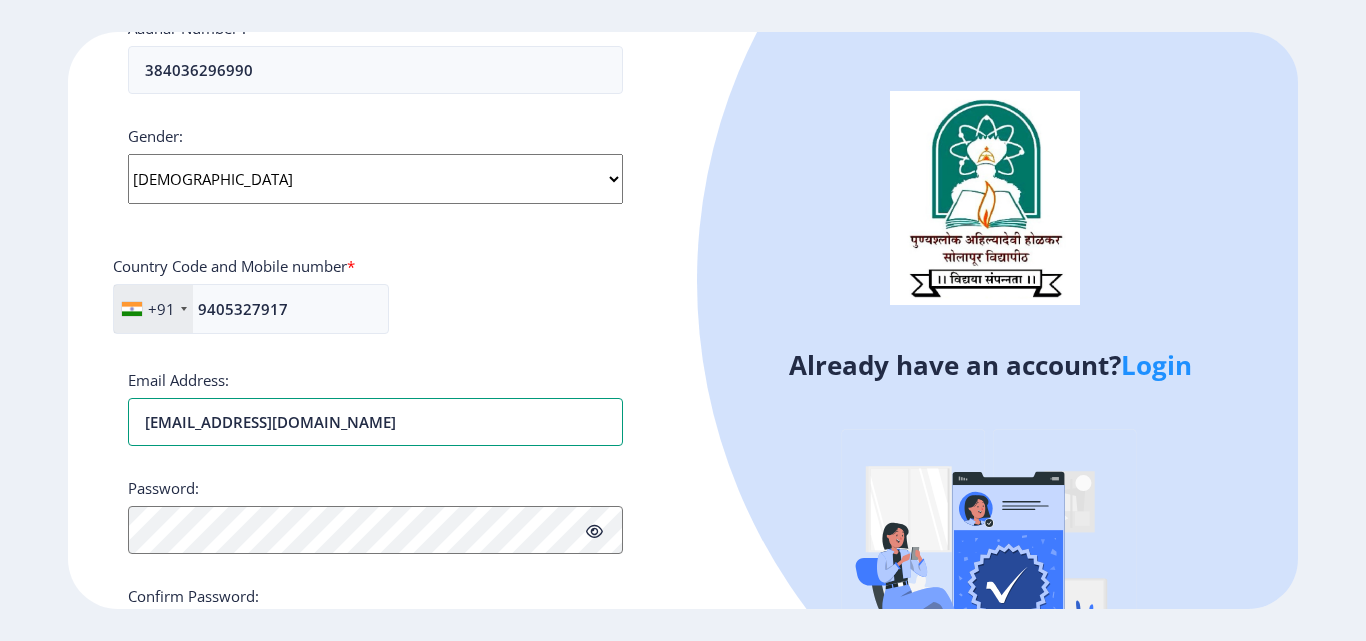 type on "[EMAIL_ADDRESS][DOMAIN_NAME]" 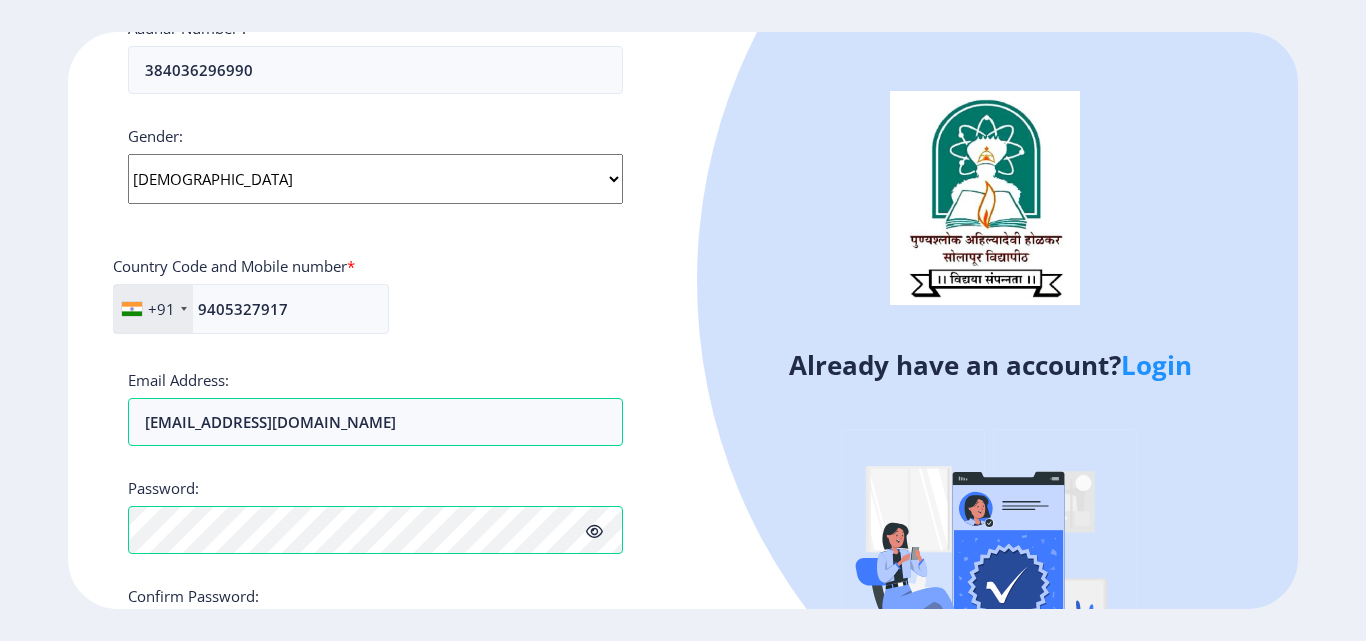 click 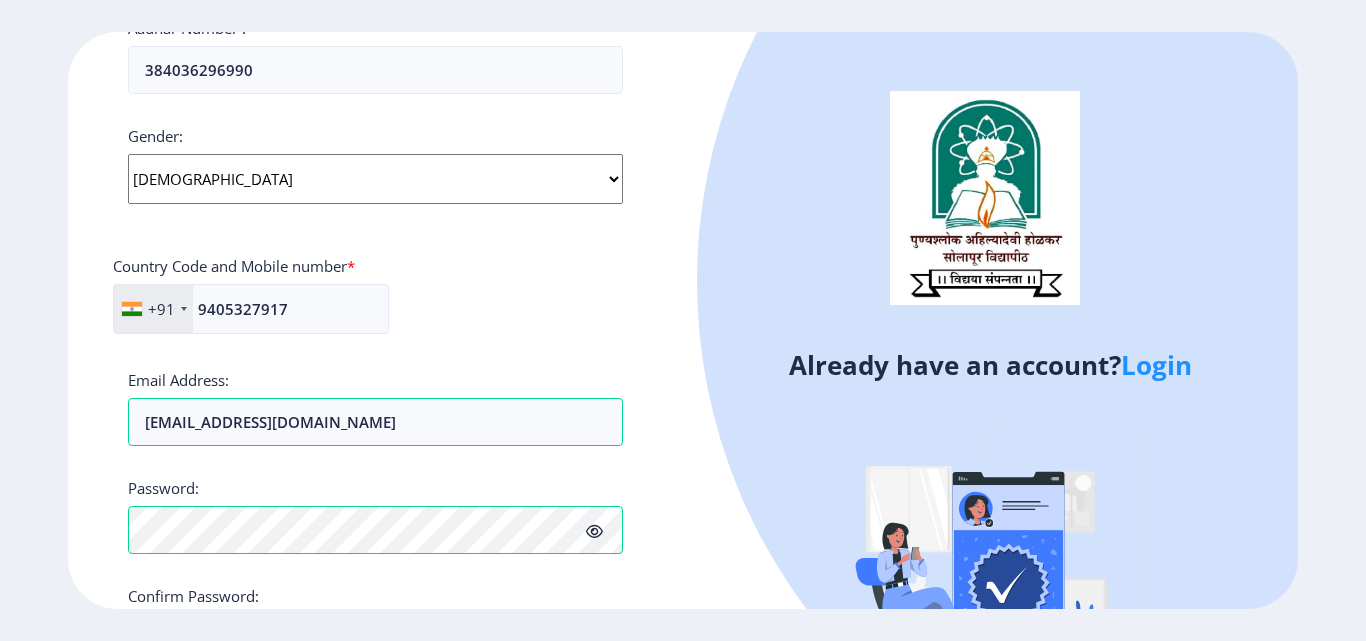 click 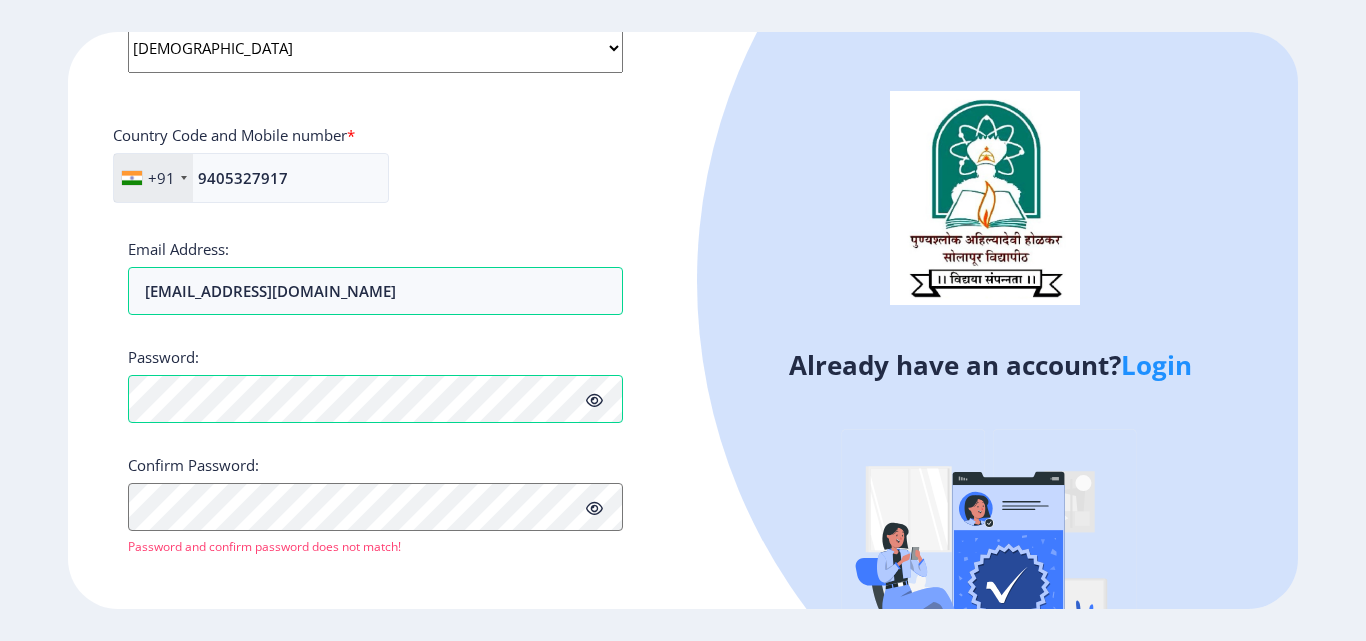 scroll, scrollTop: 839, scrollLeft: 0, axis: vertical 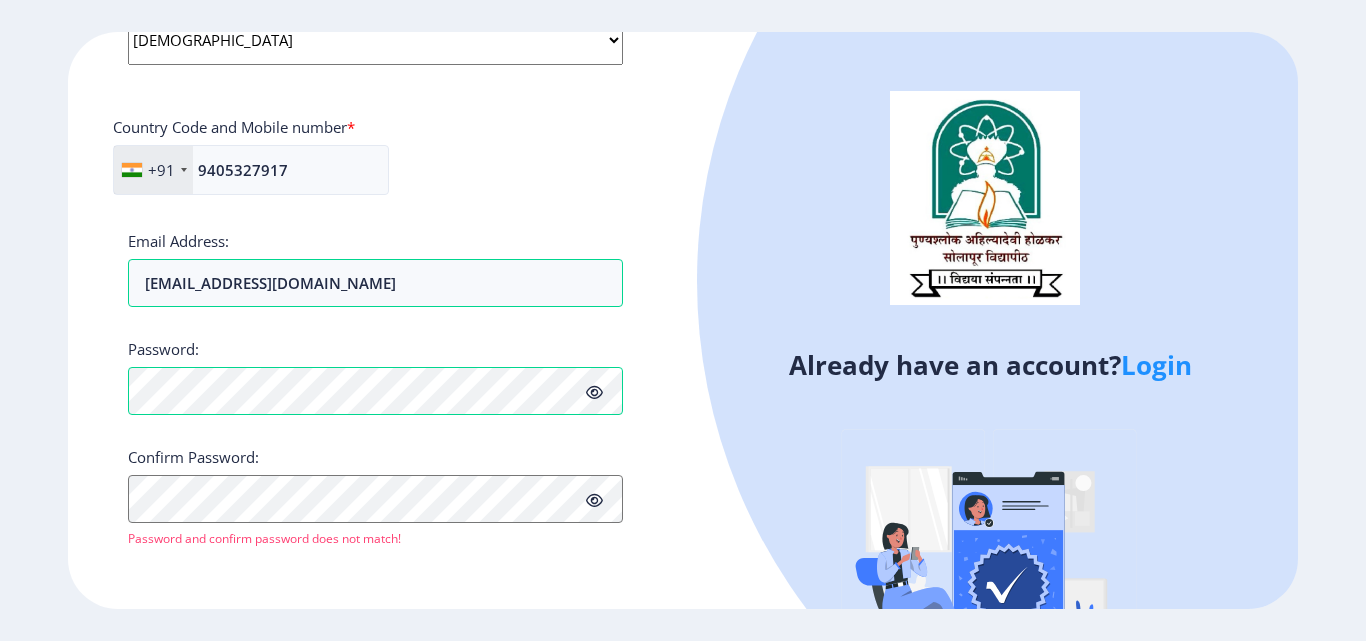 click 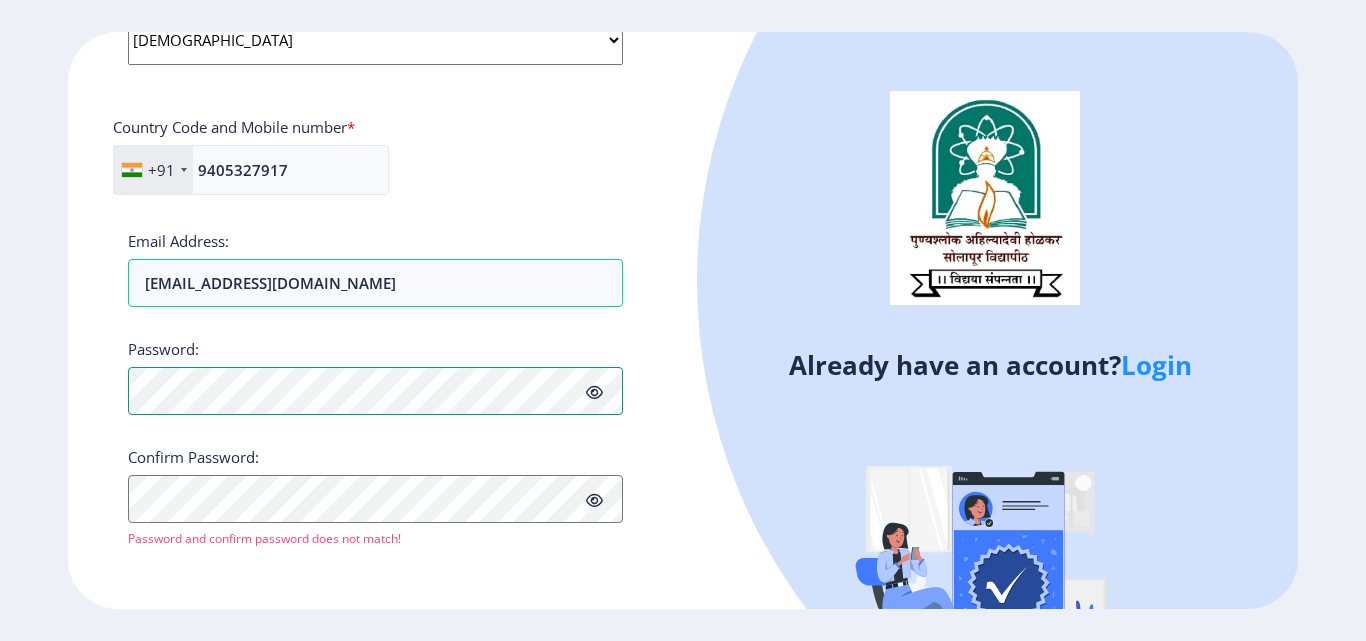 click on "Register Applicant First Name: Pooja Applicant Middle Name: [PERSON_NAME] Applicant Last Name: Patil Mothers First Name: [PERSON_NAME] Applicant Full Name : (As on marksheet) PATIL [PERSON_NAME] Number :  384036296990 Gender: Select Gender [DEMOGRAPHIC_DATA] [DEMOGRAPHIC_DATA] Other  Country Code and Mobile number  *  +91 [GEOGRAPHIC_DATA] ([GEOGRAPHIC_DATA]) +91 [GEOGRAPHIC_DATA] (‫[GEOGRAPHIC_DATA]‬‎) +93 [GEOGRAPHIC_DATA] ([GEOGRAPHIC_DATA]) +355 [GEOGRAPHIC_DATA] (‫[GEOGRAPHIC_DATA]‬‎) +213 [US_STATE] +1 [GEOGRAPHIC_DATA] +376 [GEOGRAPHIC_DATA] +244 [GEOGRAPHIC_DATA] +1 [GEOGRAPHIC_DATA] +1 [GEOGRAPHIC_DATA] +54 [GEOGRAPHIC_DATA] ([GEOGRAPHIC_DATA]) +374 [GEOGRAPHIC_DATA] +297 [GEOGRAPHIC_DATA] +61 [GEOGRAPHIC_DATA] ([GEOGRAPHIC_DATA]) +43 [GEOGRAPHIC_DATA] ([GEOGRAPHIC_DATA]) +994 [GEOGRAPHIC_DATA] +1 [GEOGRAPHIC_DATA] ([GEOGRAPHIC_DATA][GEOGRAPHIC_DATA]‬‎) +973 [GEOGRAPHIC_DATA] ([GEOGRAPHIC_DATA]) +880 [GEOGRAPHIC_DATA] +1 [GEOGRAPHIC_DATA] ([GEOGRAPHIC_DATA]) +375 [GEOGRAPHIC_DATA] ([GEOGRAPHIC_DATA]) +32 [GEOGRAPHIC_DATA] +501 [GEOGRAPHIC_DATA] ([GEOGRAPHIC_DATA]) +229 [GEOGRAPHIC_DATA] +1 [GEOGRAPHIC_DATA] (འབྲུག) +975 [GEOGRAPHIC_DATA] +591 [GEOGRAPHIC_DATA] ([GEOGRAPHIC_DATA]) +387 [GEOGRAPHIC_DATA] +267 [GEOGRAPHIC_DATA] ([GEOGRAPHIC_DATA]) +55 [GEOGRAPHIC_DATA] +246 +1 [GEOGRAPHIC_DATA] +1" 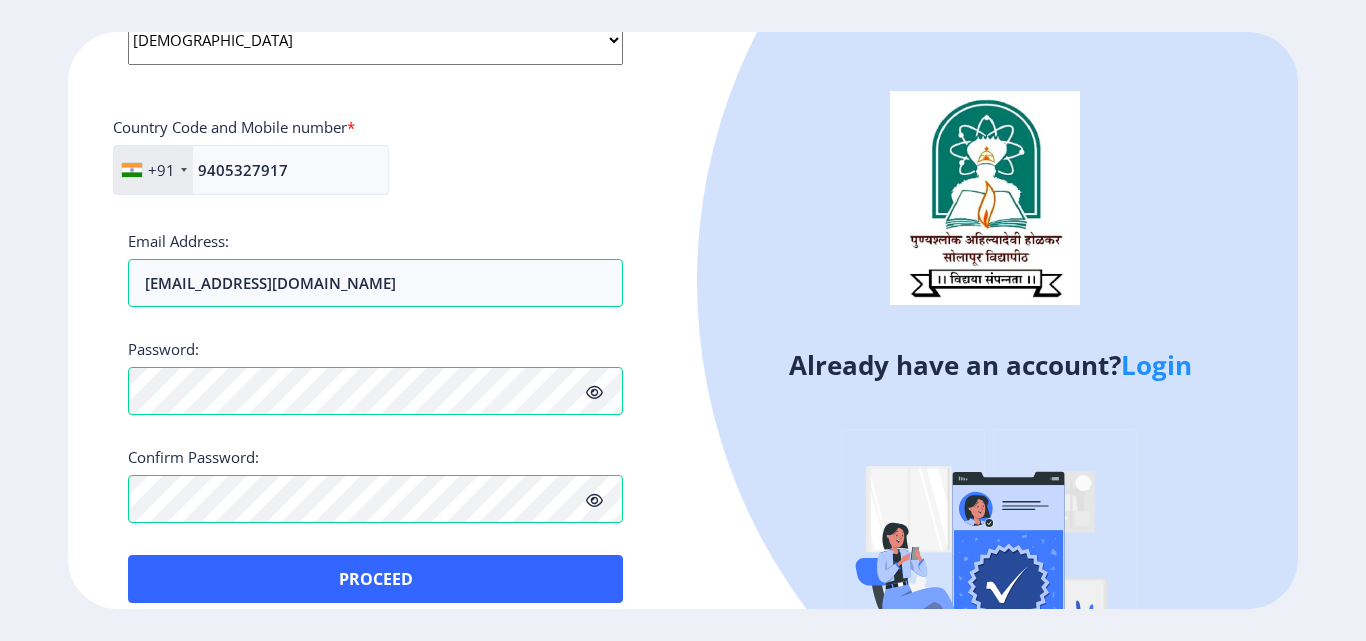 click 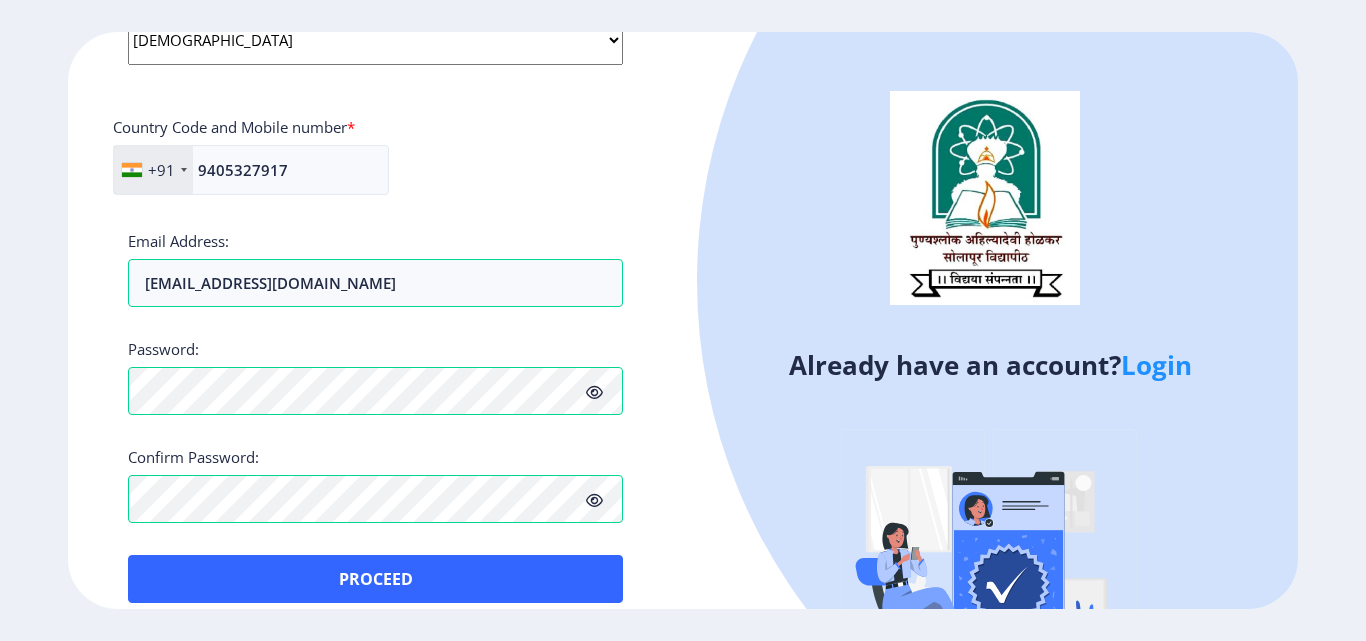 click 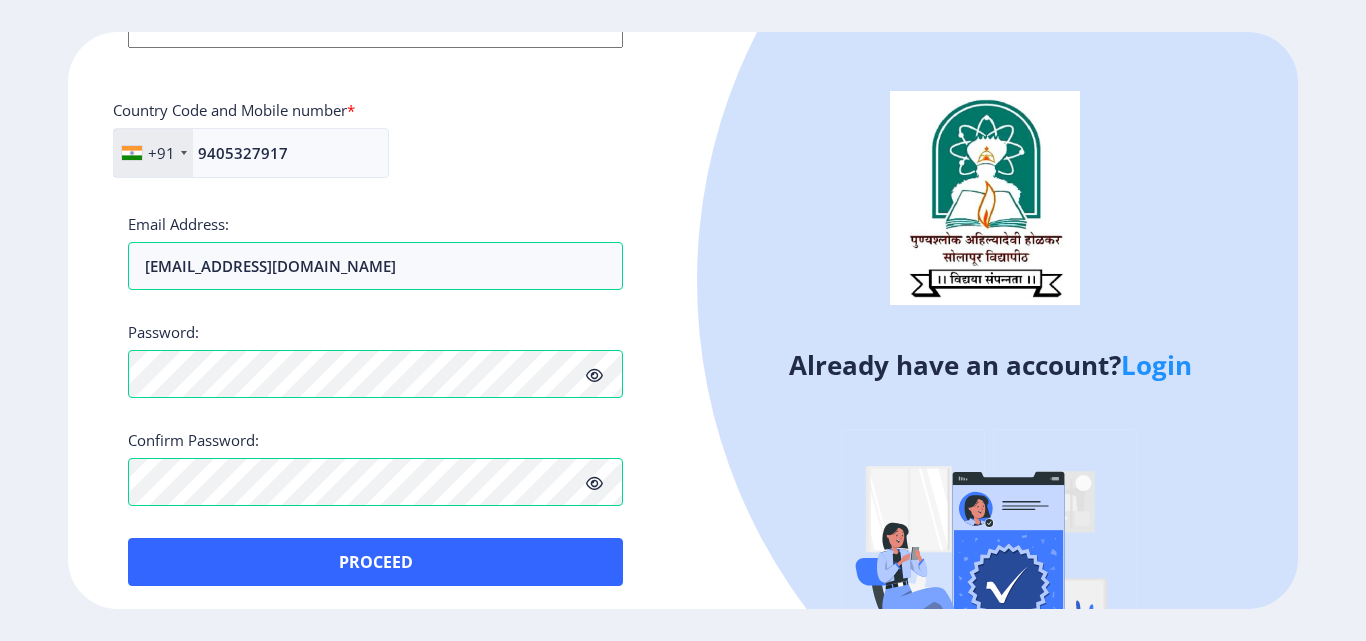 scroll, scrollTop: 863, scrollLeft: 0, axis: vertical 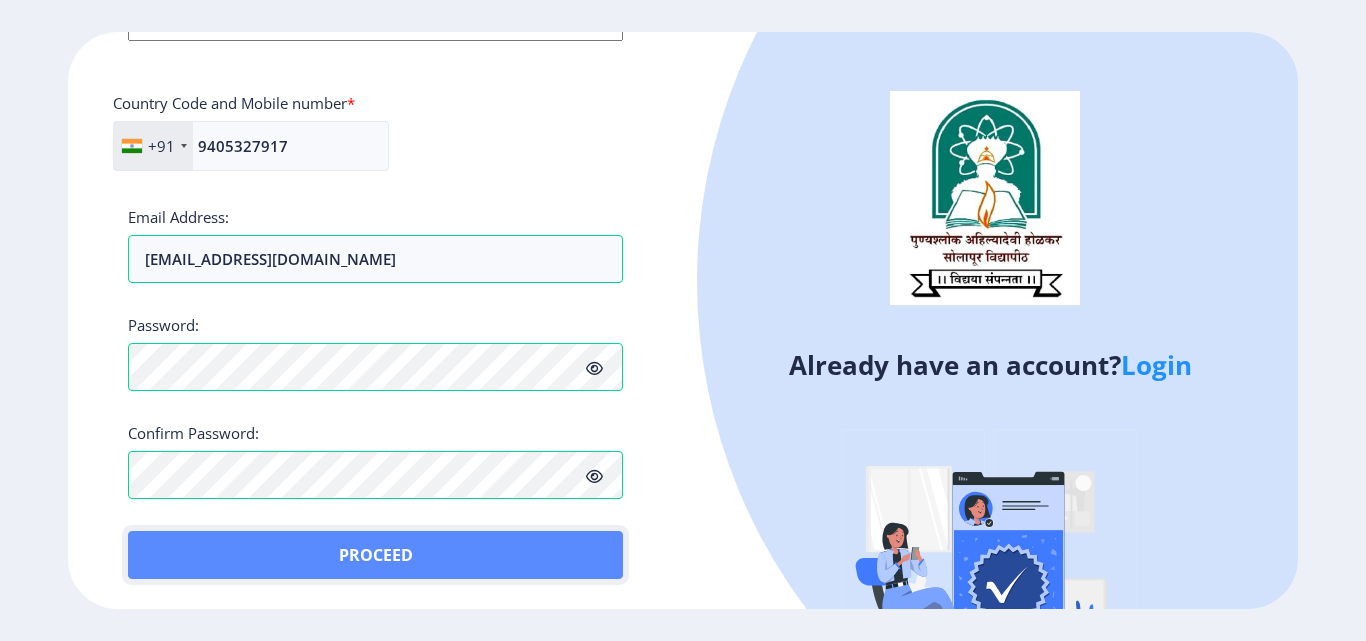 click on "Proceed" 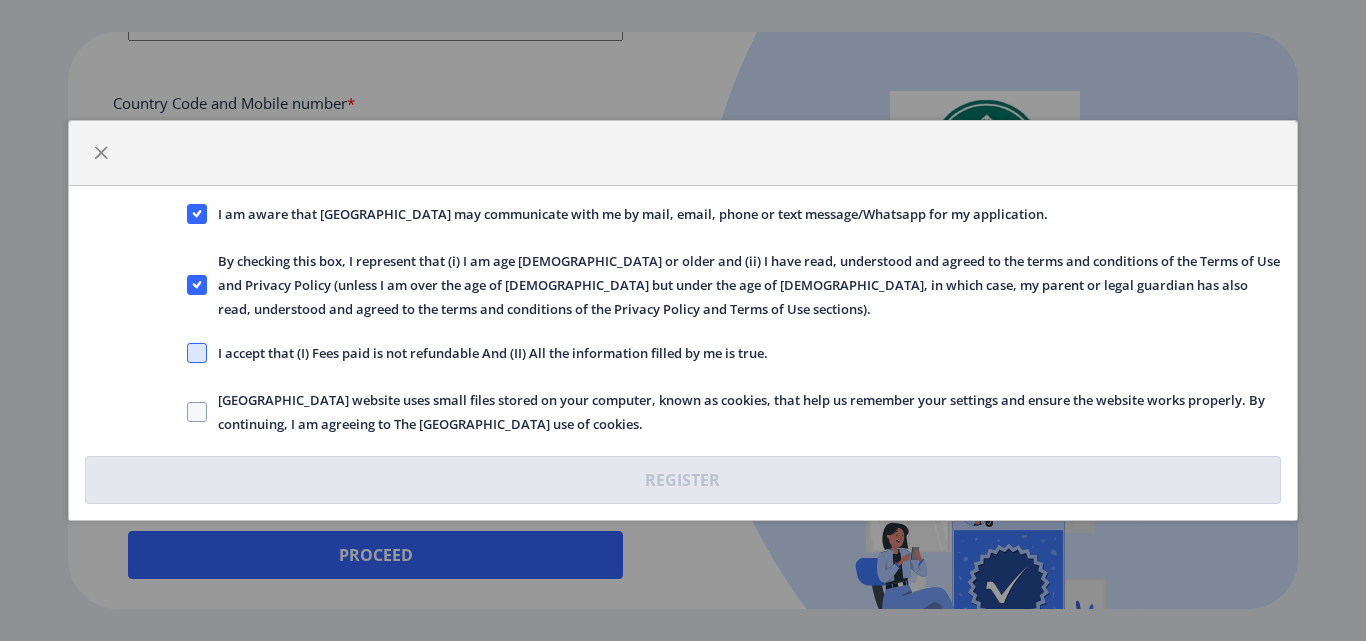 click 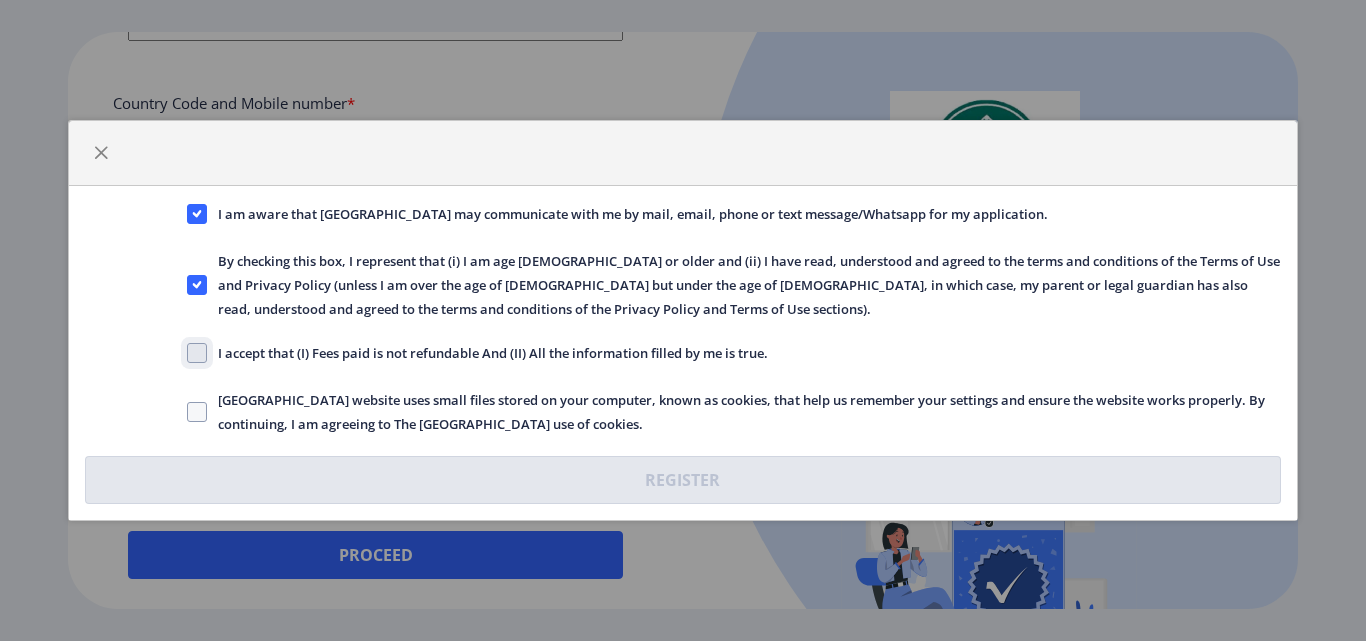 click on "I accept that (I) Fees paid is not refundable And (II) All the information filled by me is true." 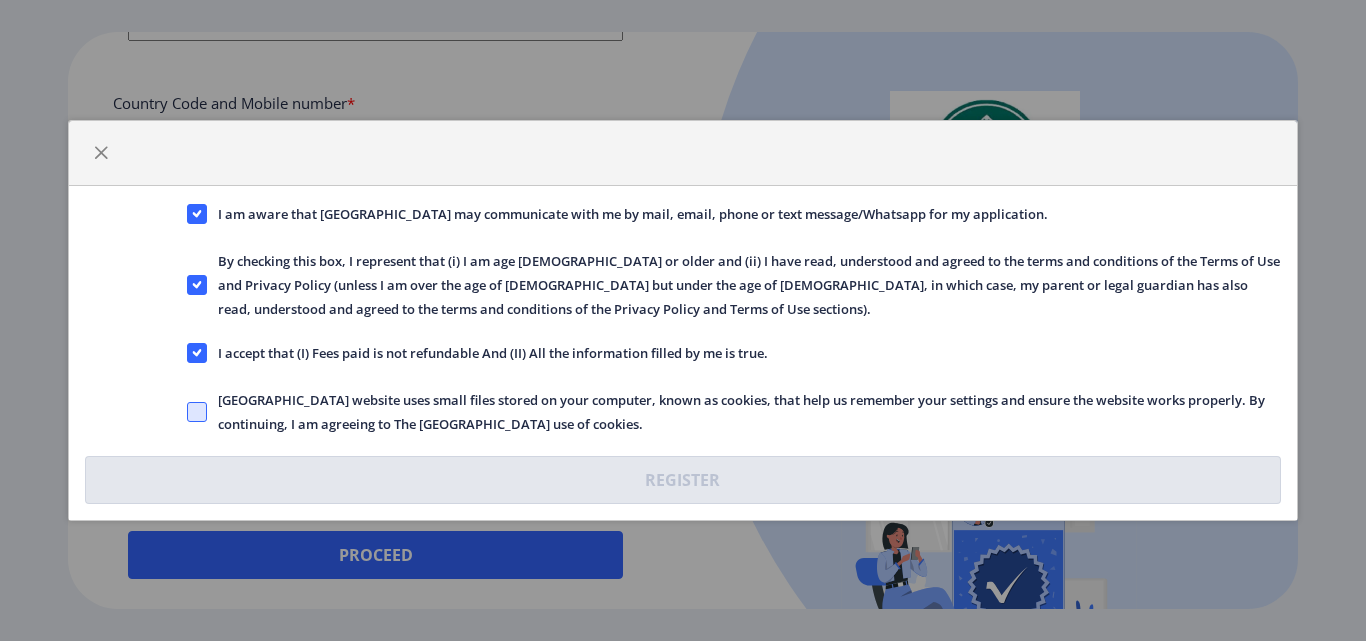 click 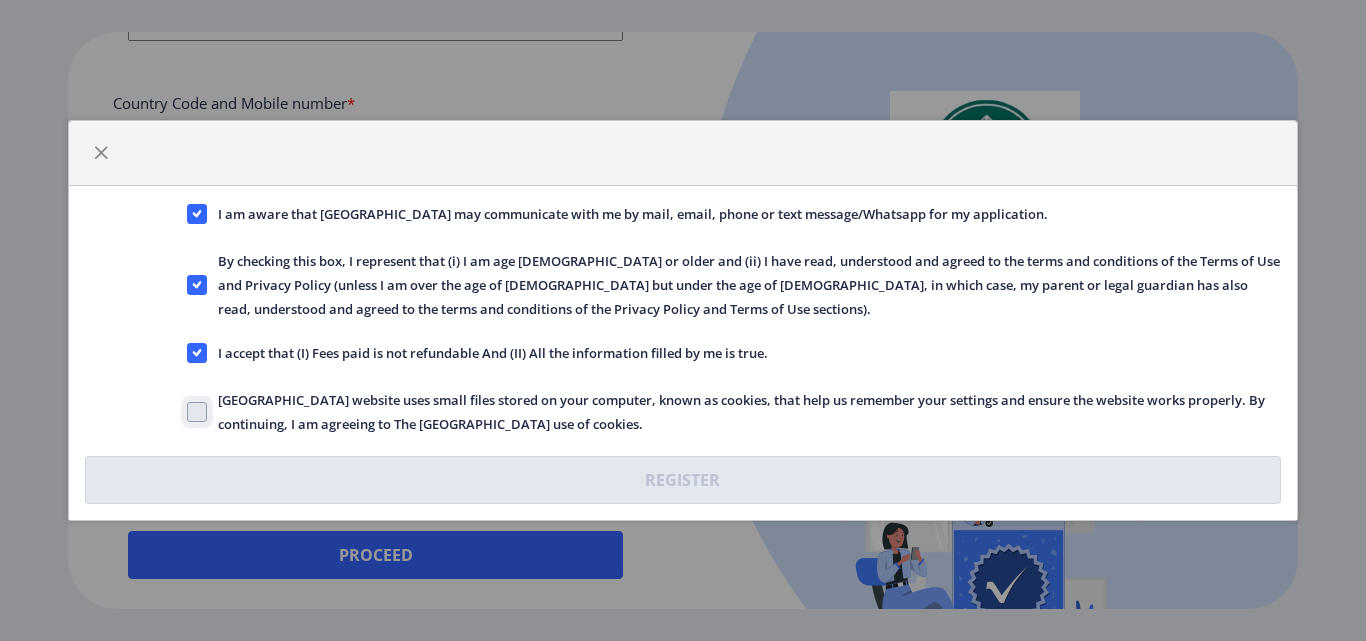 checkbox on "true" 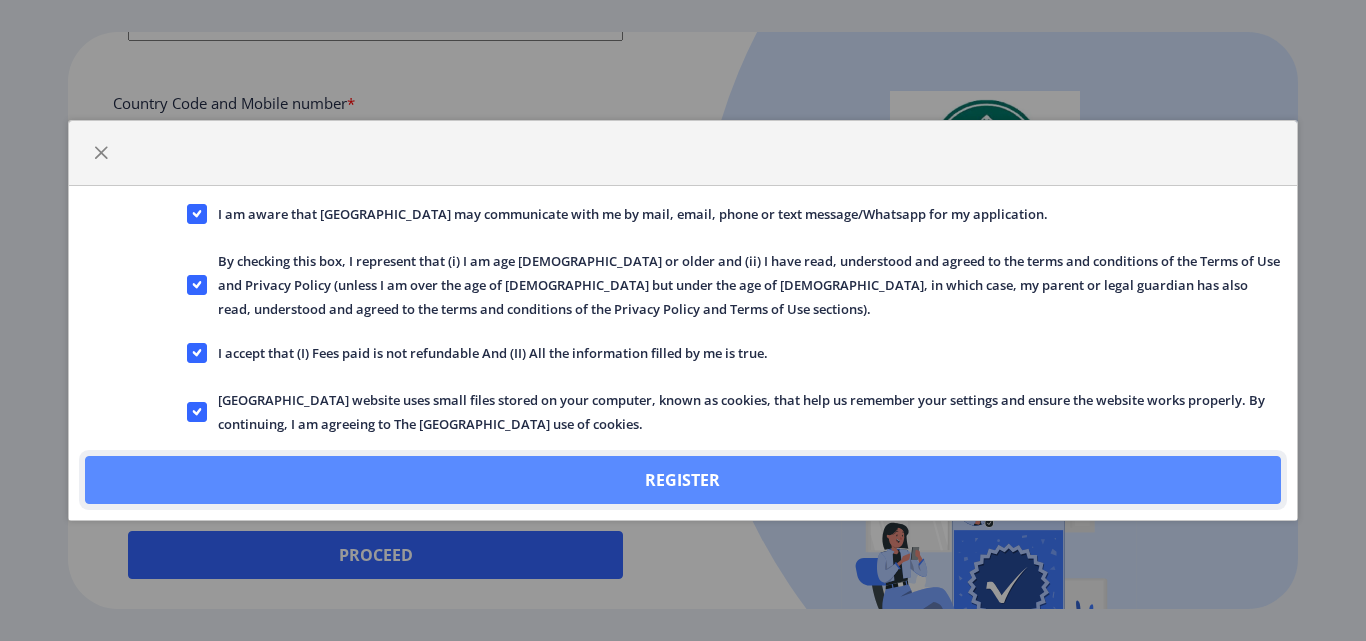click on "Register" 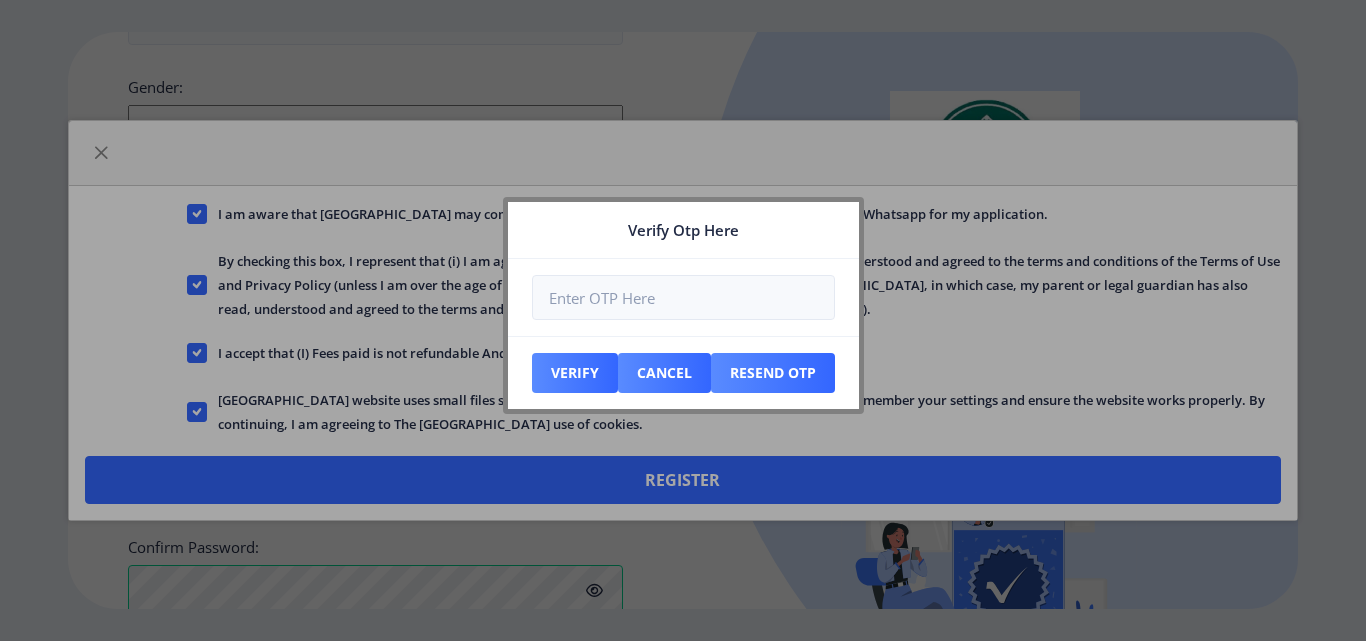 scroll, scrollTop: 977, scrollLeft: 0, axis: vertical 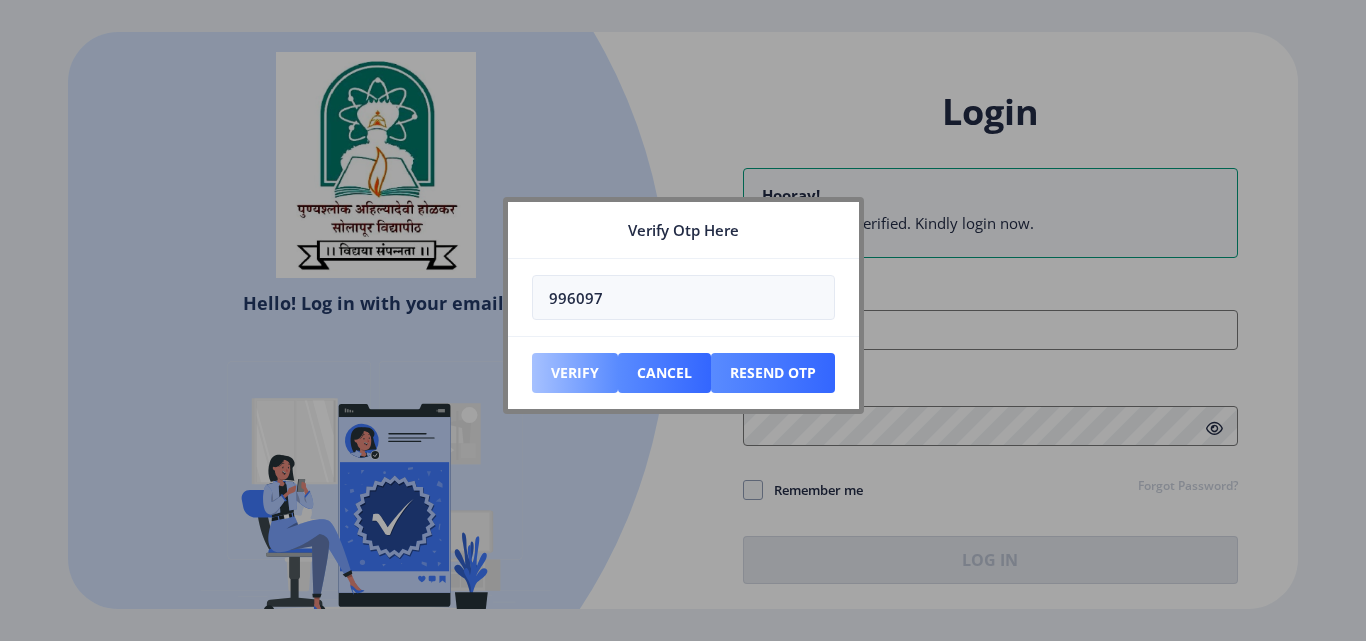 type on "996097" 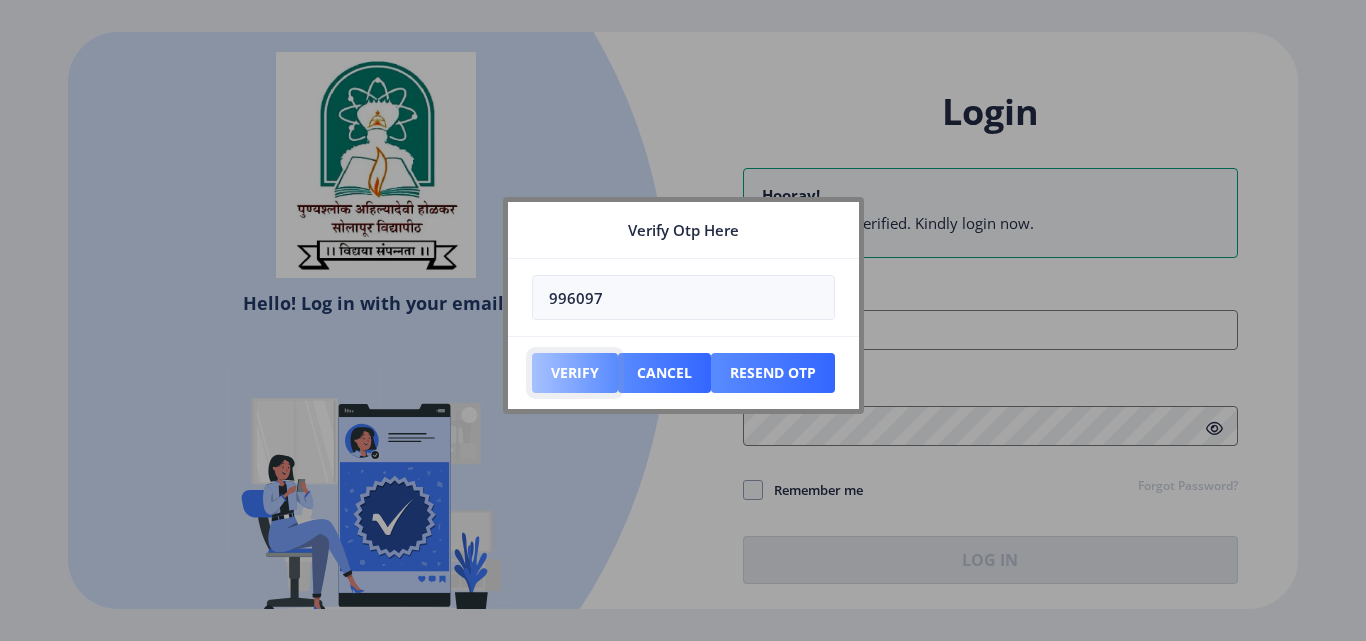 click on "Verify" at bounding box center (575, 373) 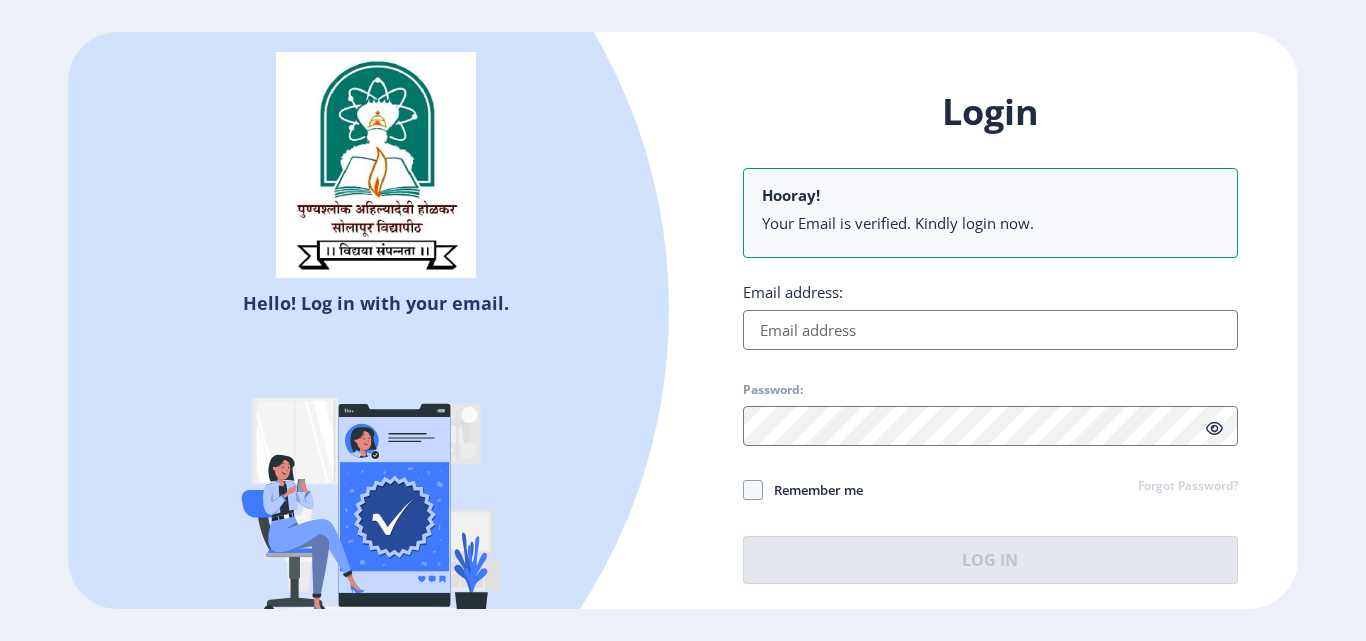 click on "Login Hooray! Your Email is verified. Kindly login now. Email address: Password: Remember me Forgot Password?  Log In" 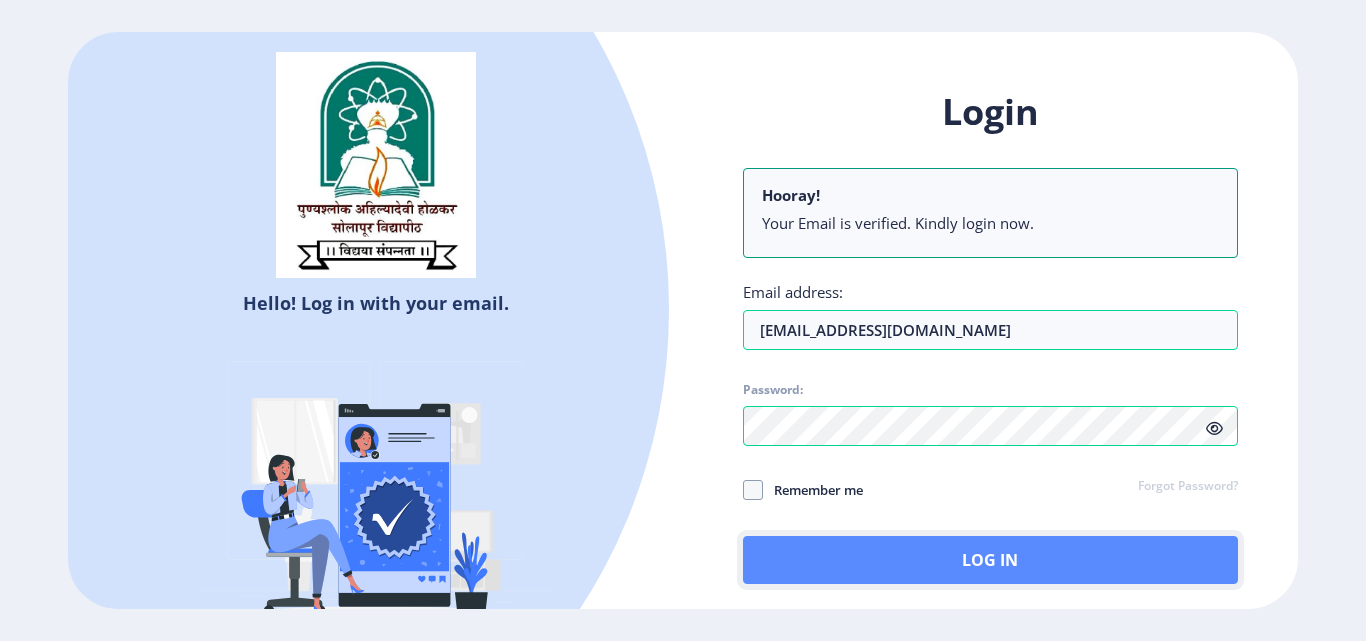 click on "Log In" 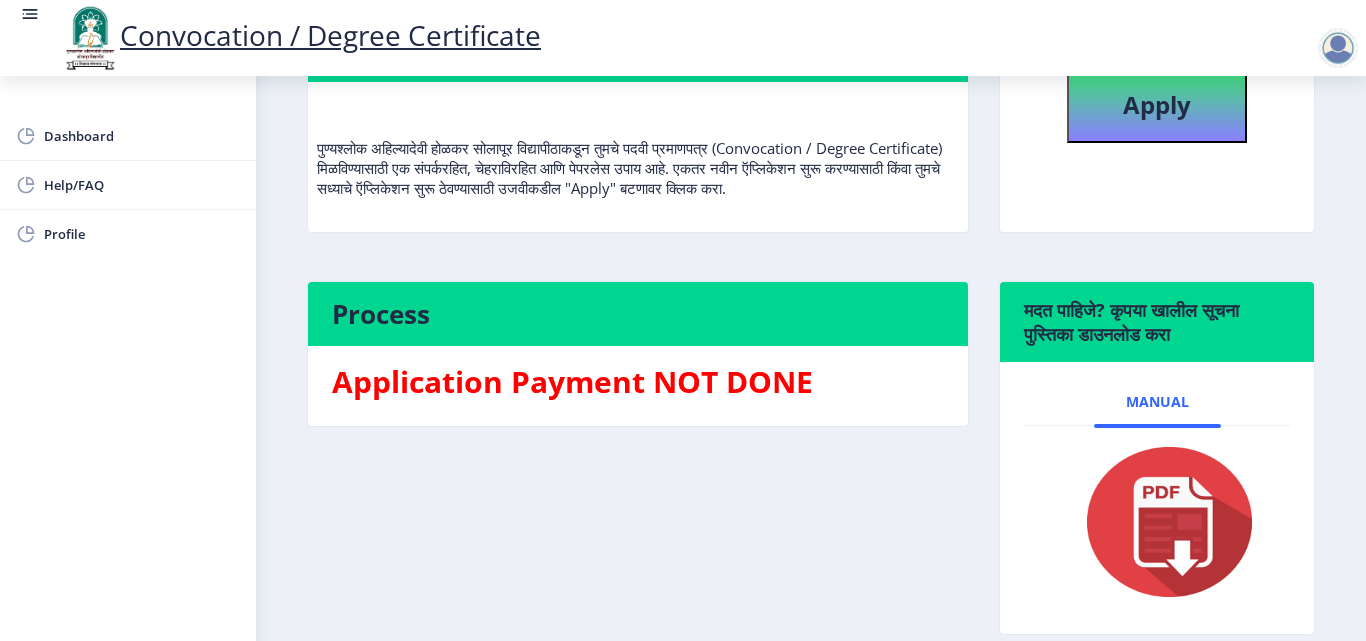 scroll, scrollTop: 0, scrollLeft: 0, axis: both 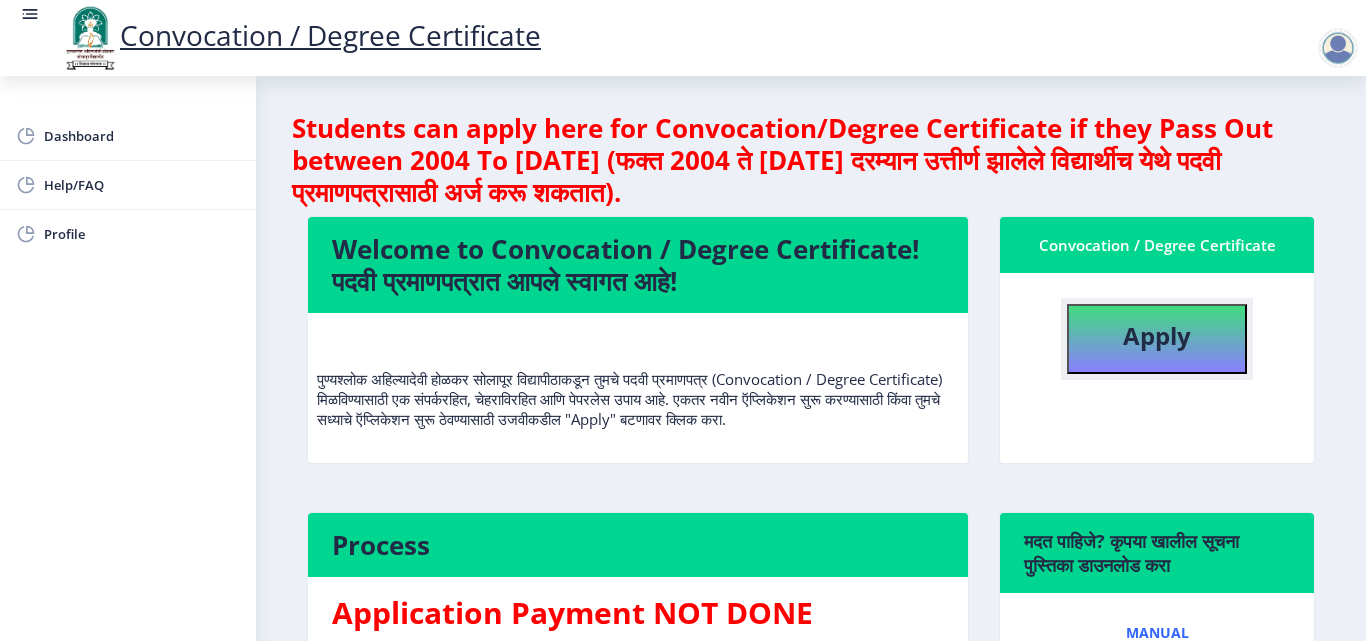 click on "Apply" 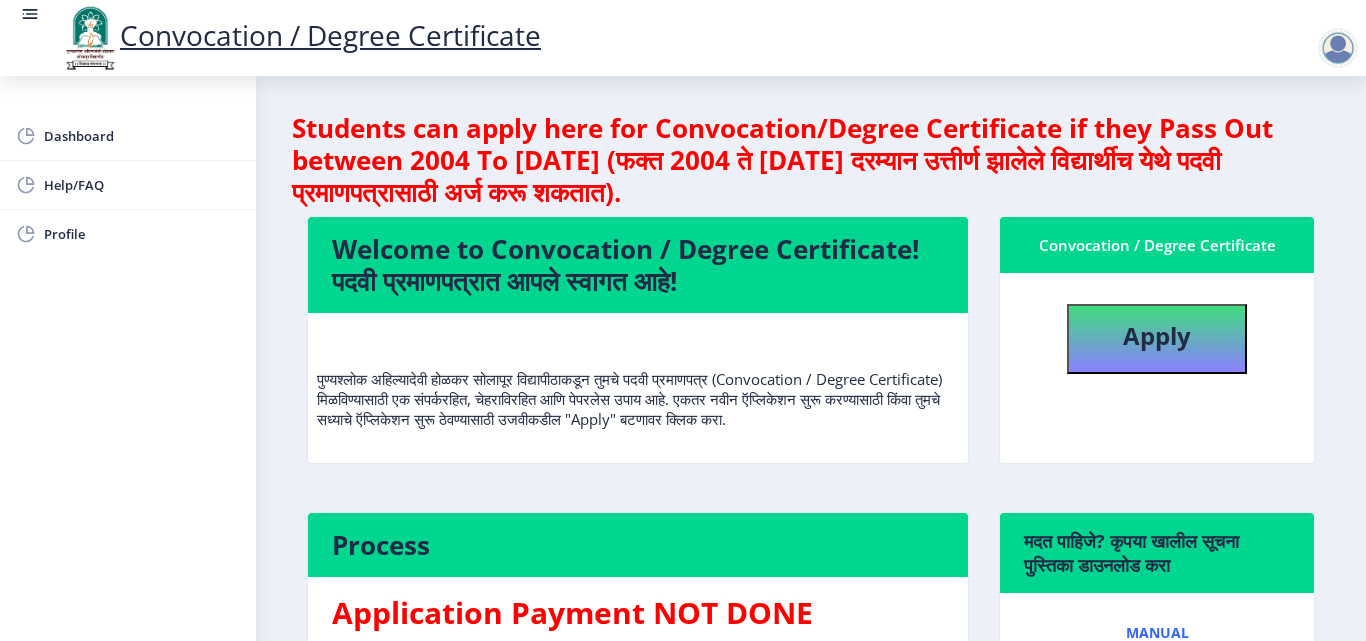 select 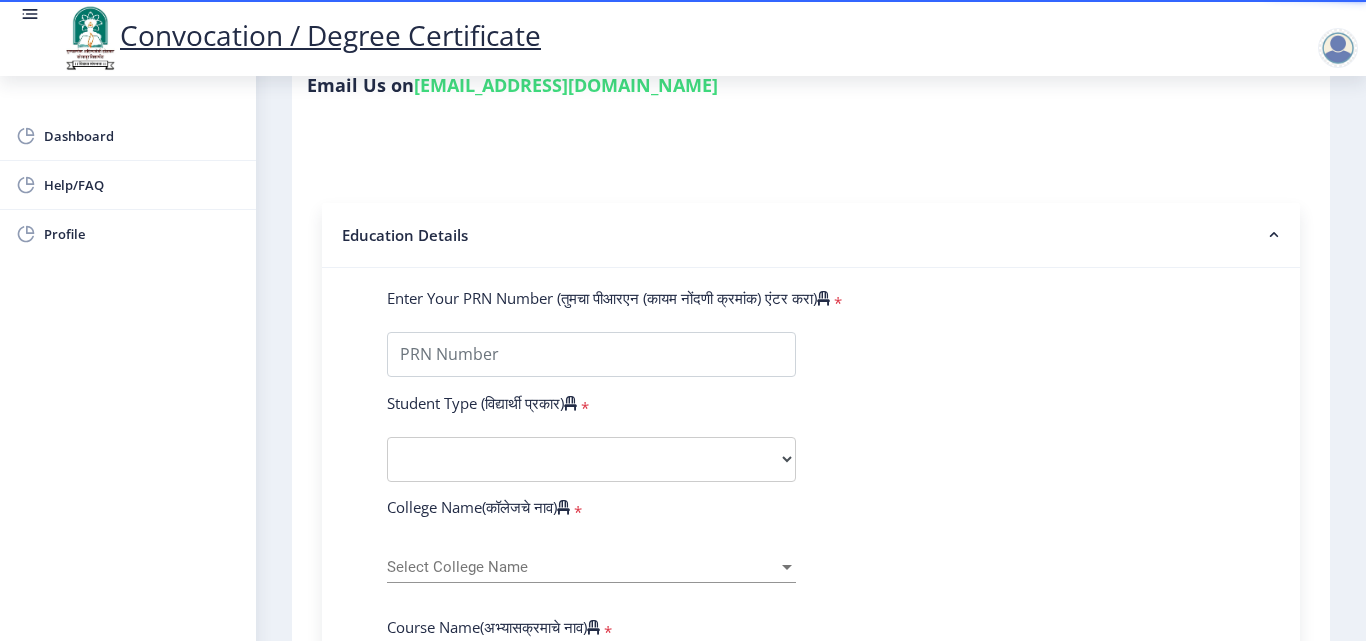 scroll, scrollTop: 400, scrollLeft: 0, axis: vertical 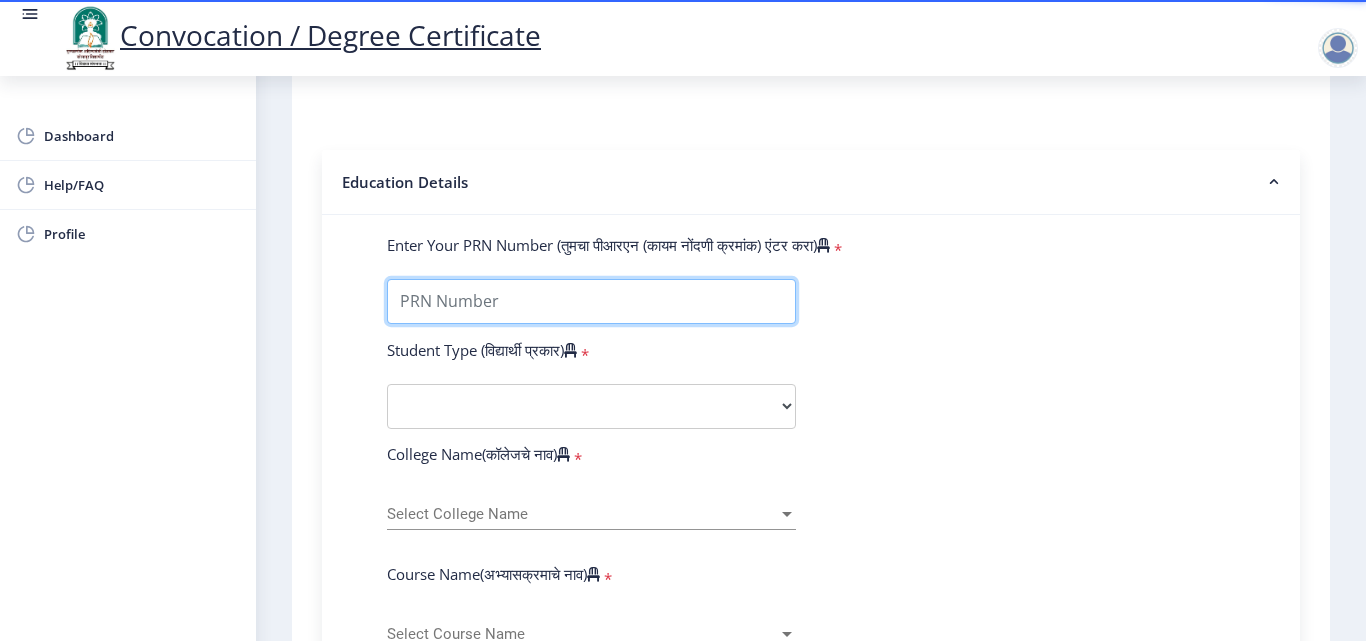 click on "Enter Your PRN Number (तुमचा पीआरएन (कायम नोंदणी क्रमांक) एंटर करा)" at bounding box center (591, 301) 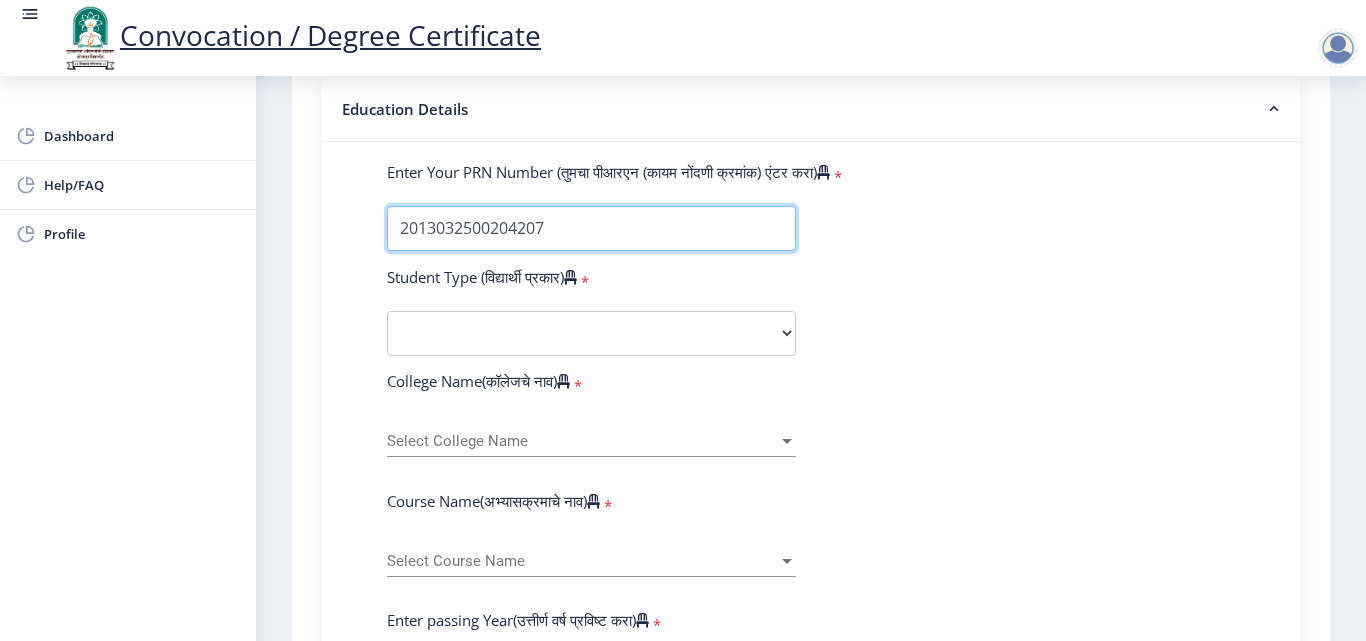scroll, scrollTop: 600, scrollLeft: 0, axis: vertical 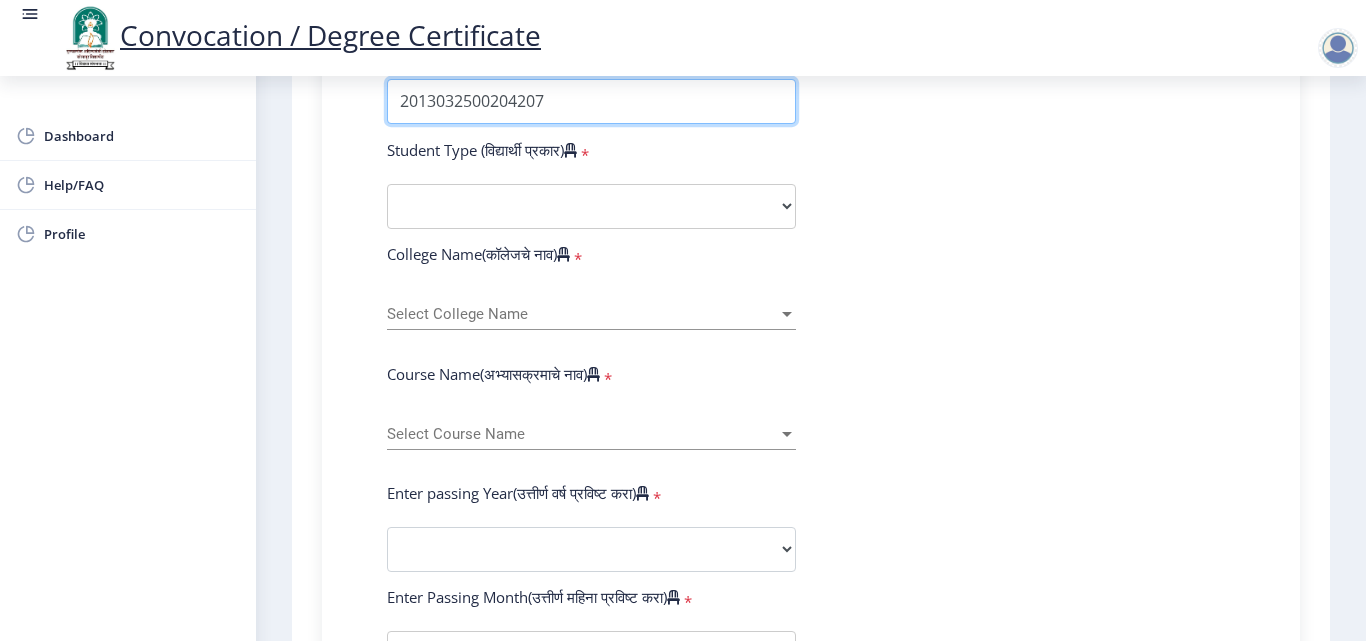 type on "2013032500204207" 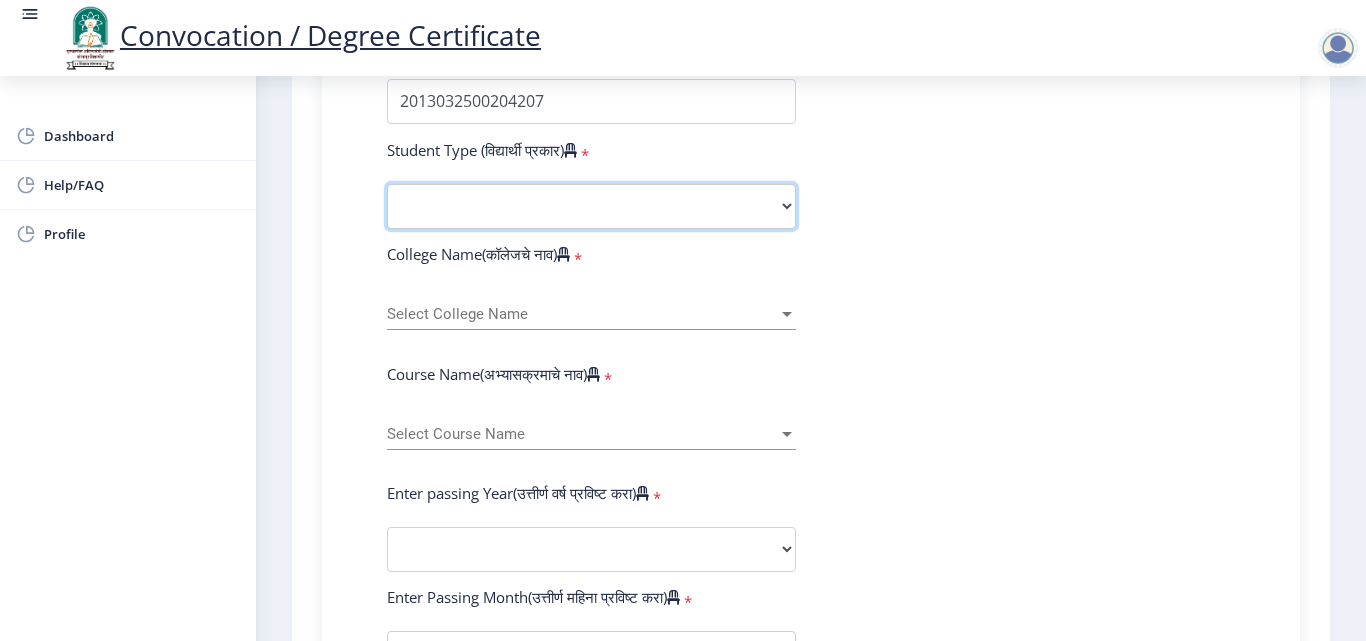 click on "Select Student Type Regular External" at bounding box center (591, 206) 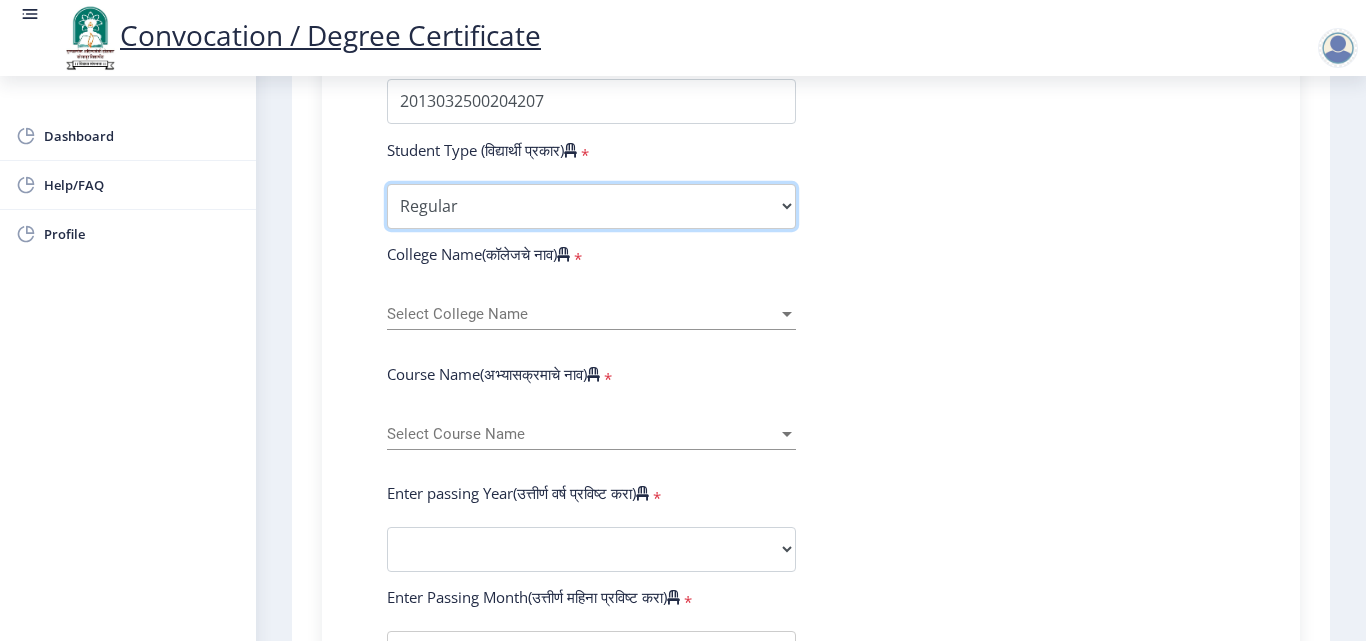 click on "Select Student Type Regular External" at bounding box center (591, 206) 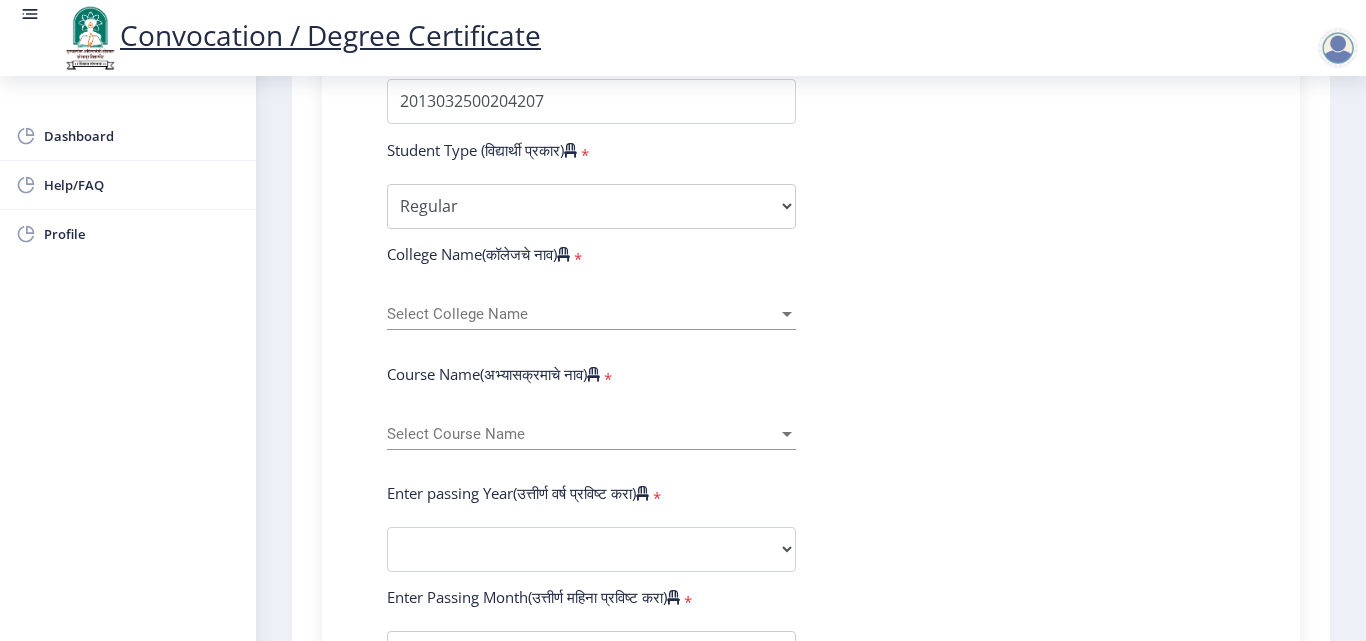 click on "Select College Name" at bounding box center [582, 314] 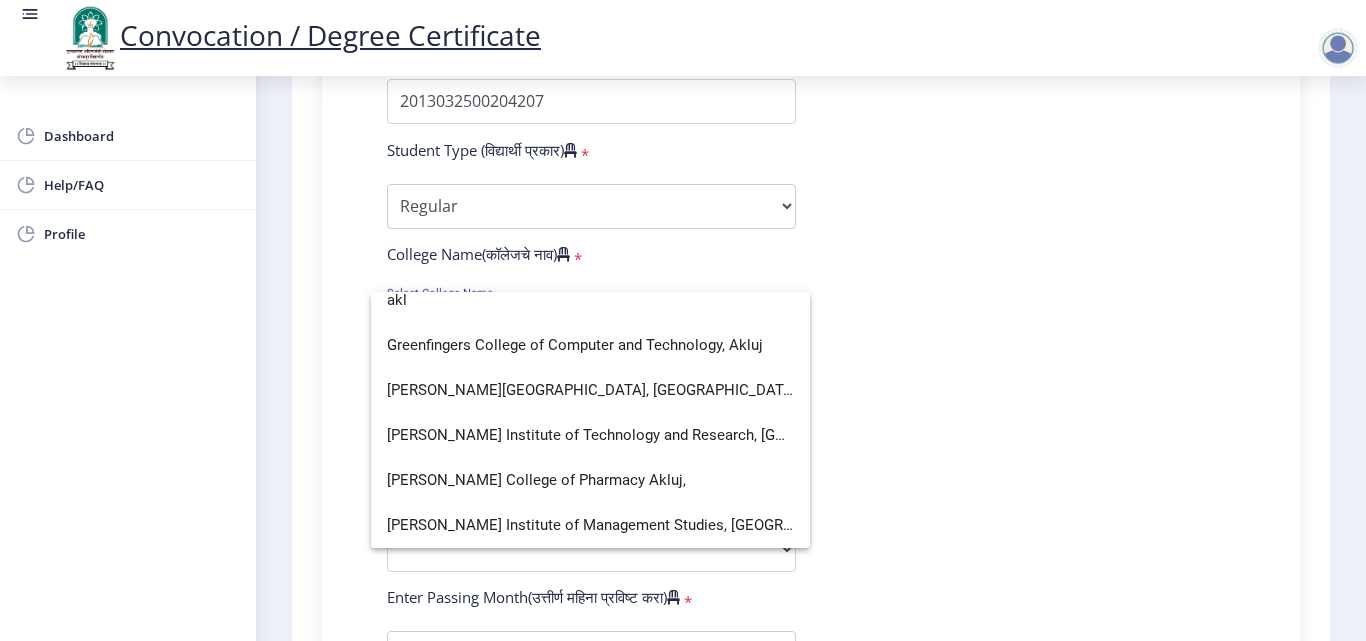 scroll, scrollTop: 0, scrollLeft: 0, axis: both 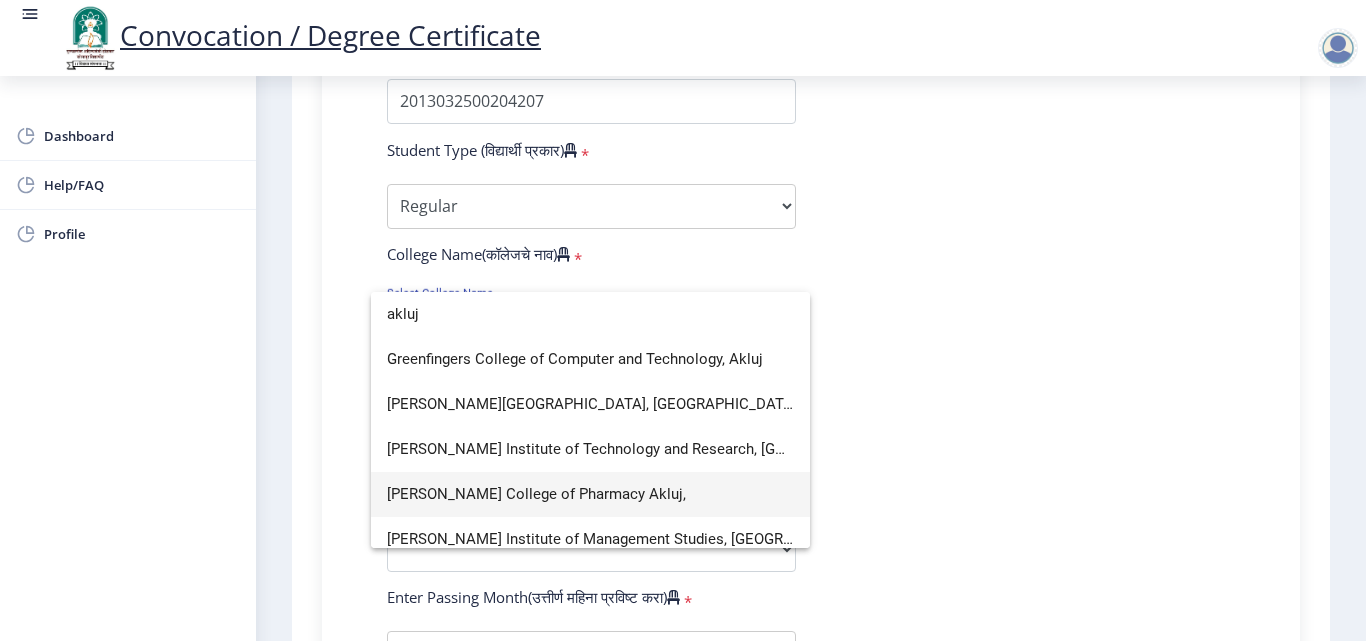 type on "akluj" 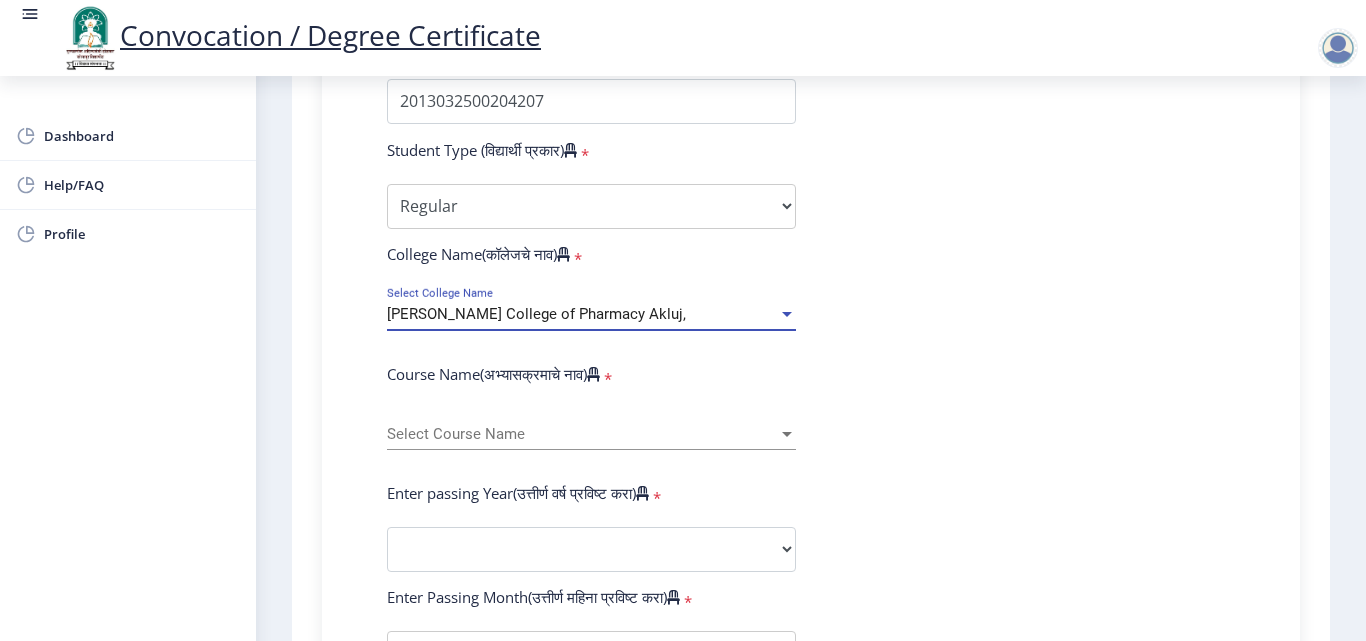click at bounding box center [787, 314] 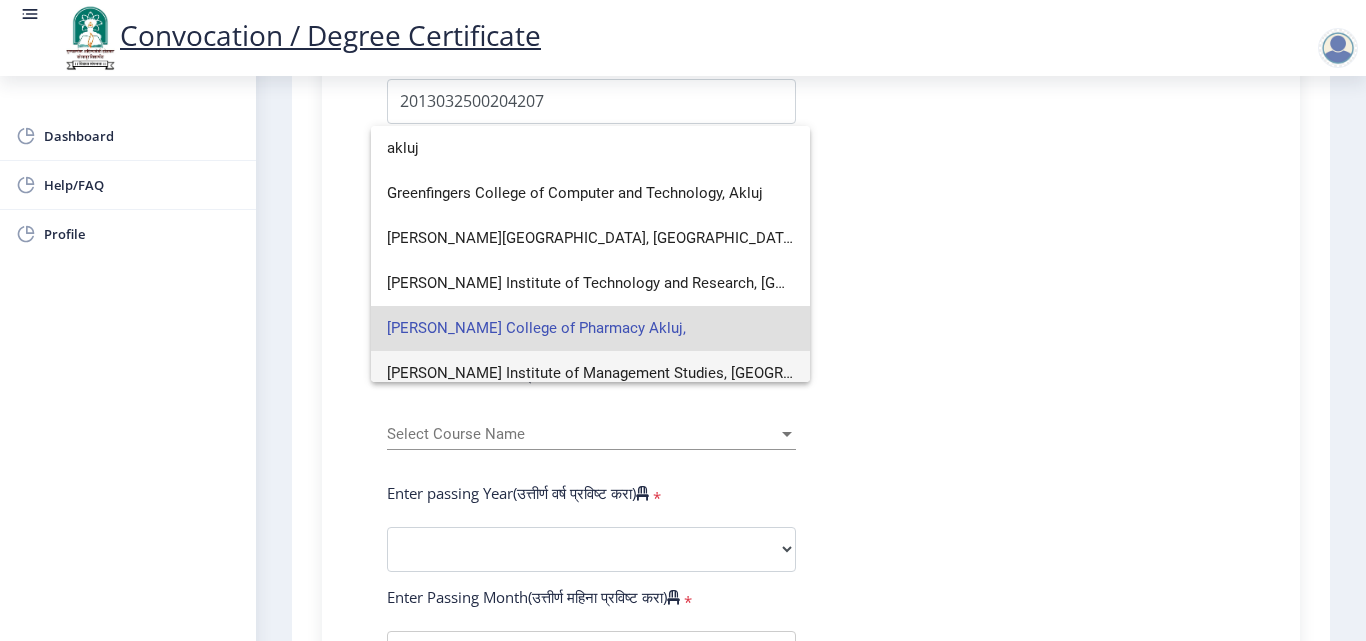 scroll, scrollTop: 14, scrollLeft: 0, axis: vertical 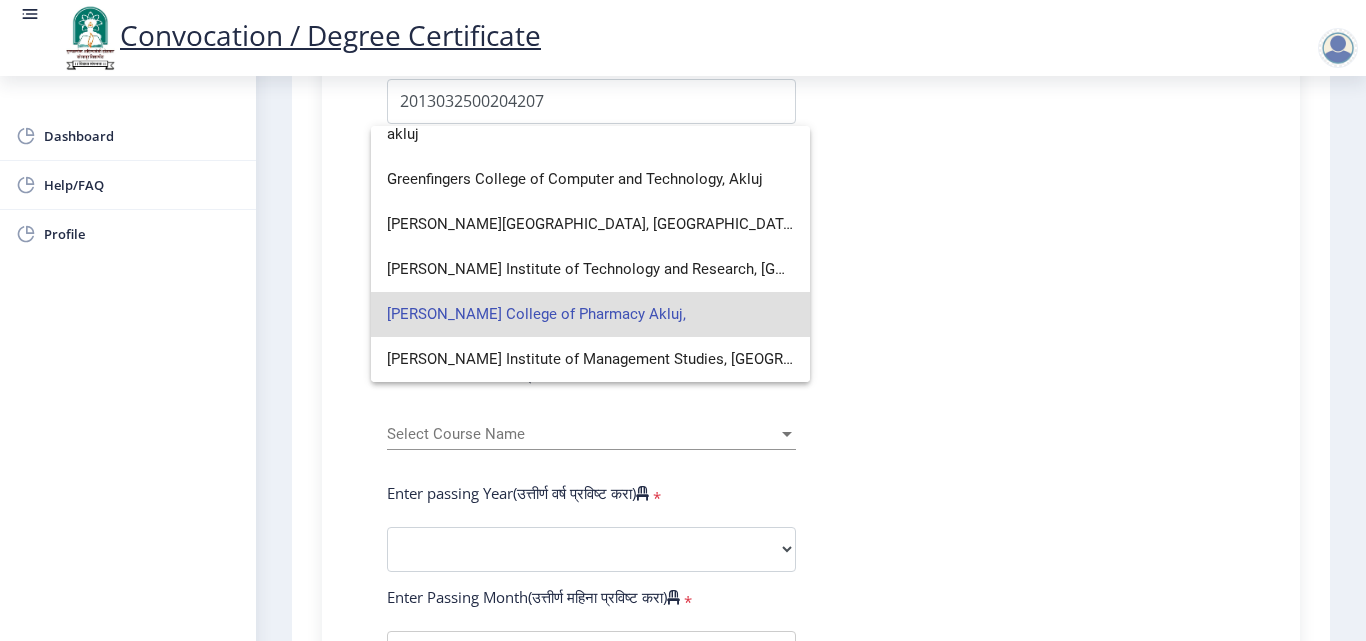 click on "[PERSON_NAME] College of Pharmacy Akluj," at bounding box center (590, 314) 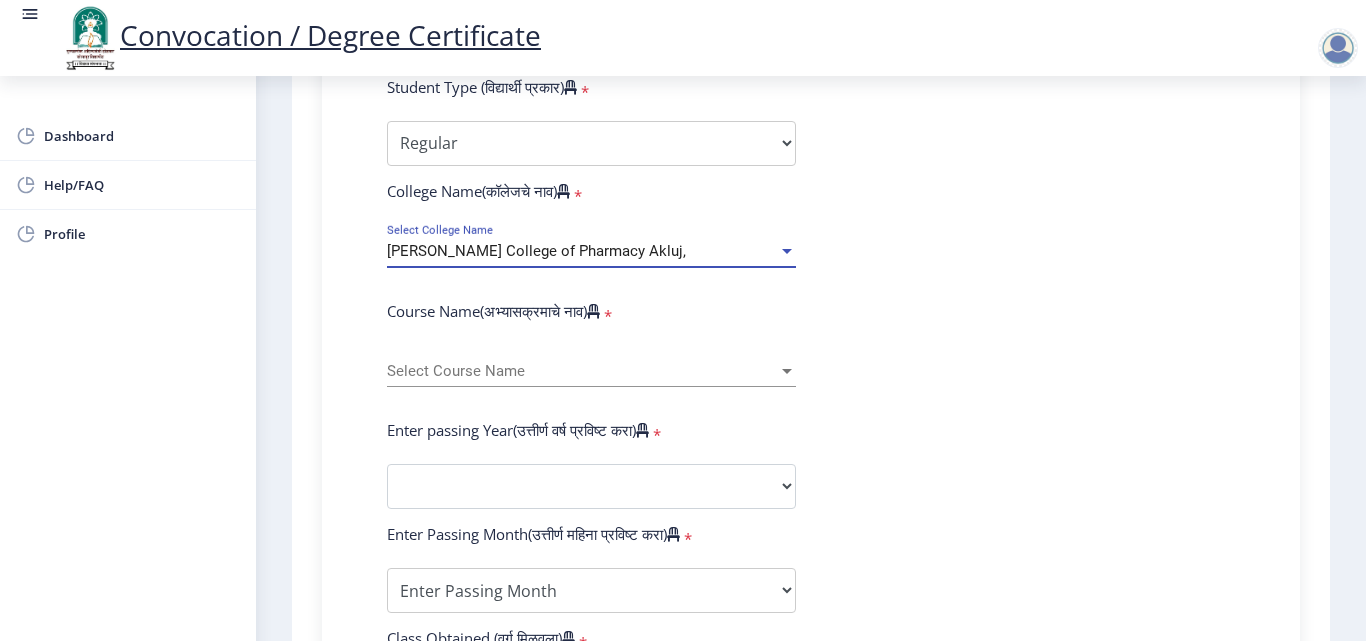 scroll, scrollTop: 700, scrollLeft: 0, axis: vertical 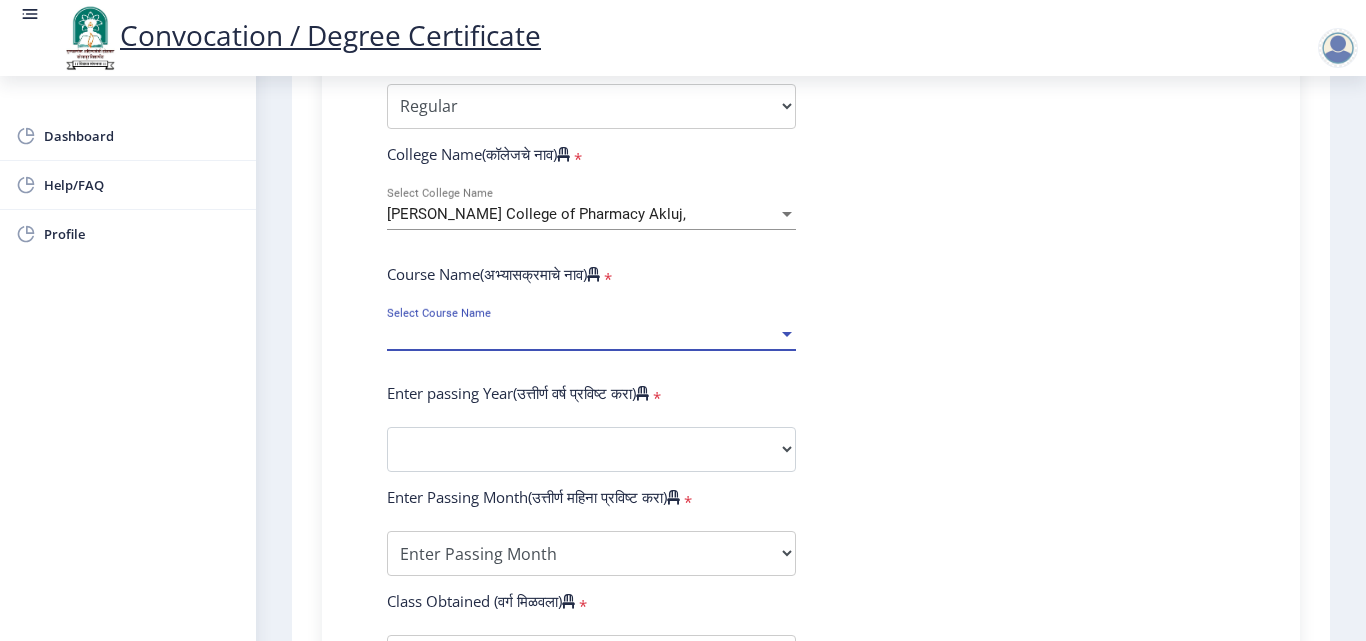 click on "Select Course Name" at bounding box center (582, 334) 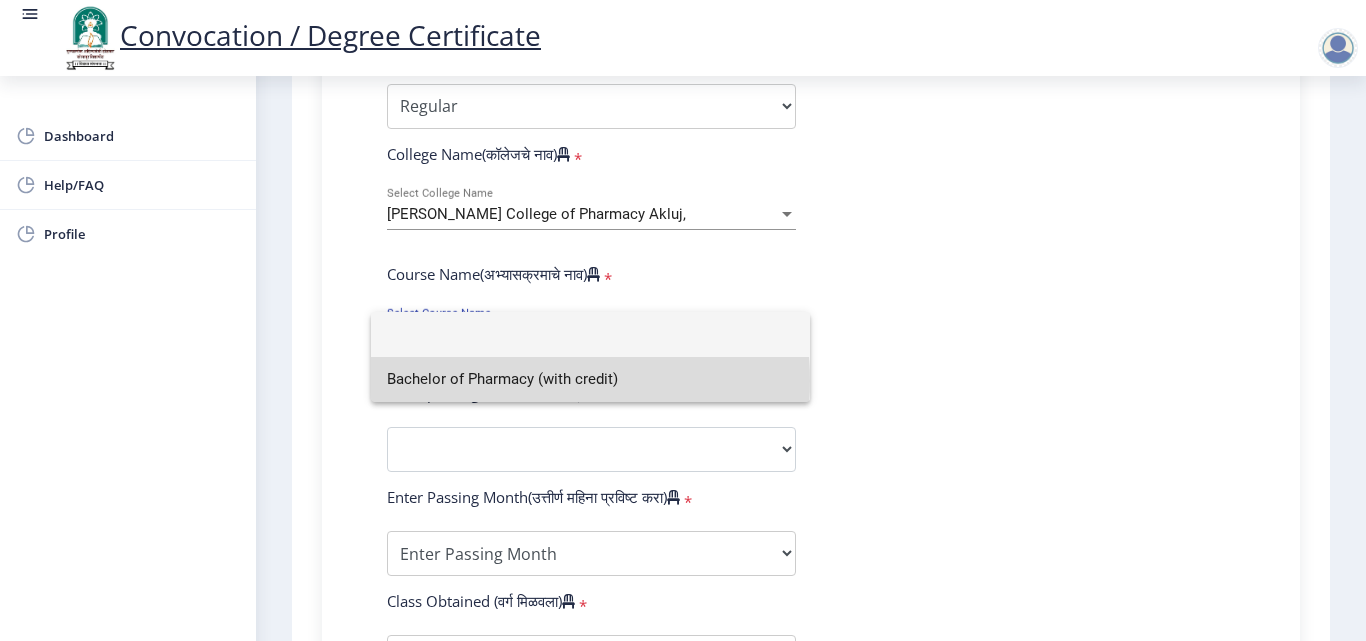 click on "Bachelor of Pharmacy (with credit)" at bounding box center [590, 379] 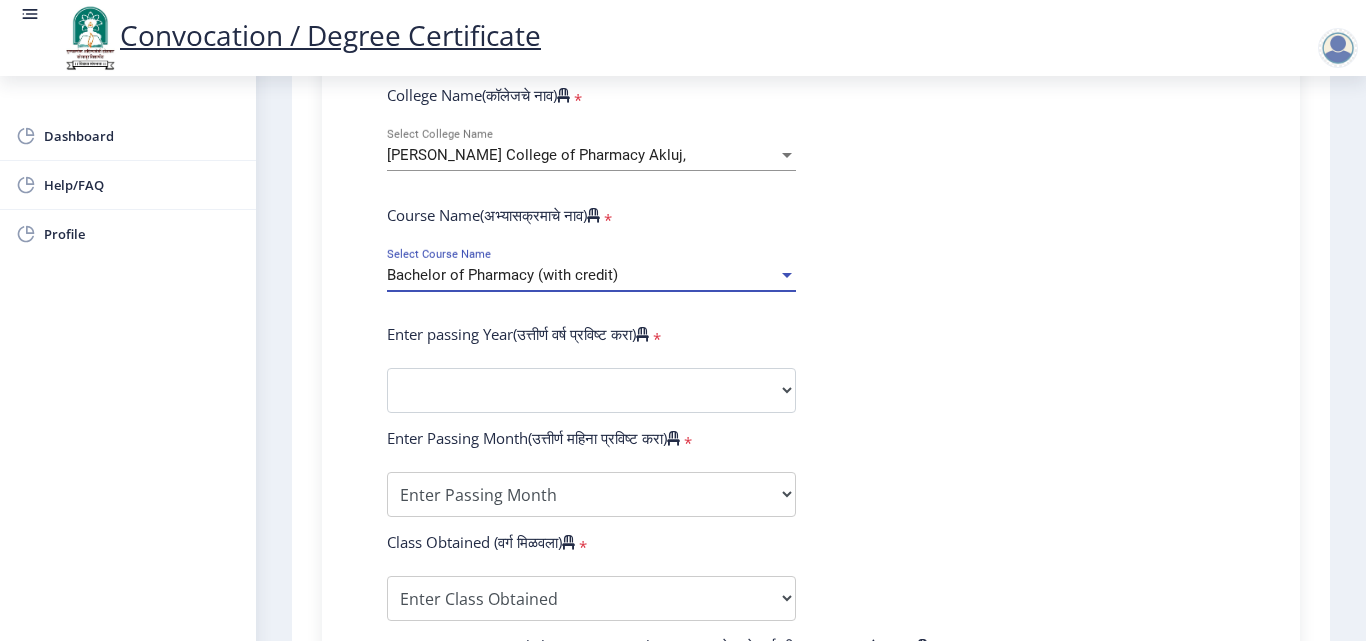 scroll, scrollTop: 800, scrollLeft: 0, axis: vertical 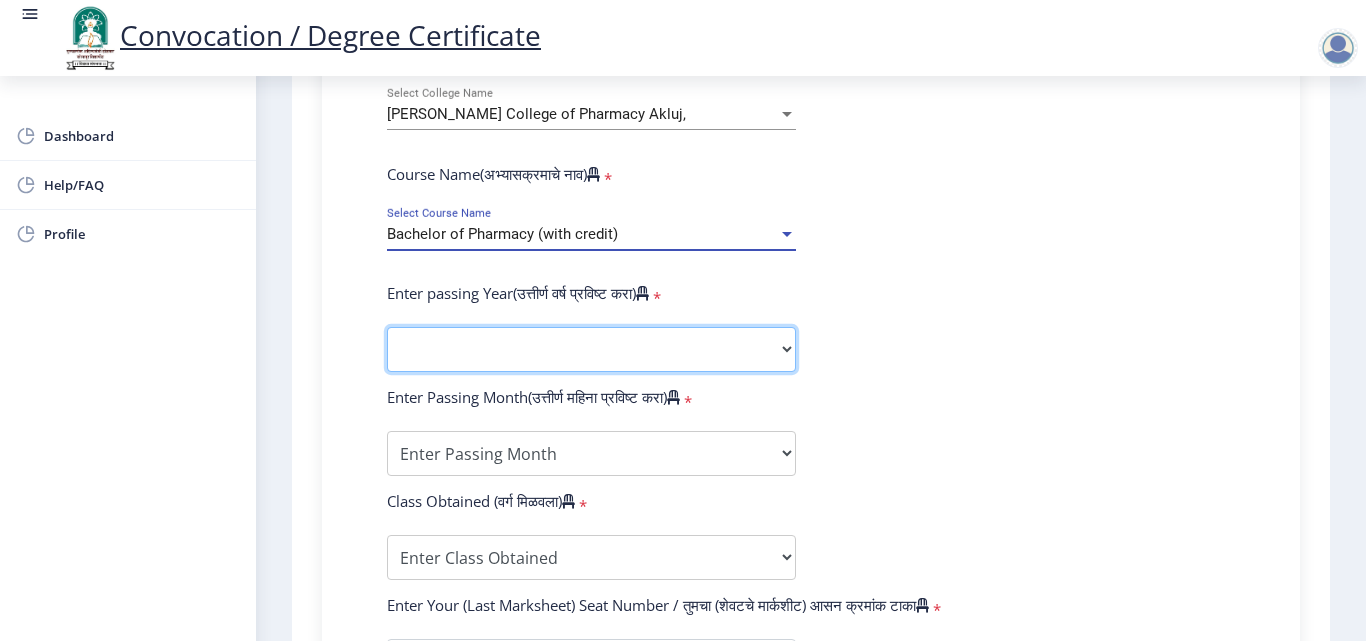 click on "2025   2024   2023   2022   2021   2020   2019   2018   2017   2016   2015   2014   2013   2012   2011   2010   2009   2008   2007   2006   2005   2004   2003   2002   2001   2000   1999   1998   1997   1996   1995   1994   1993   1992   1991   1990   1989   1988   1987   1986   1985   1984   1983   1982   1981   1980   1979   1978   1977   1976" 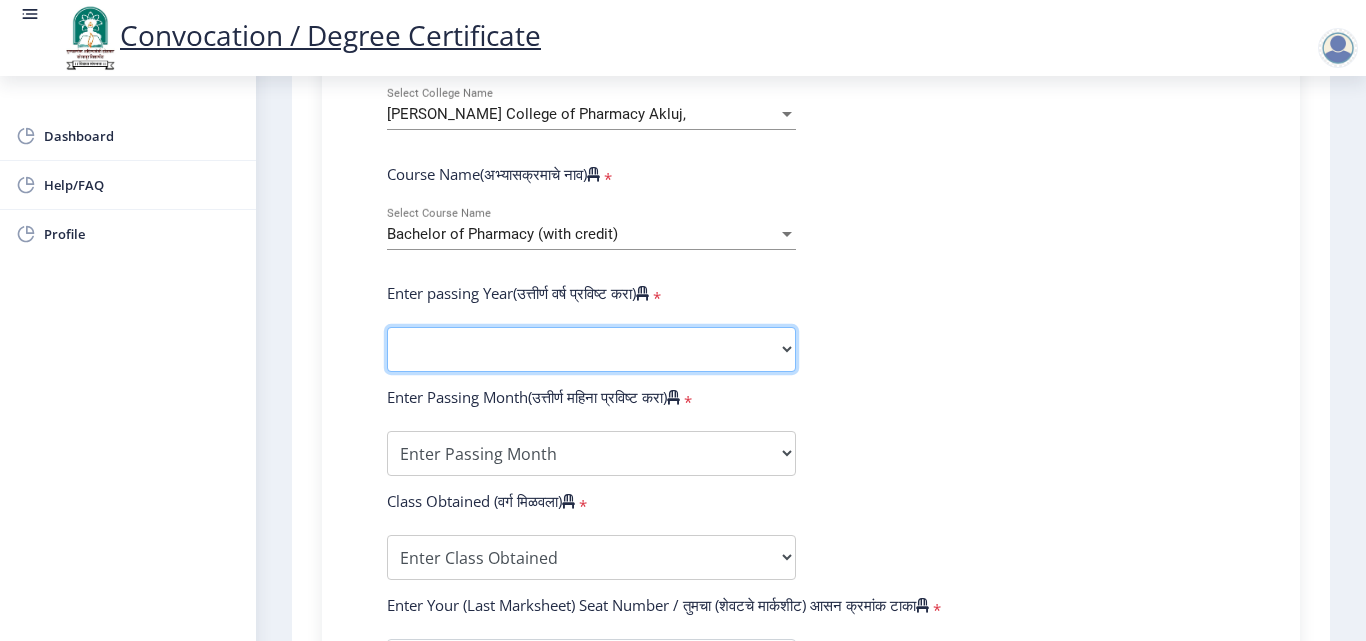 select on "2016" 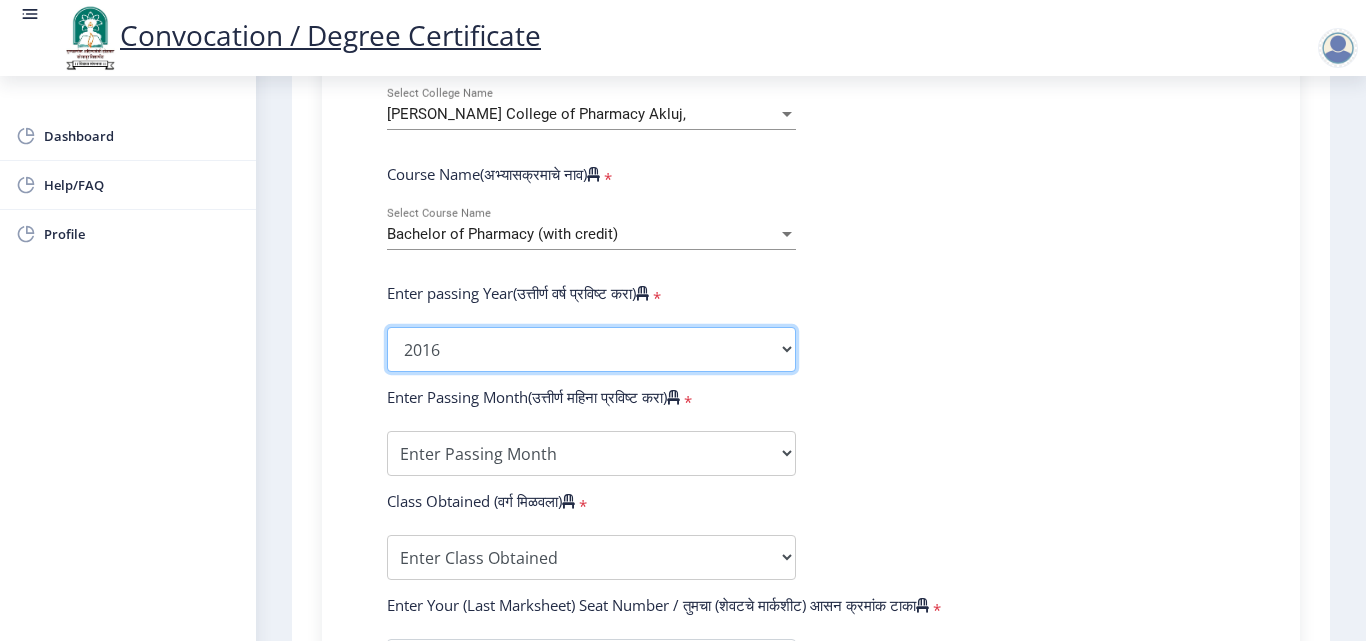 click on "2025   2024   2023   2022   2021   2020   2019   2018   2017   2016   2015   2014   2013   2012   2011   2010   2009   2008   2007   2006   2005   2004   2003   2002   2001   2000   1999   1998   1997   1996   1995   1994   1993   1992   1991   1990   1989   1988   1987   1986   1985   1984   1983   1982   1981   1980   1979   1978   1977   1976" 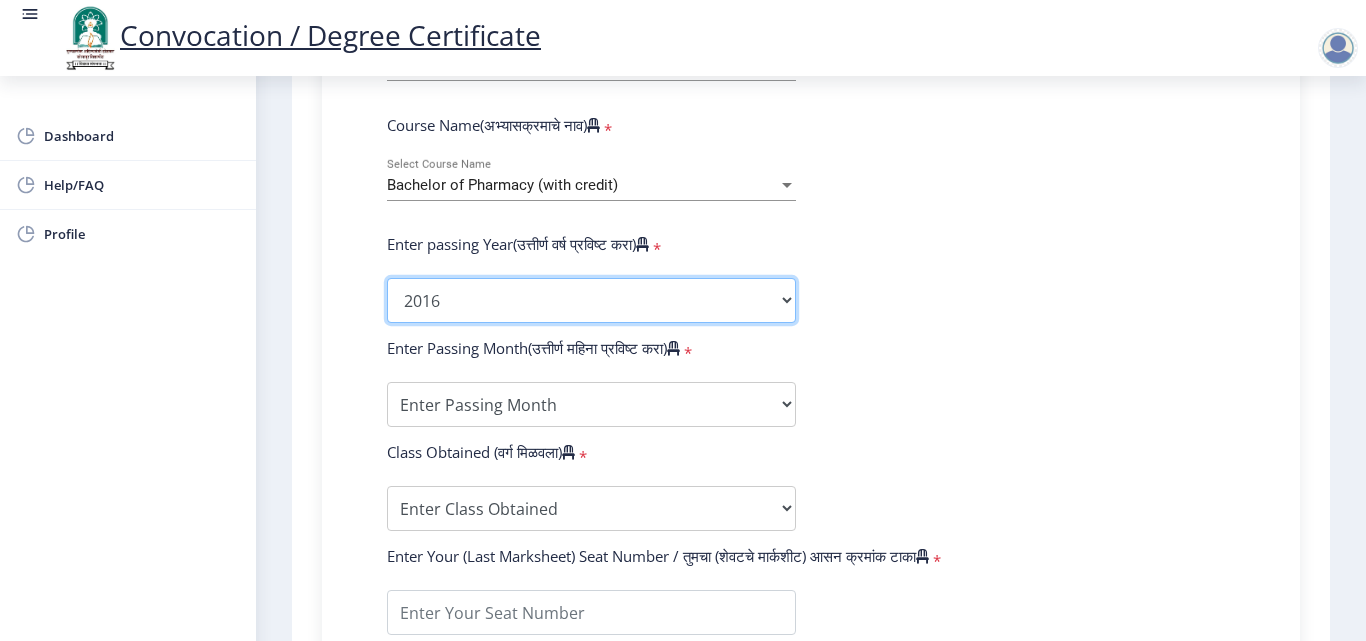 scroll, scrollTop: 900, scrollLeft: 0, axis: vertical 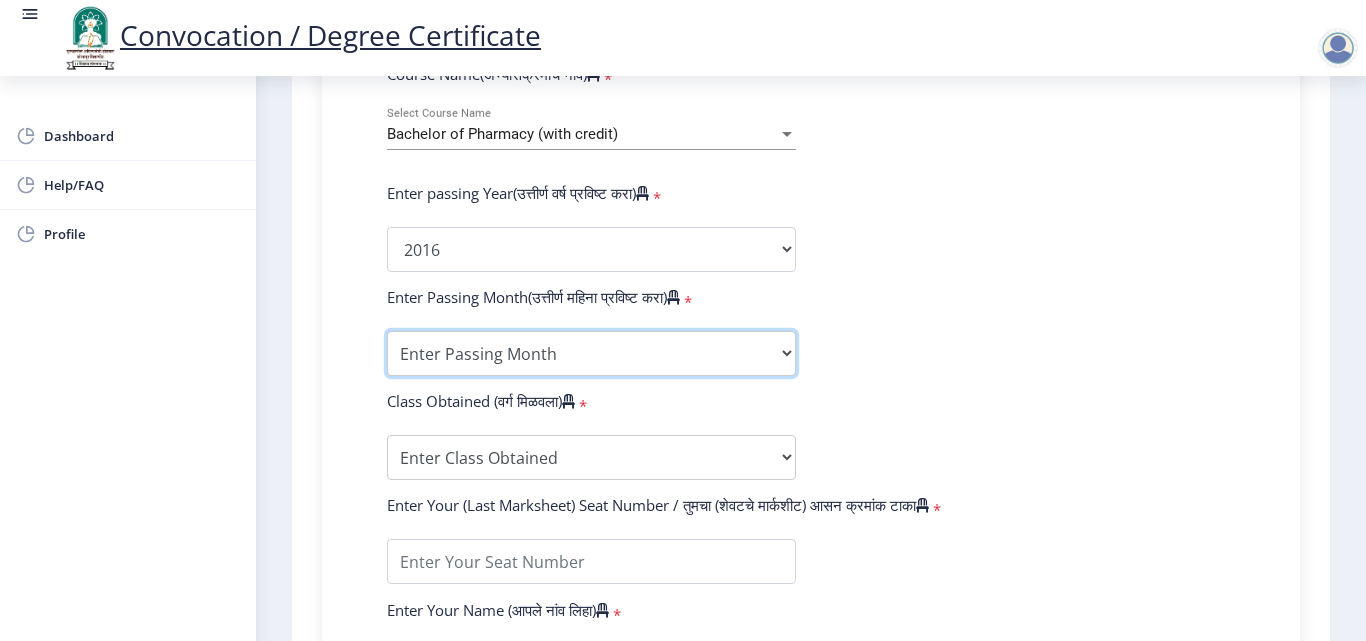 click on "Enter Passing Month March April May October November December" at bounding box center (591, 353) 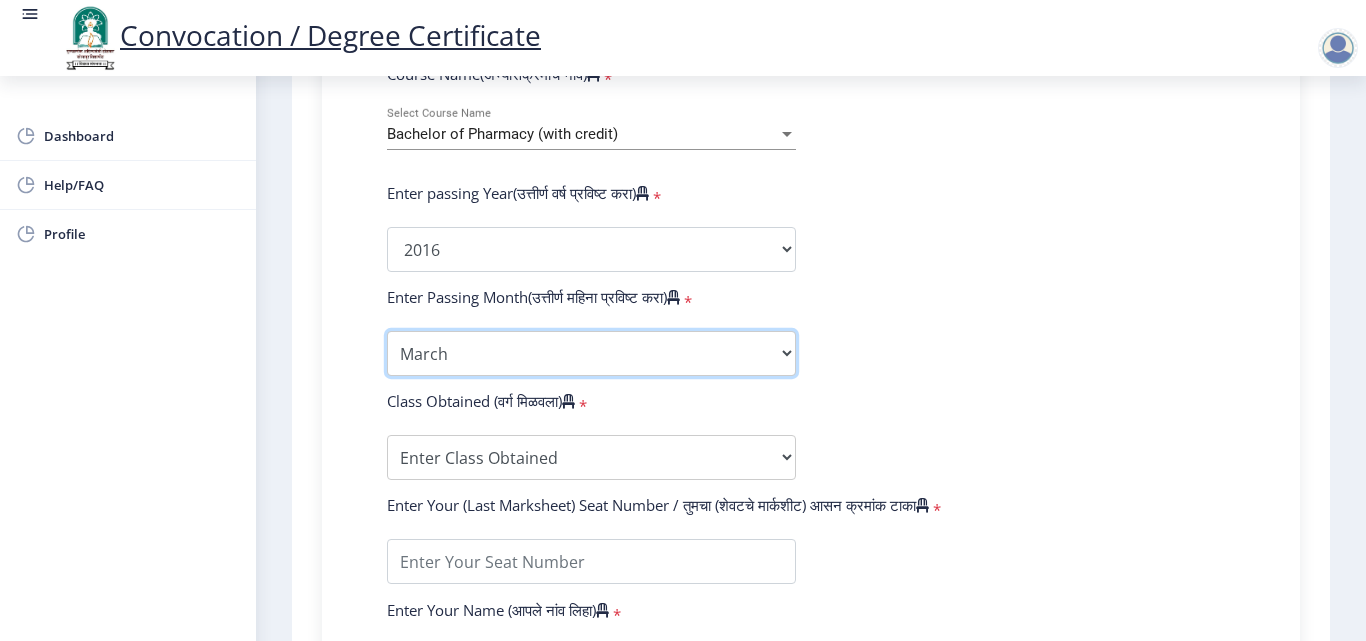 click on "Enter Passing Month March April May October November December" at bounding box center (591, 353) 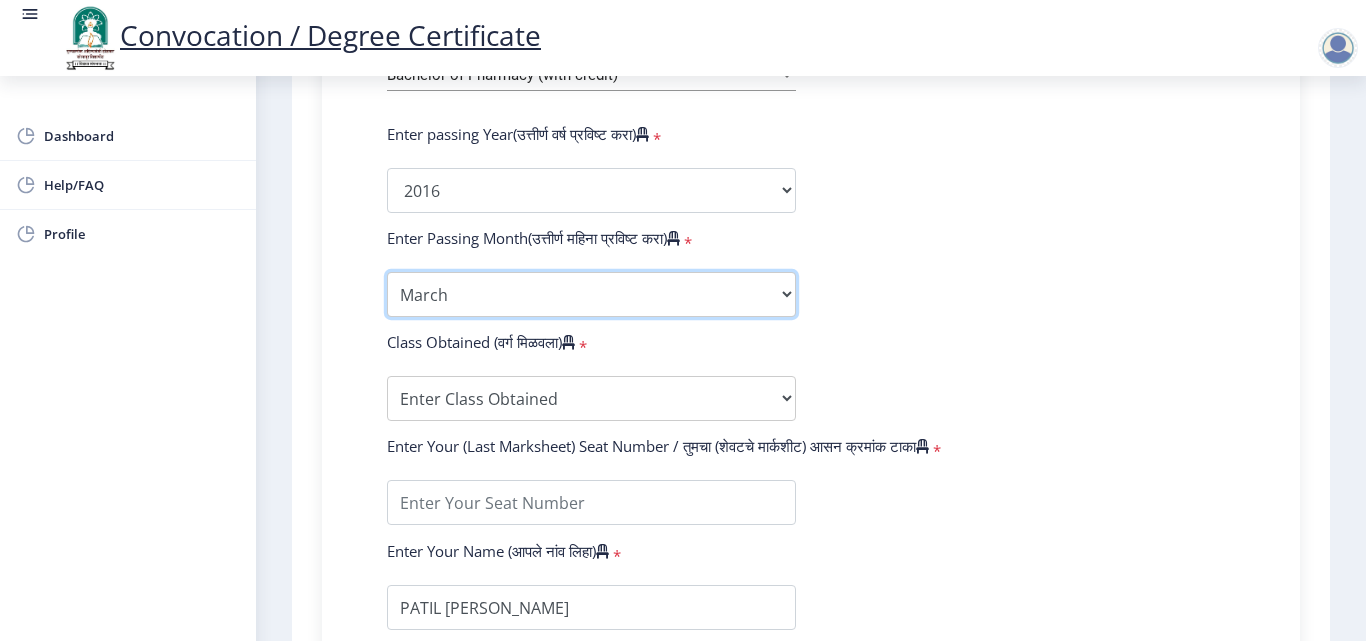 scroll, scrollTop: 1000, scrollLeft: 0, axis: vertical 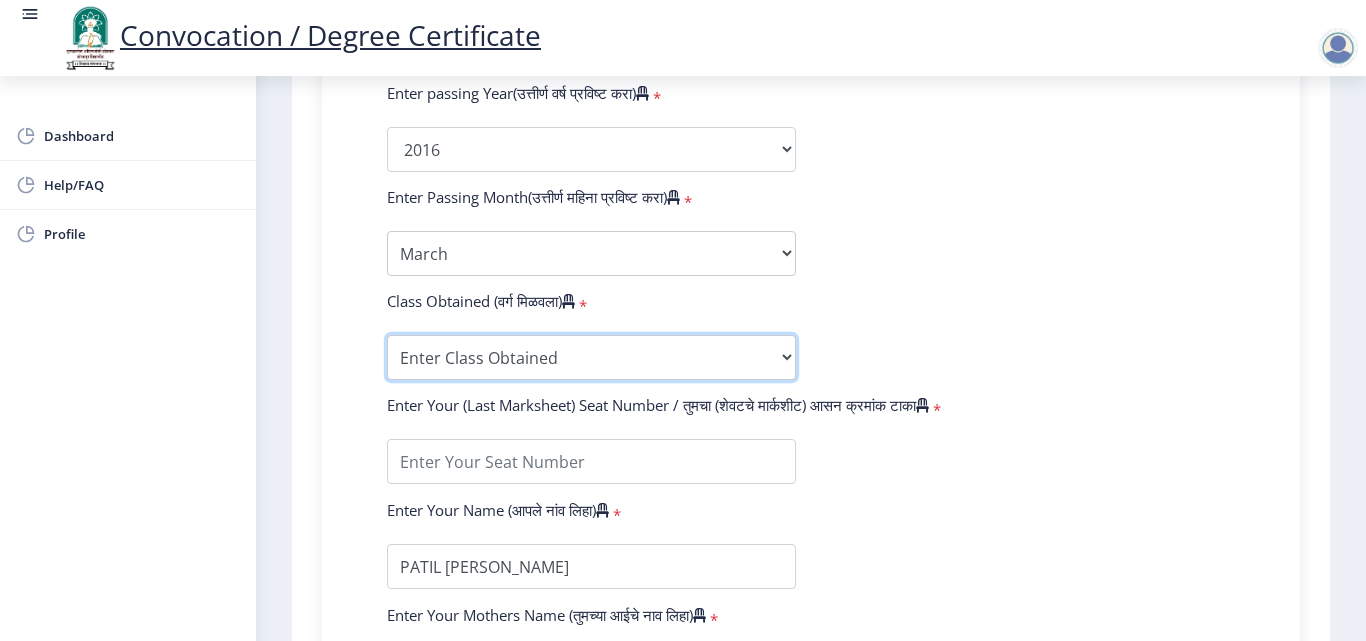 click on "Enter Class Obtained FIRST CLASS WITH DISTINCTION FIRST CLASS HIGHER SECOND CLASS SECOND CLASS PASS CLASS Grade O Grade A+ Grade A Grade B+ Grade B Grade C+ Grade C Grade D Grade E" at bounding box center (591, 357) 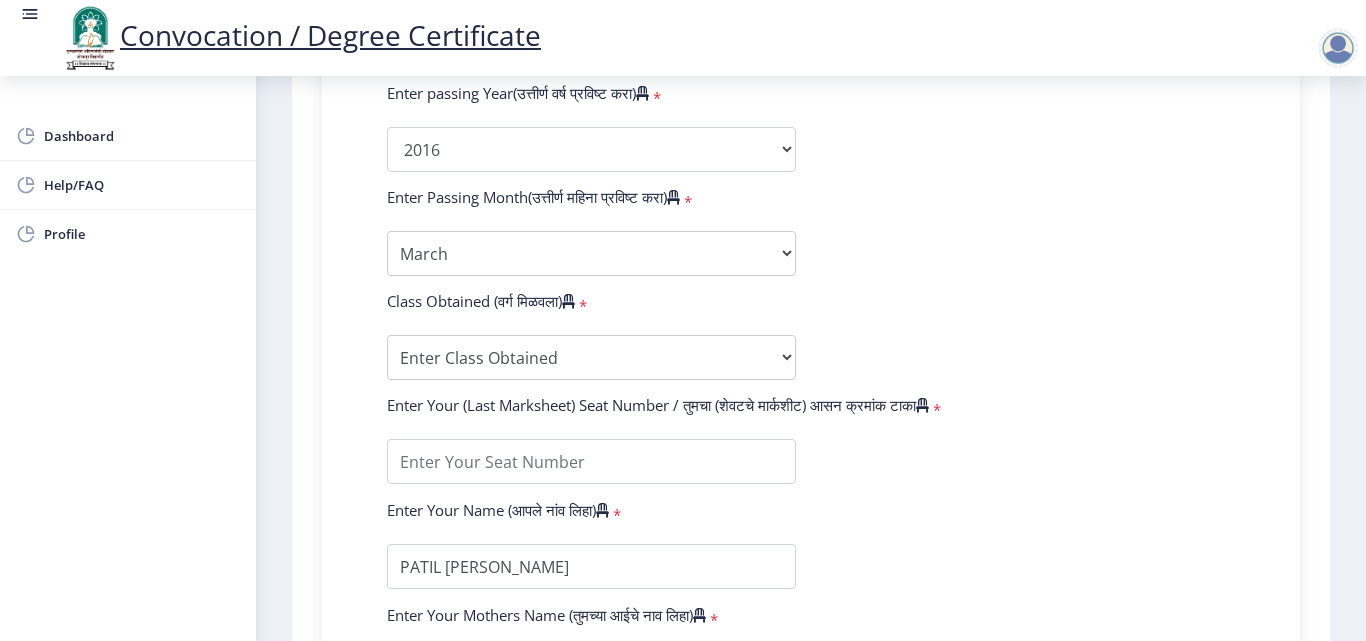 click on "Enter Your PRN Number (तुमचा पीआरएन (कायम नोंदणी क्रमांक) एंटर करा)   * Student Type (विद्यार्थी प्रकार)    * Select Student Type Regular External College Name(कॉलेजचे नाव)   * [PERSON_NAME] College of Pharmacy Akluj, Select College Name Course Name(अभ्यासक्रमाचे नाव)   * Bachelor of Pharmacy (with credit) Select Course Name Enter passing Year(उत्तीर्ण वर्ष प्रविष्ट करा)   *  2025   2024   2023   2022   2021   2020   2019   2018   2017   2016   2015   2014   2013   2012   2011   2010   2009   2008   2007   2006   2005   2004   2003   2002   2001   2000   1999   1998   1997   1996   1995   1994   1993   1992   1991   1990   1989   1988   1987   1986   1985   1984   1983   1982   1981   1980   1979   1978   1977   1976  * Enter Passing Month March April May October November December * * *" 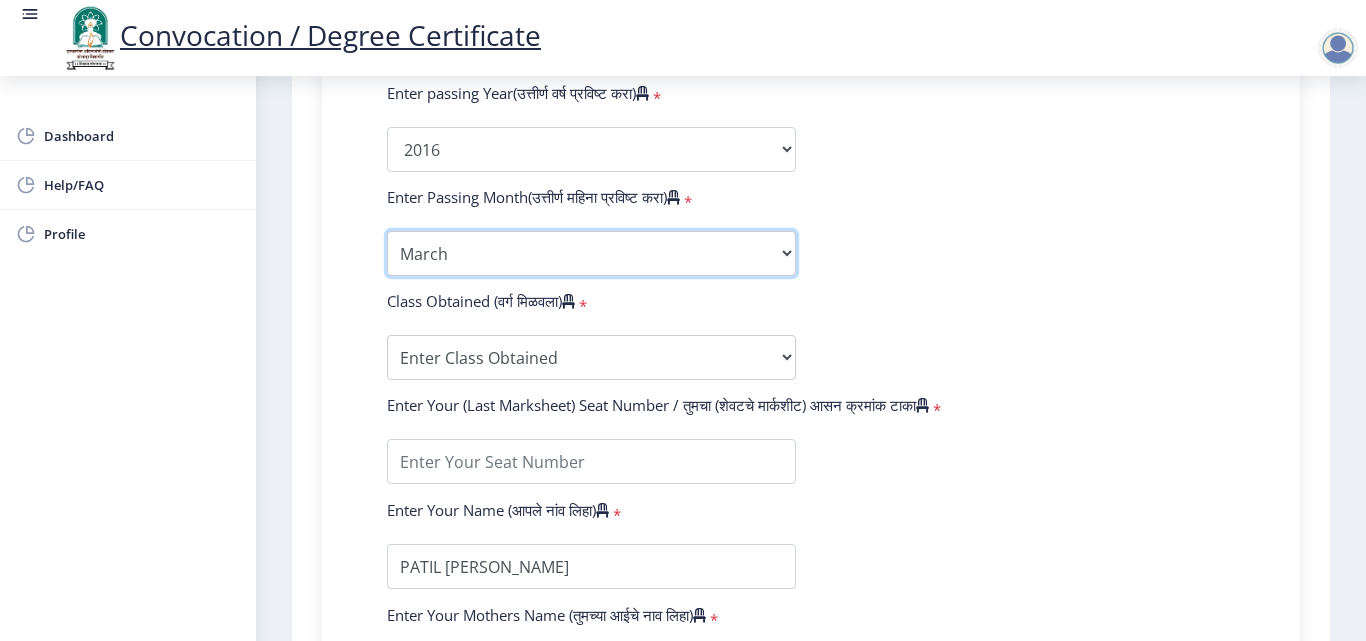 click on "Enter Passing Month March April May October November December" at bounding box center [591, 253] 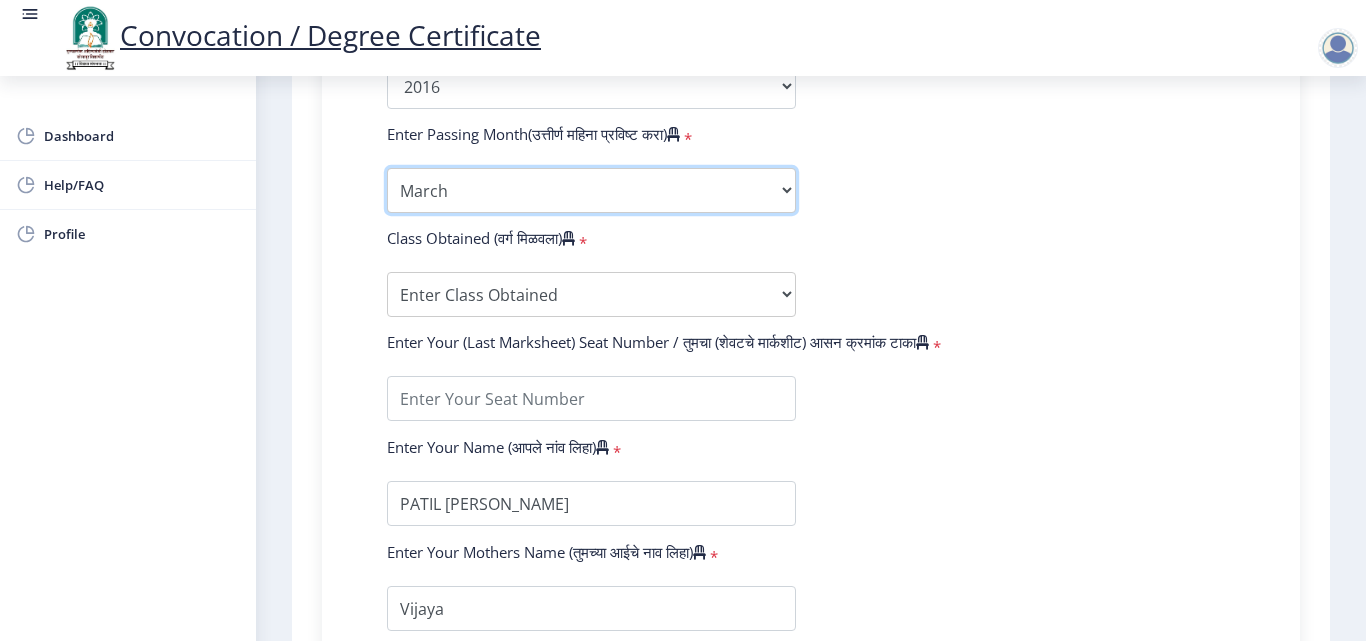 scroll, scrollTop: 1100, scrollLeft: 0, axis: vertical 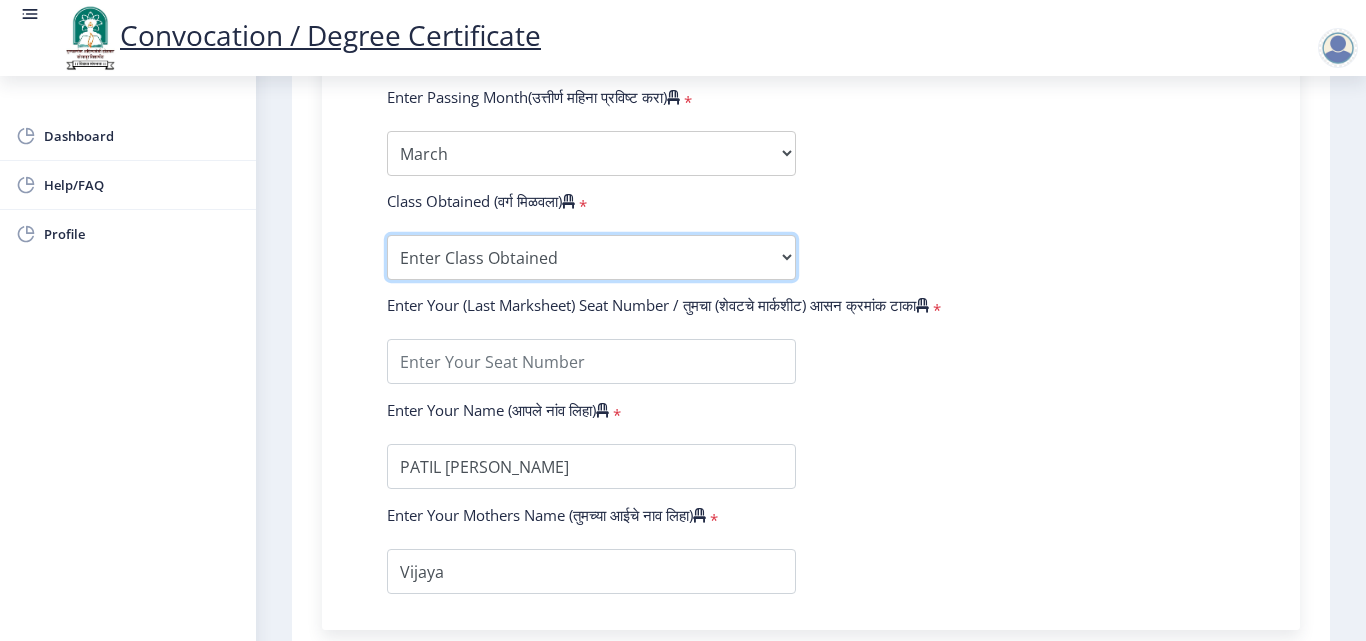 click on "Enter Class Obtained FIRST CLASS WITH DISTINCTION FIRST CLASS HIGHER SECOND CLASS SECOND CLASS PASS CLASS Grade O Grade A+ Grade A Grade B+ Grade B Grade C+ Grade C Grade D Grade E" at bounding box center (591, 257) 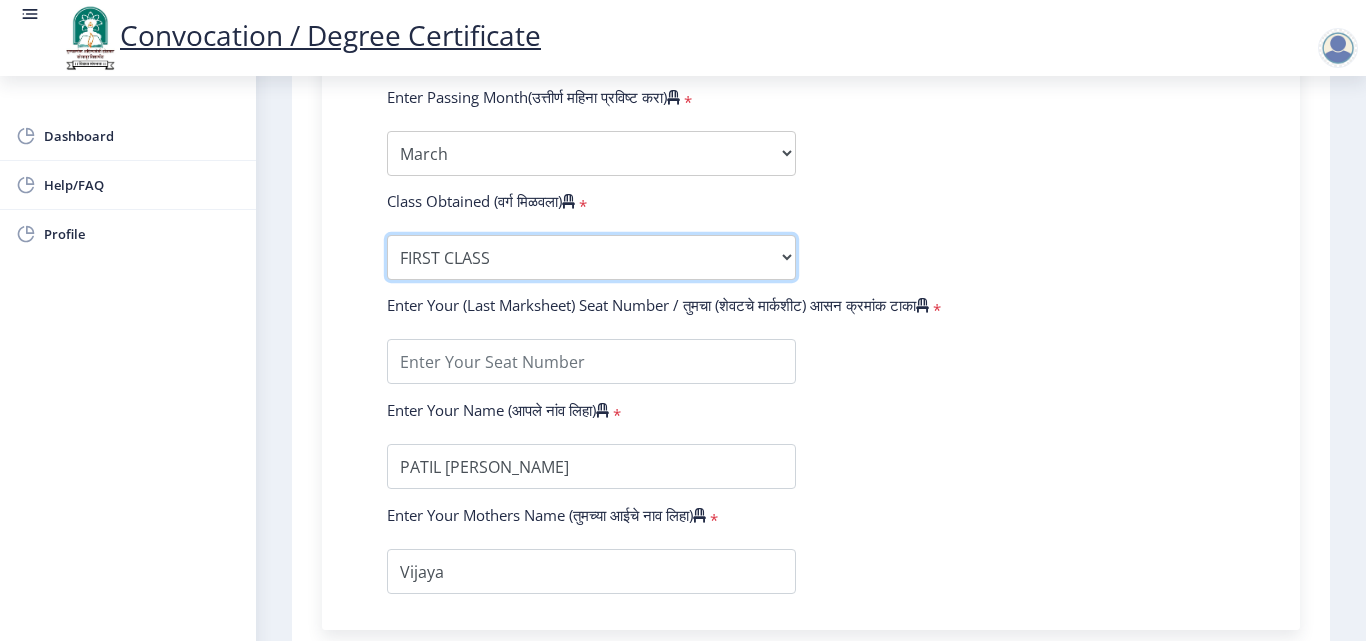 click on "Enter Class Obtained FIRST CLASS WITH DISTINCTION FIRST CLASS HIGHER SECOND CLASS SECOND CLASS PASS CLASS Grade O Grade A+ Grade A Grade B+ Grade B Grade C+ Grade C Grade D Grade E" at bounding box center (591, 257) 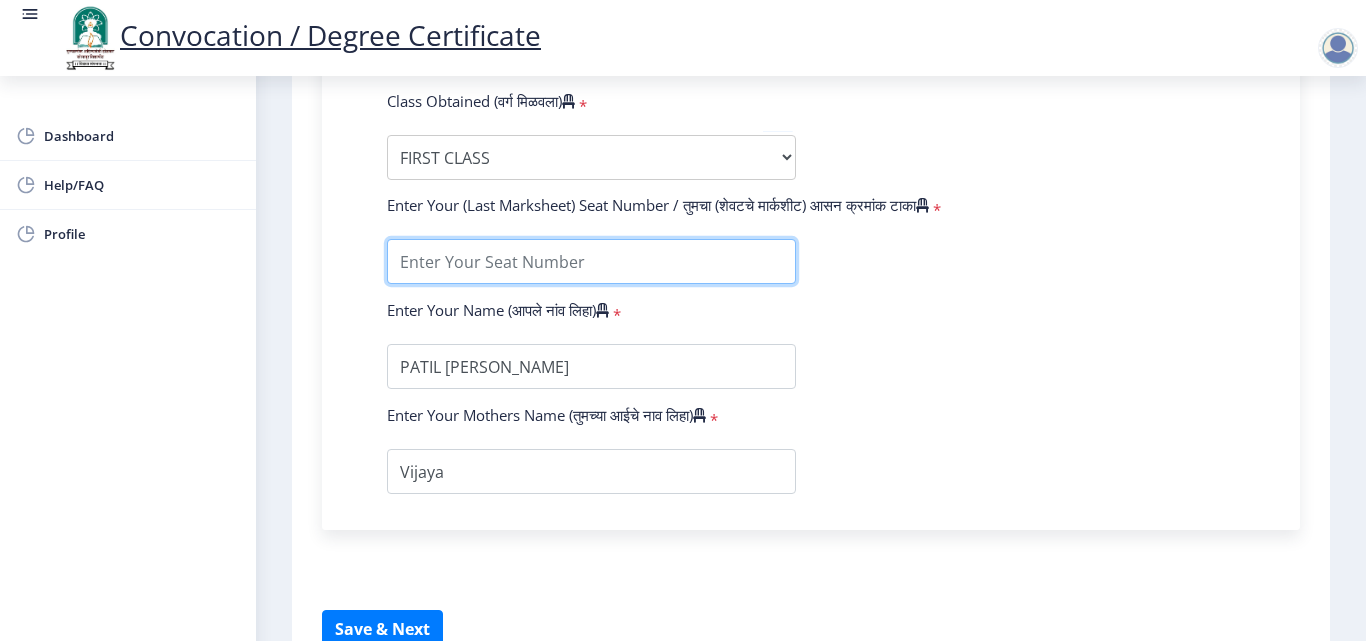 click at bounding box center (591, 261) 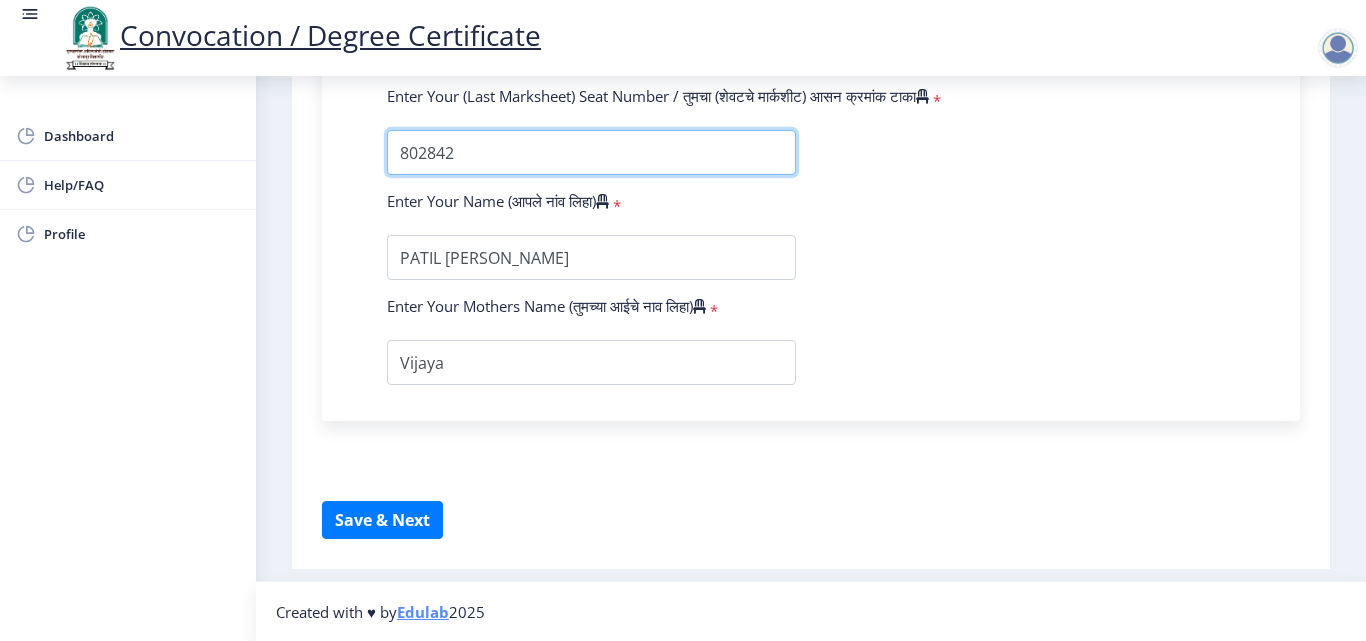 scroll, scrollTop: 1310, scrollLeft: 0, axis: vertical 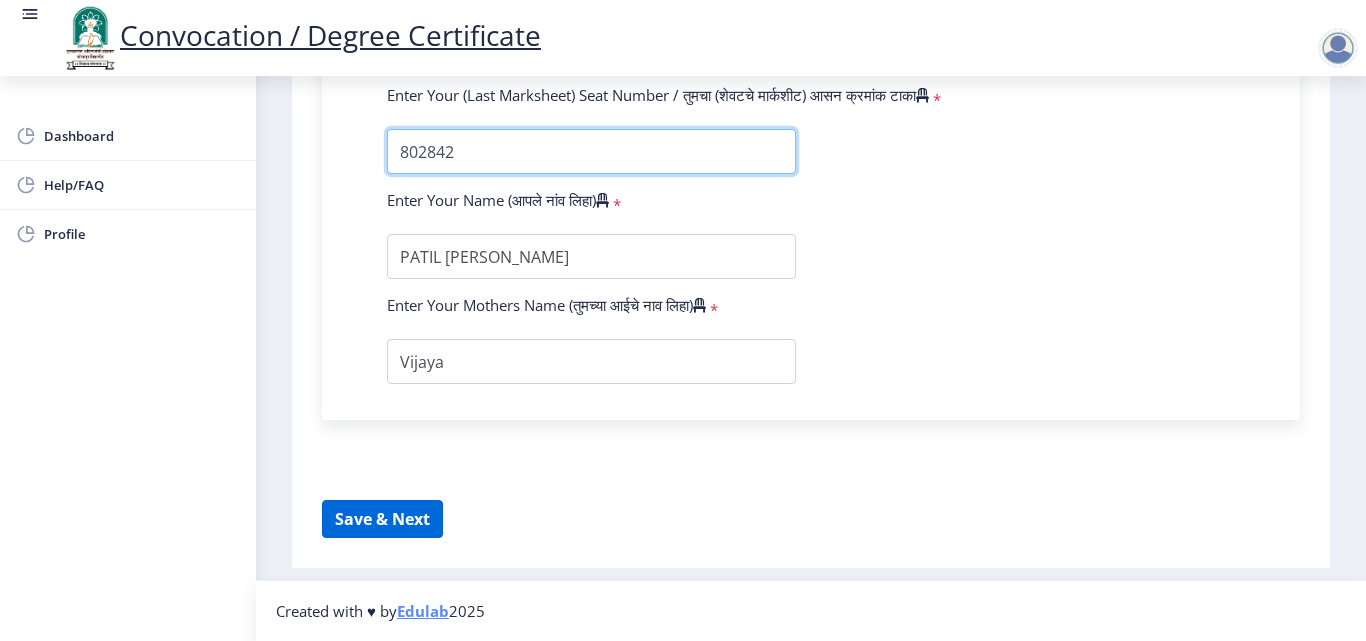 type on "802842" 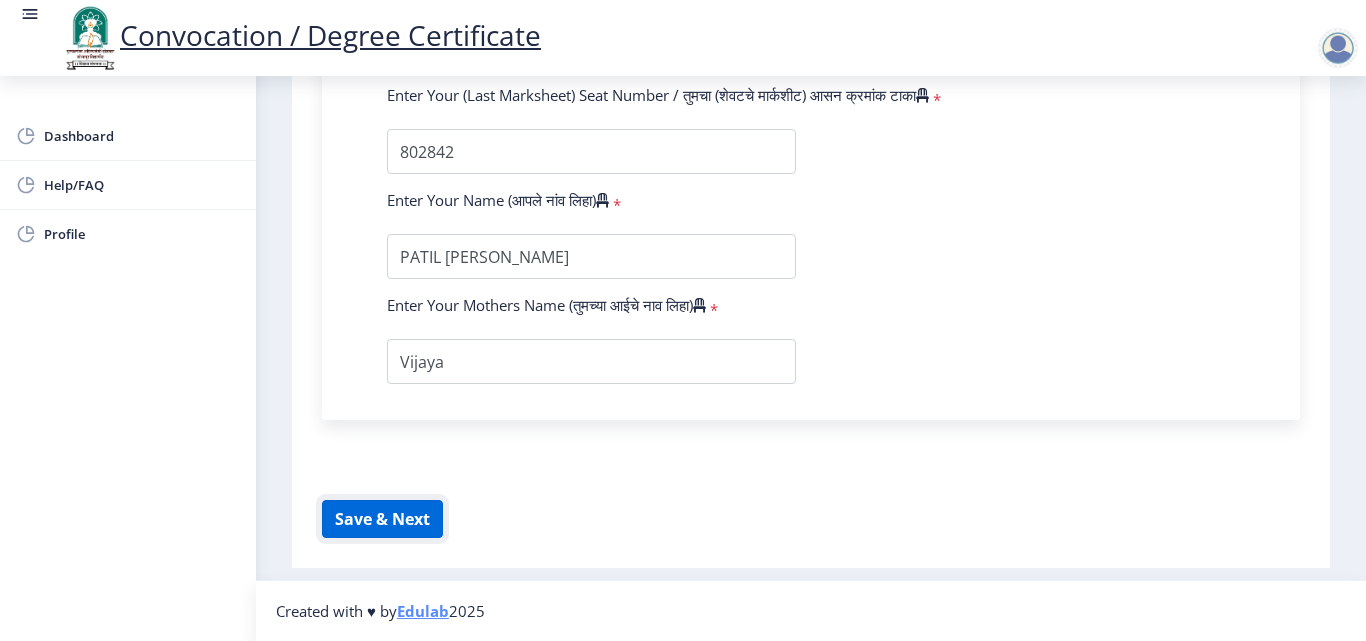 click on "Save & Next" 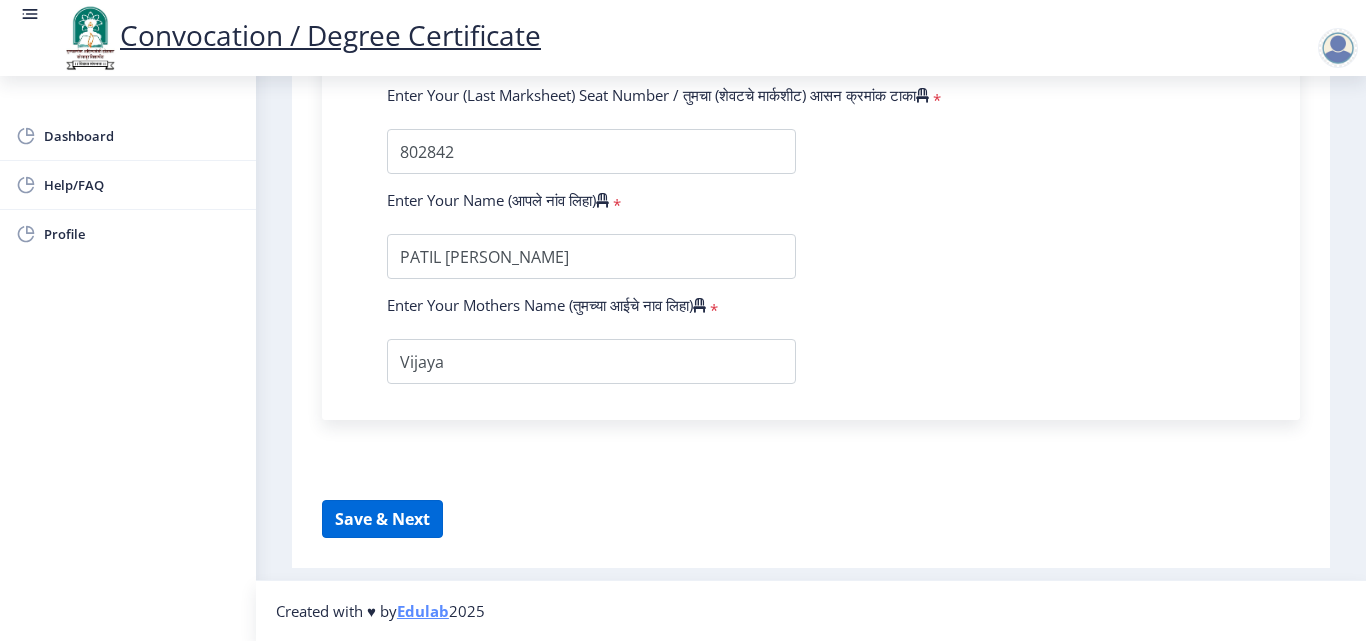 select 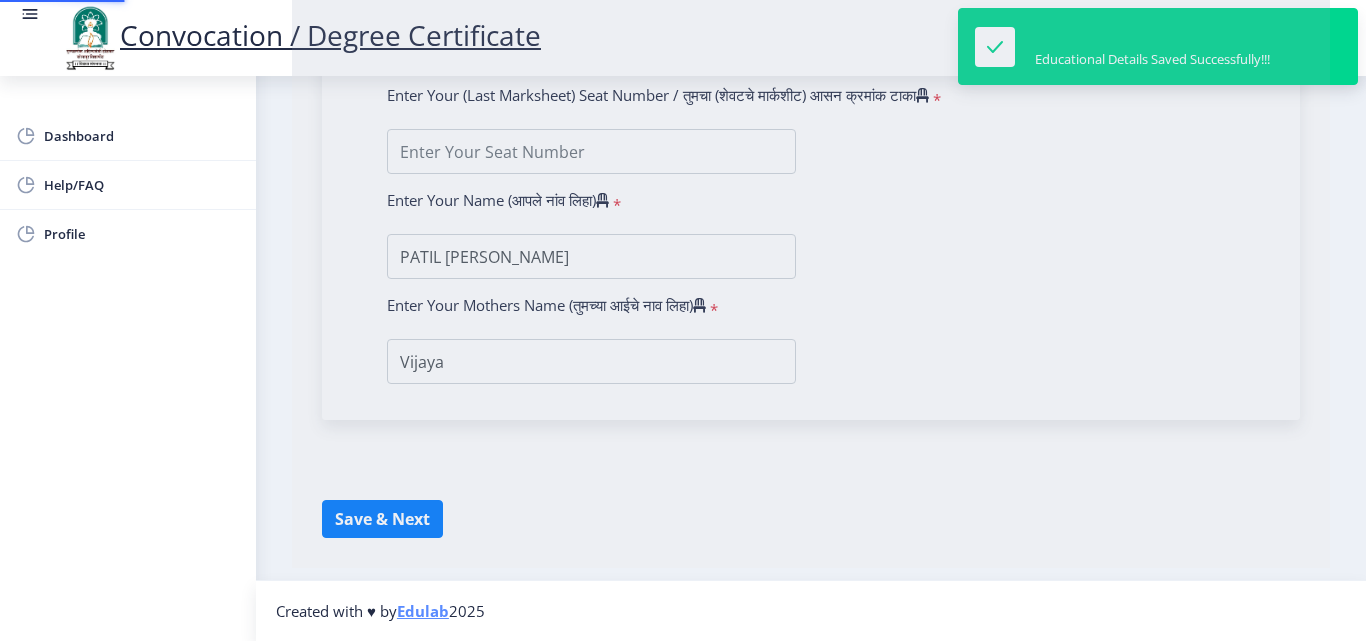 scroll, scrollTop: 0, scrollLeft: 0, axis: both 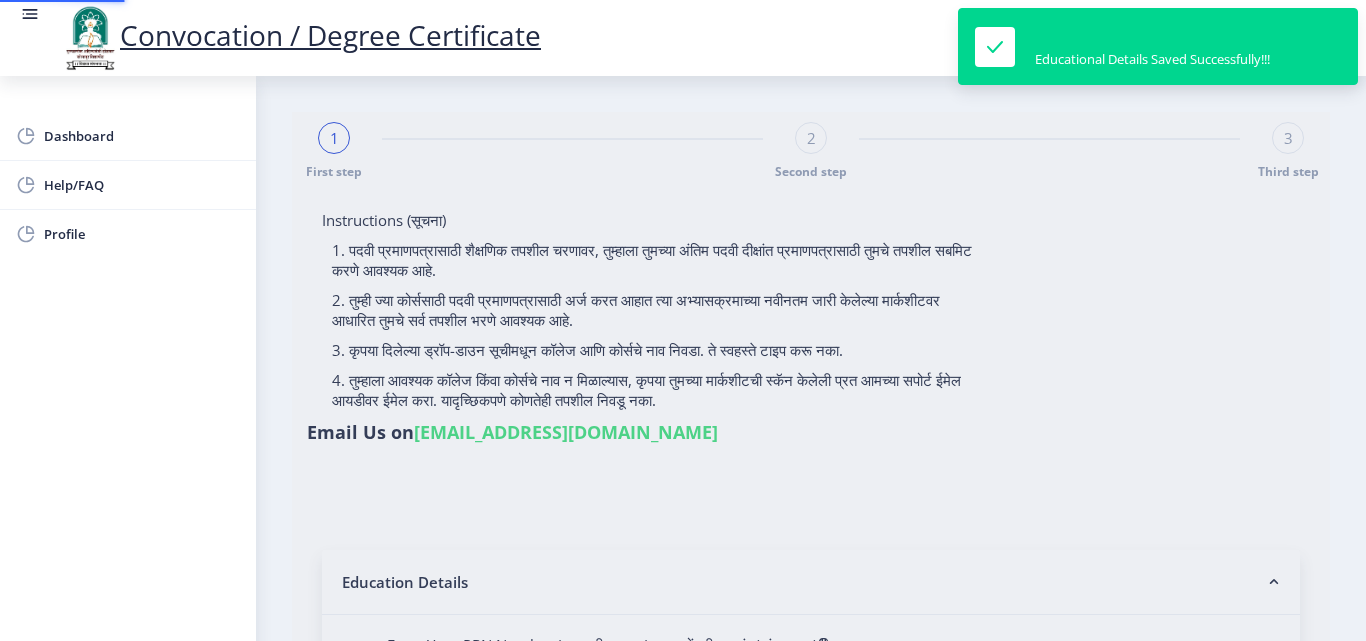 type on "2013032500204207" 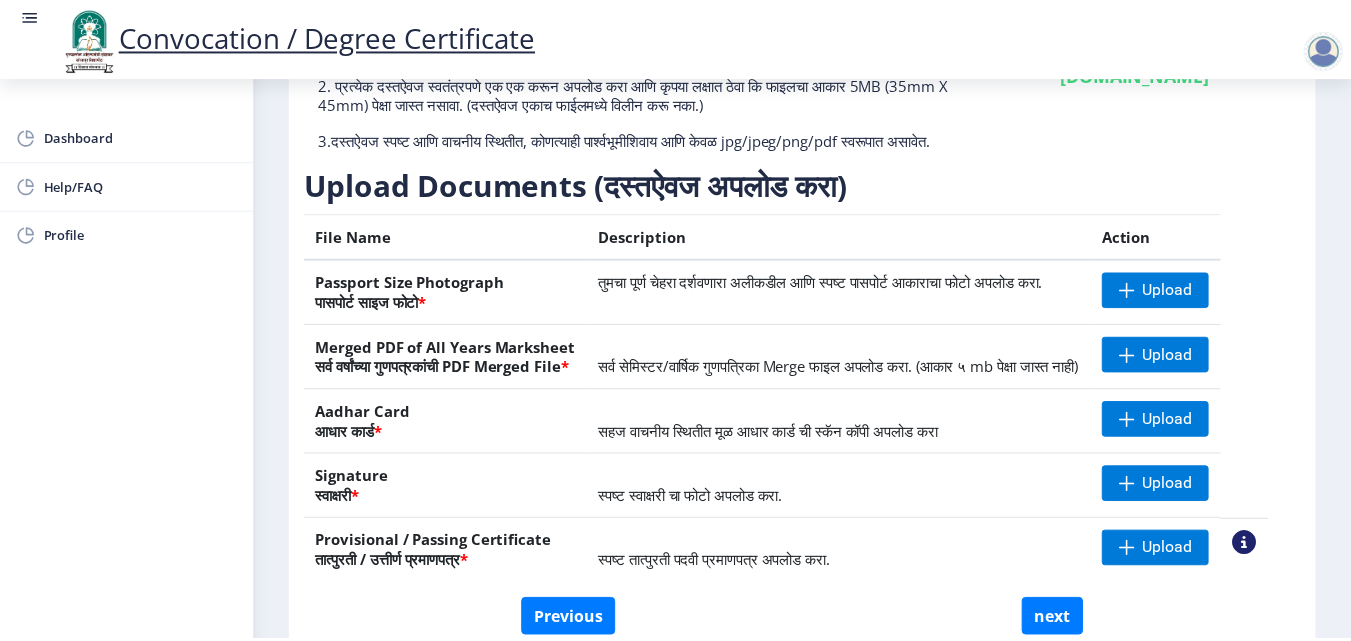 scroll, scrollTop: 269, scrollLeft: 0, axis: vertical 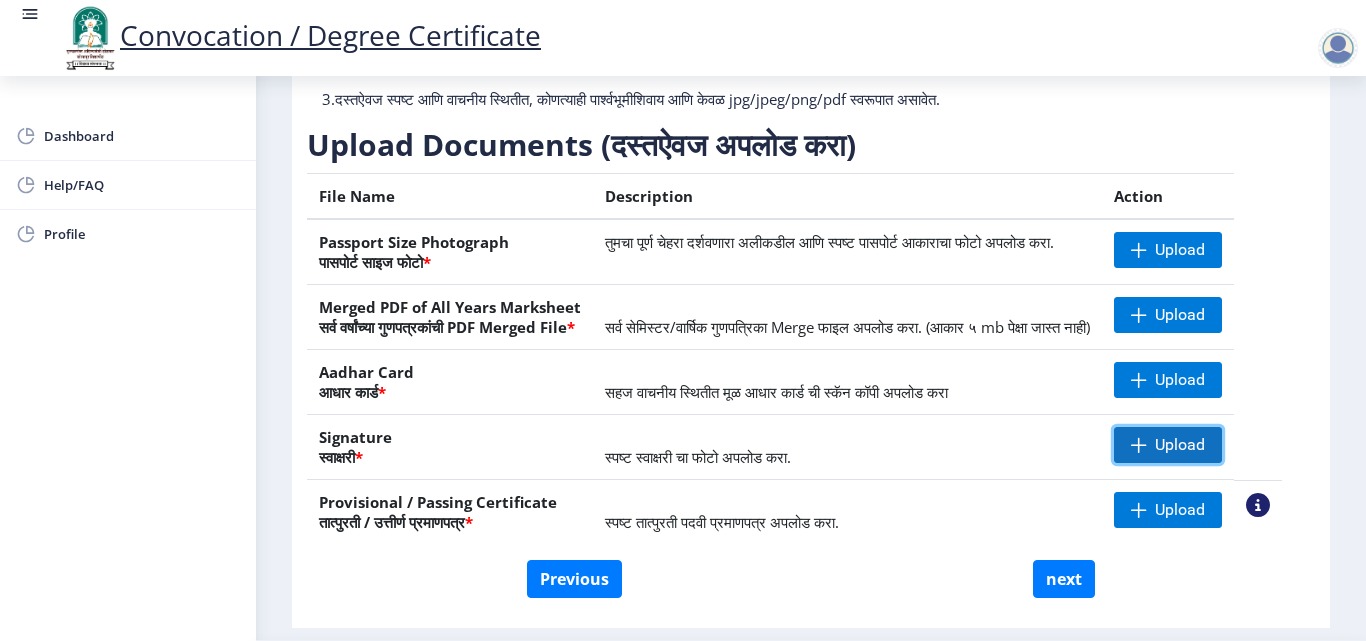 click on "Upload" 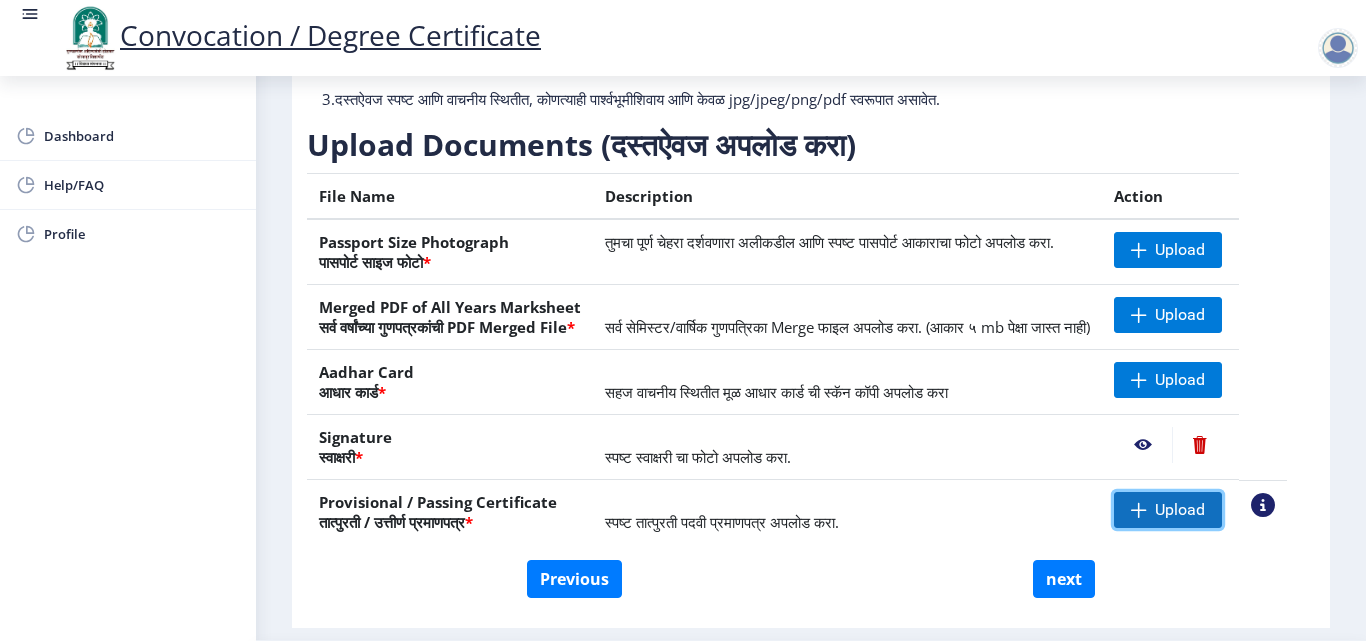 click on "Upload" 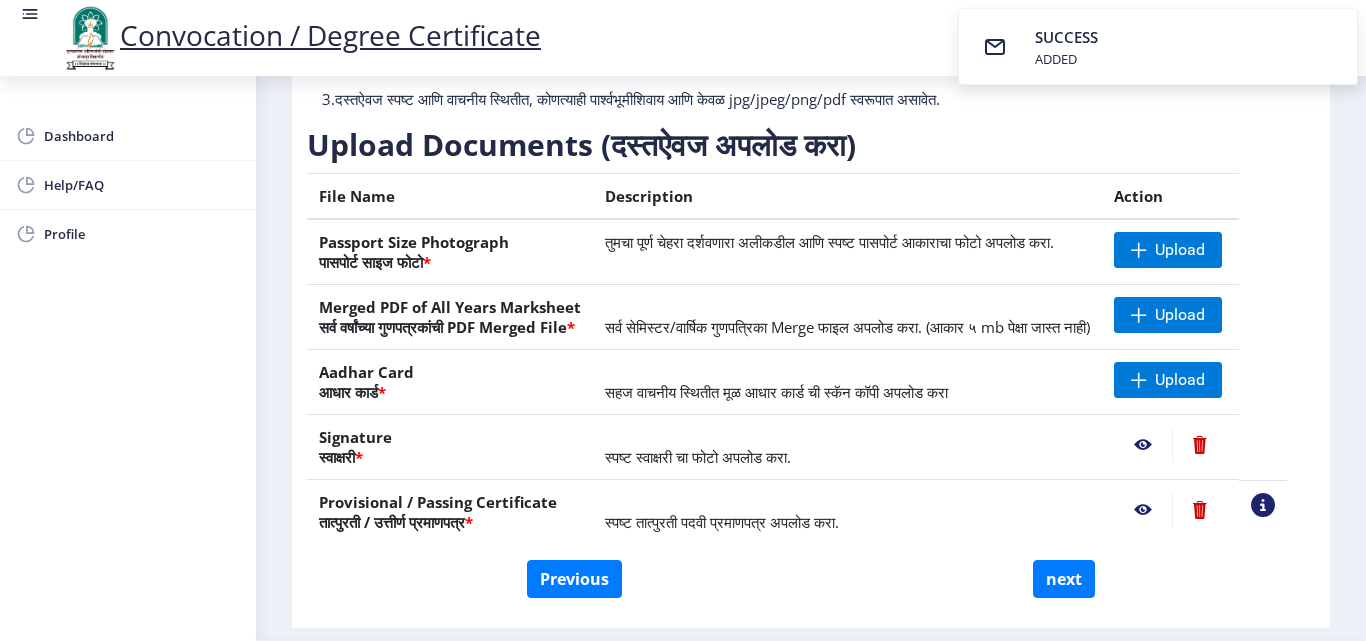 click 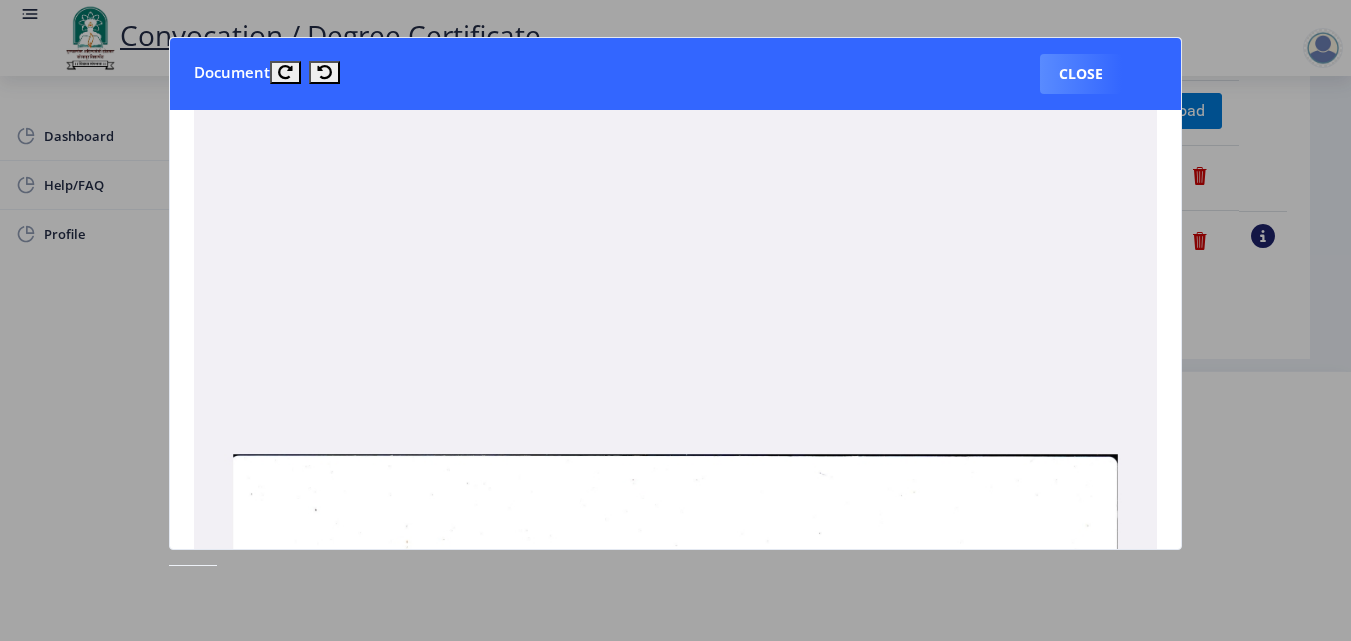 scroll, scrollTop: 200, scrollLeft: 0, axis: vertical 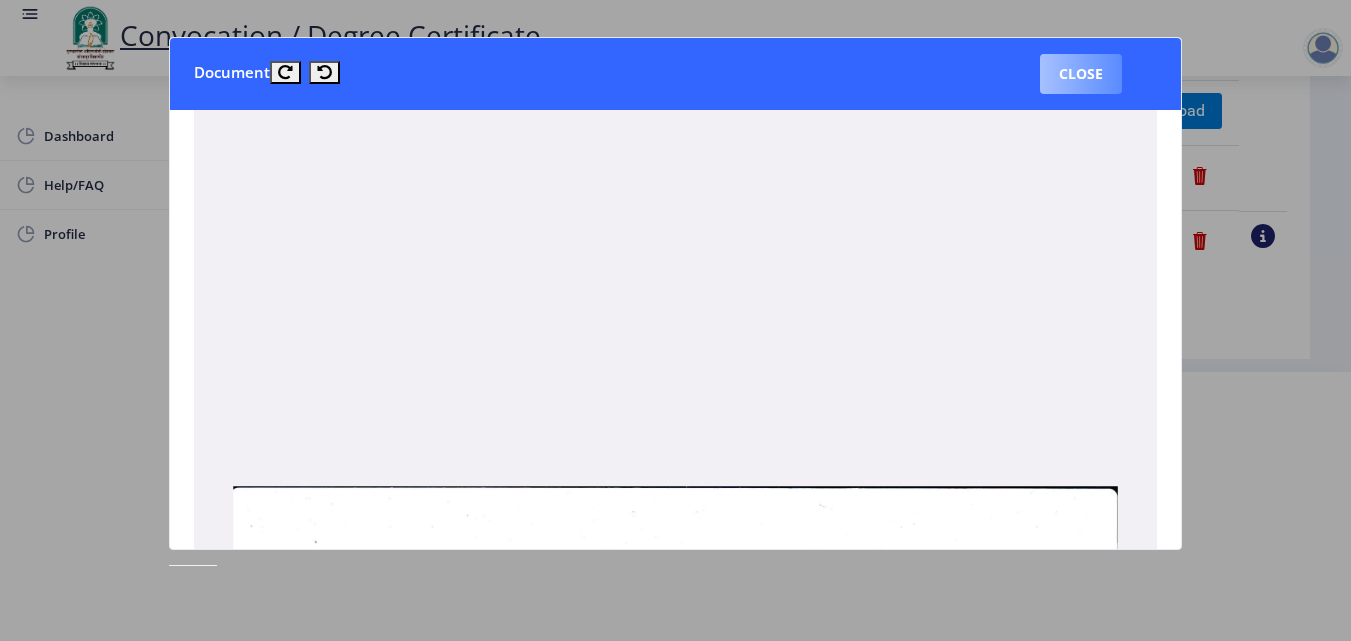 click on "Close" at bounding box center [1081, 74] 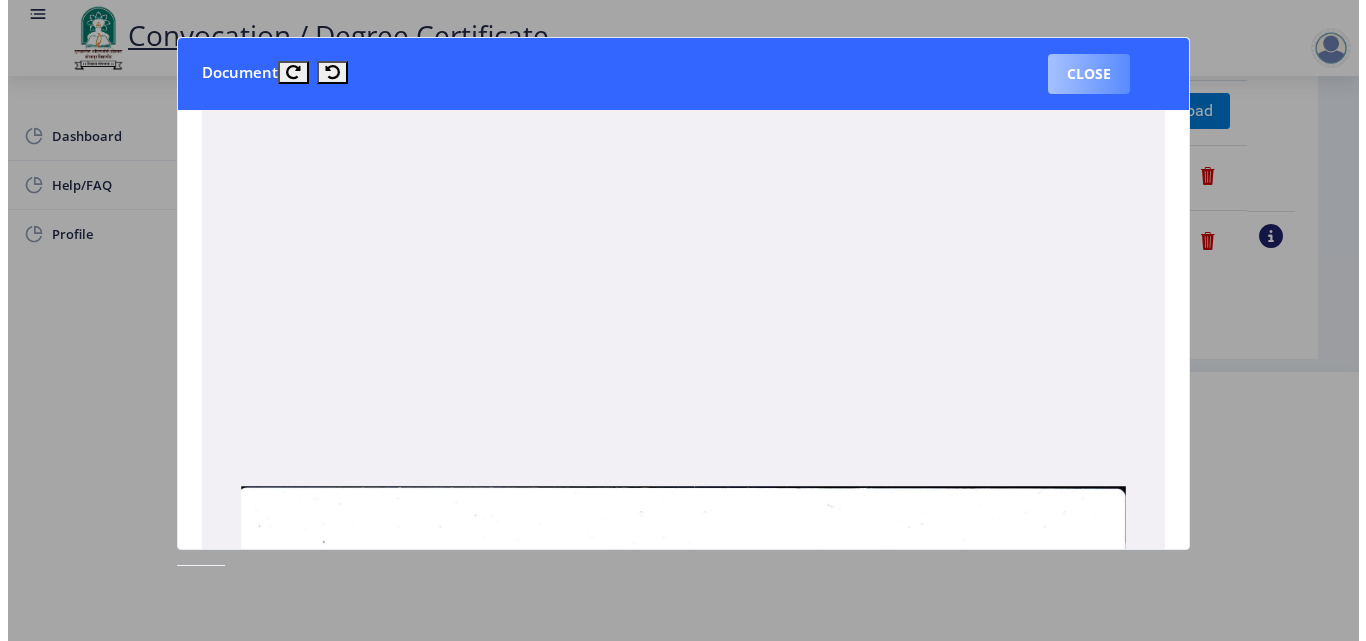 scroll, scrollTop: 173, scrollLeft: 0, axis: vertical 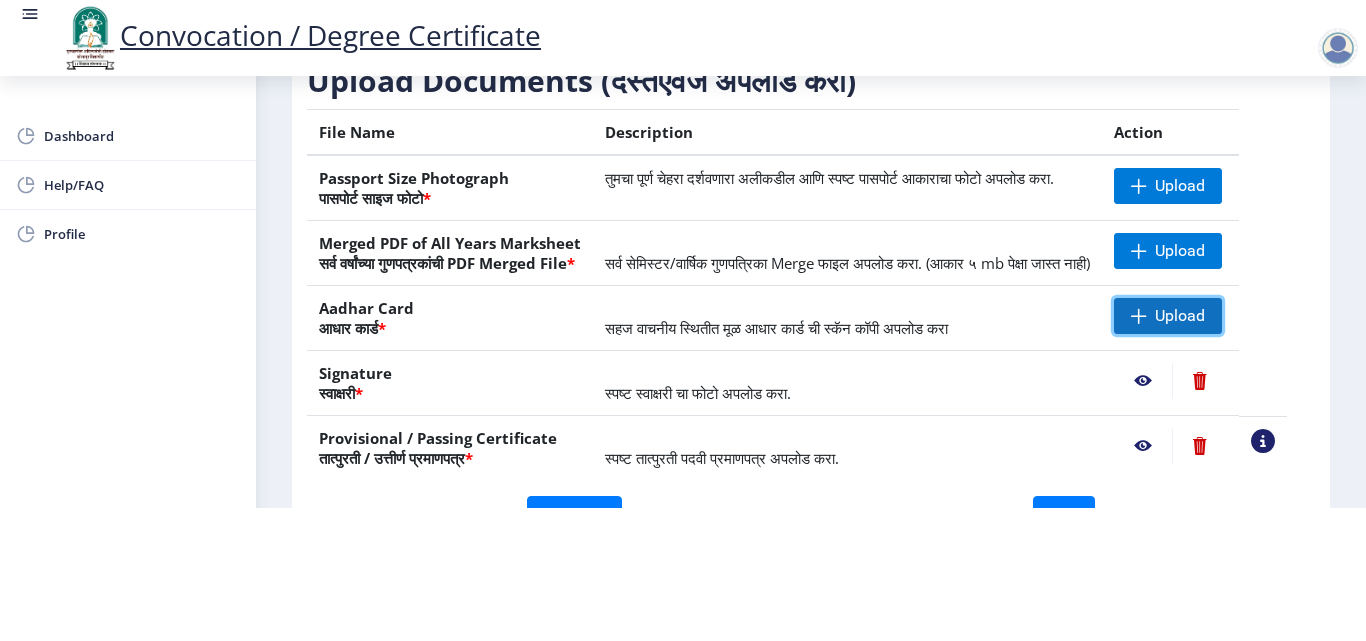 click on "Upload" 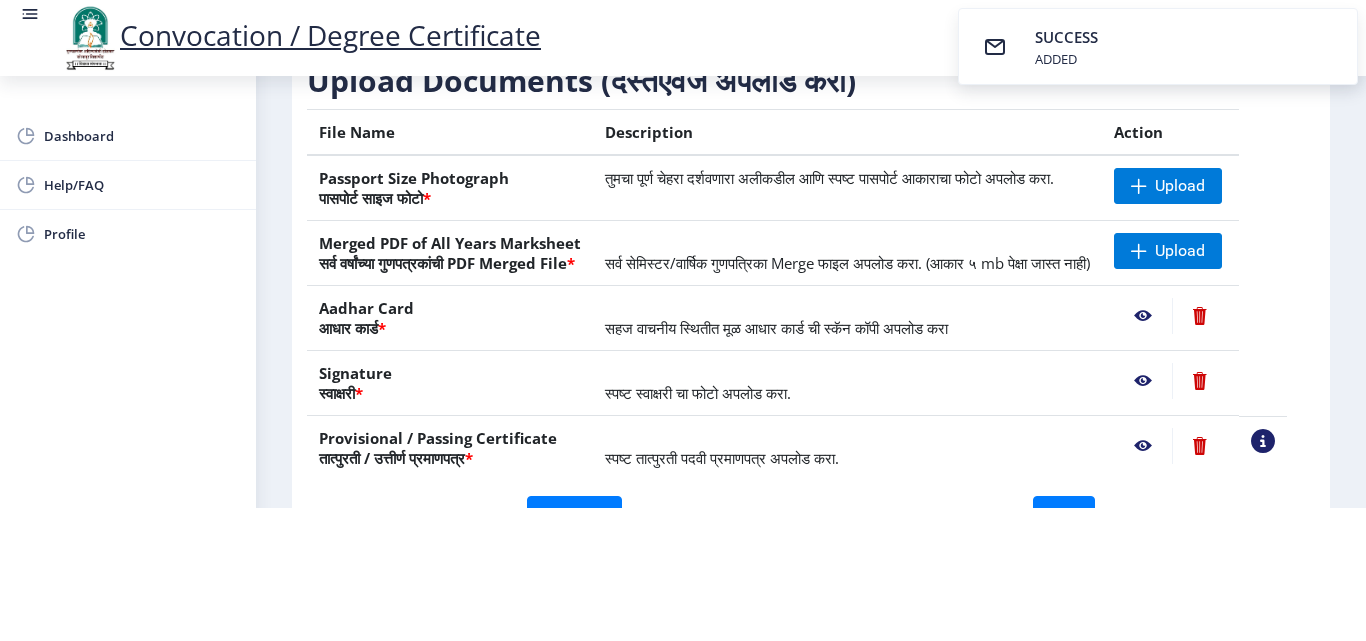 click 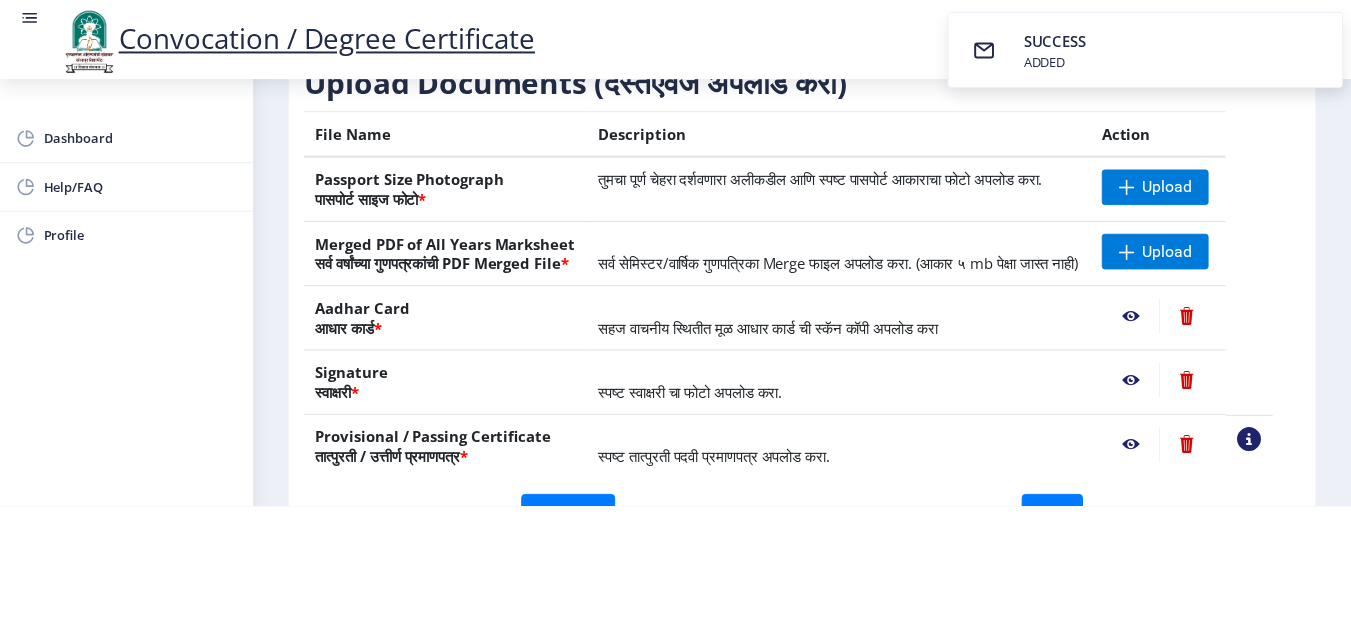 scroll, scrollTop: 0, scrollLeft: 0, axis: both 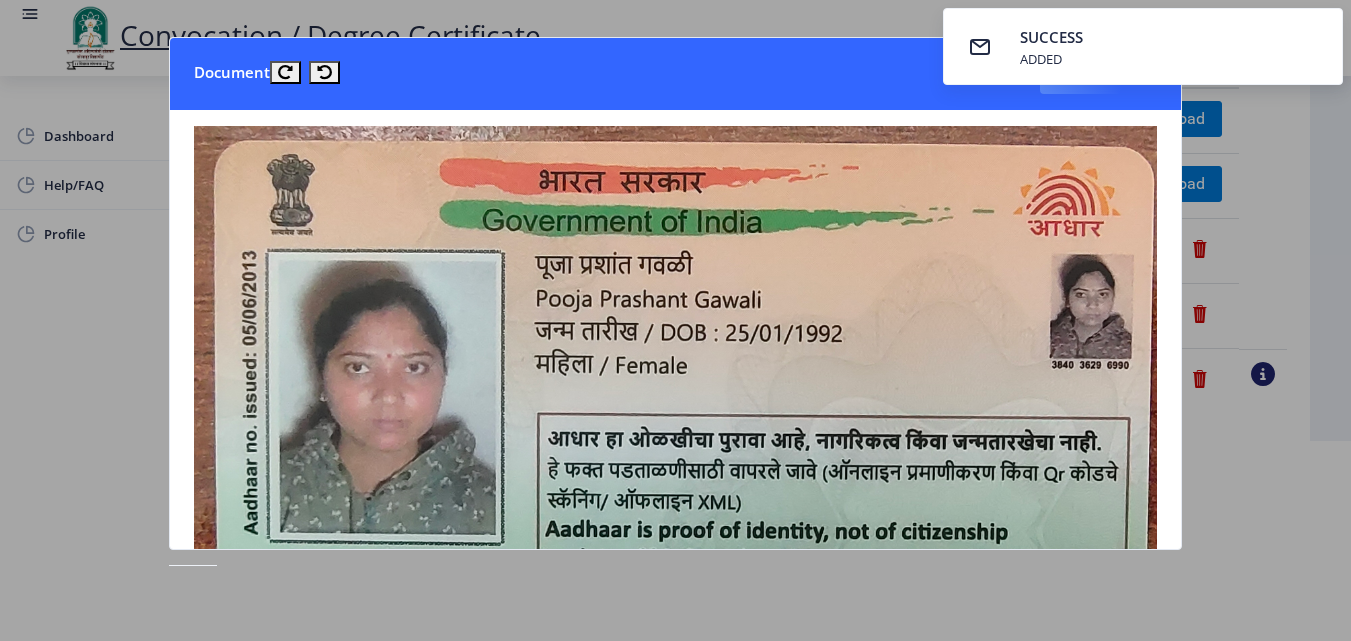 click 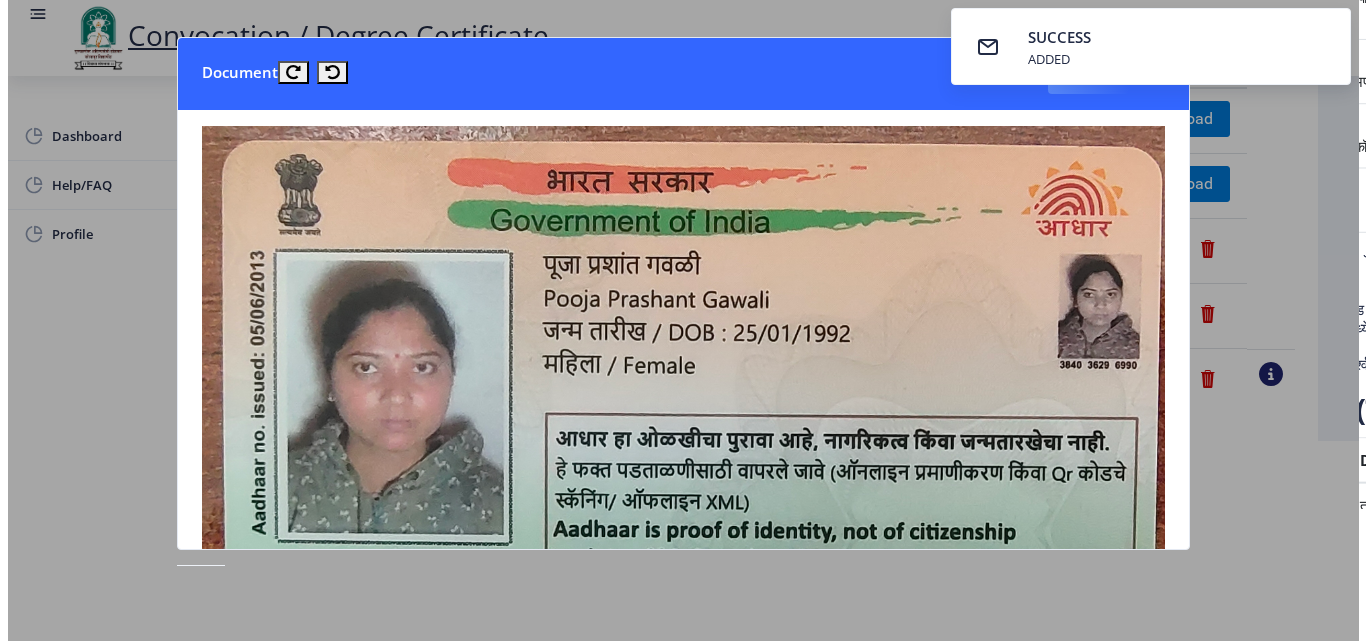 scroll, scrollTop: 173, scrollLeft: 0, axis: vertical 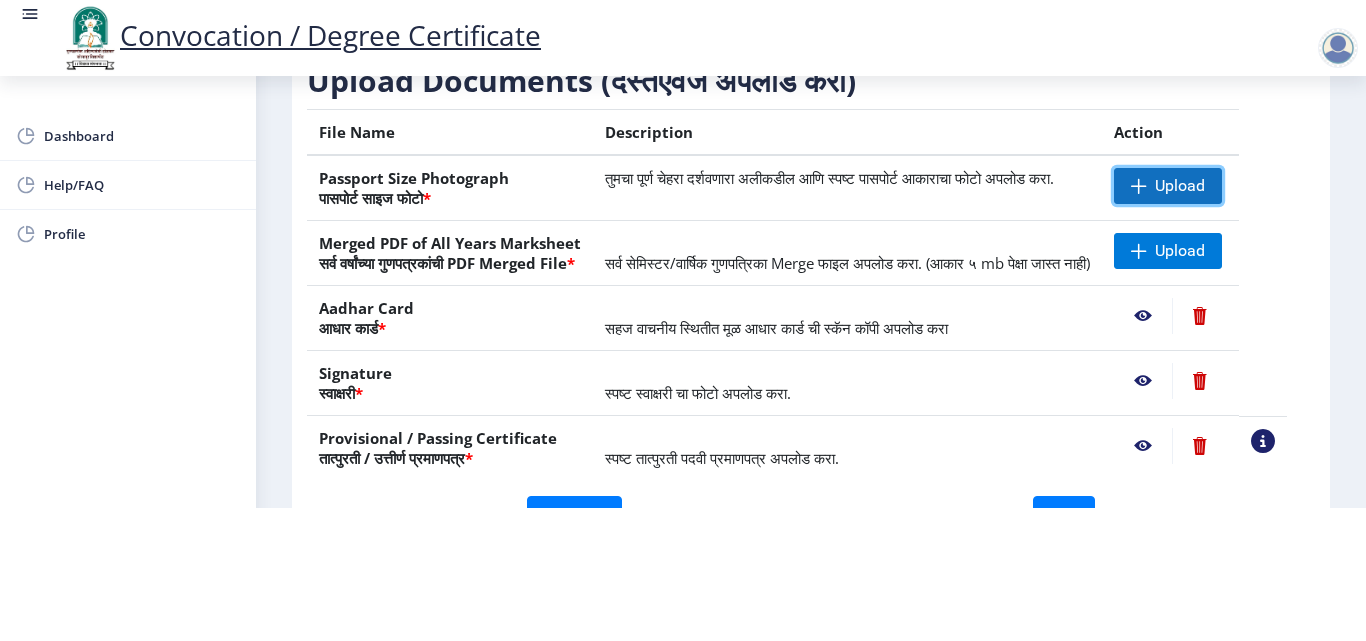 click on "Upload" 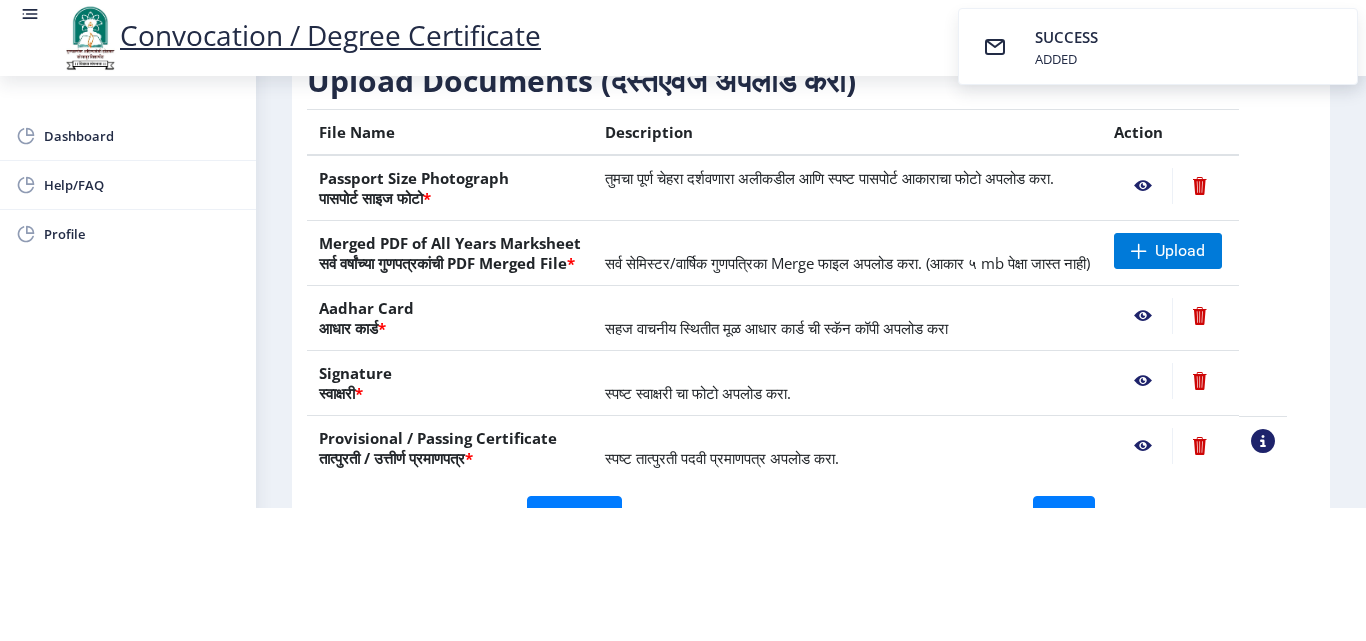 click 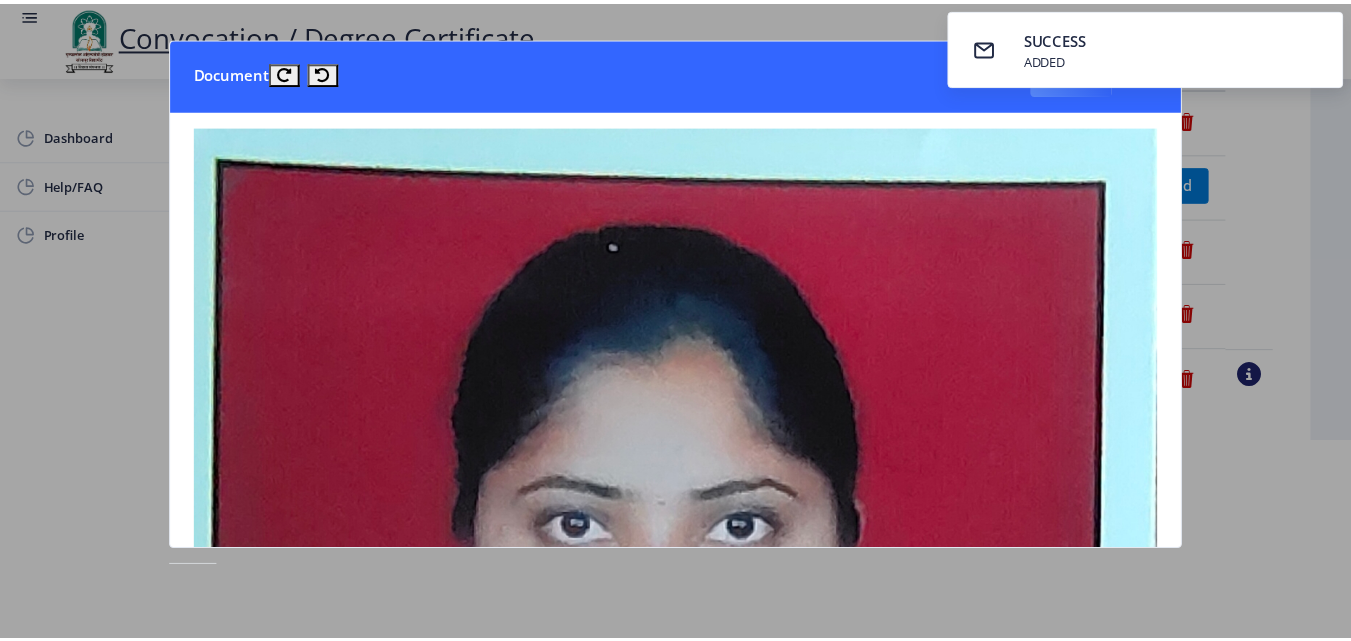 scroll, scrollTop: 0, scrollLeft: 0, axis: both 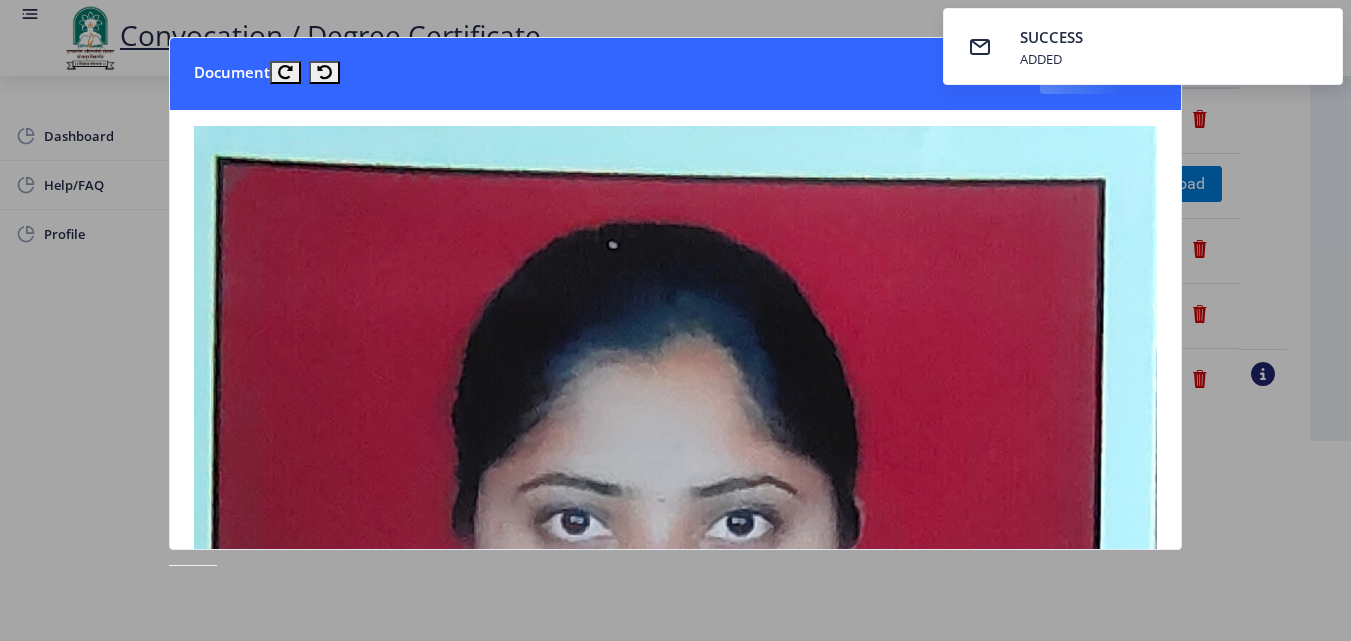 click 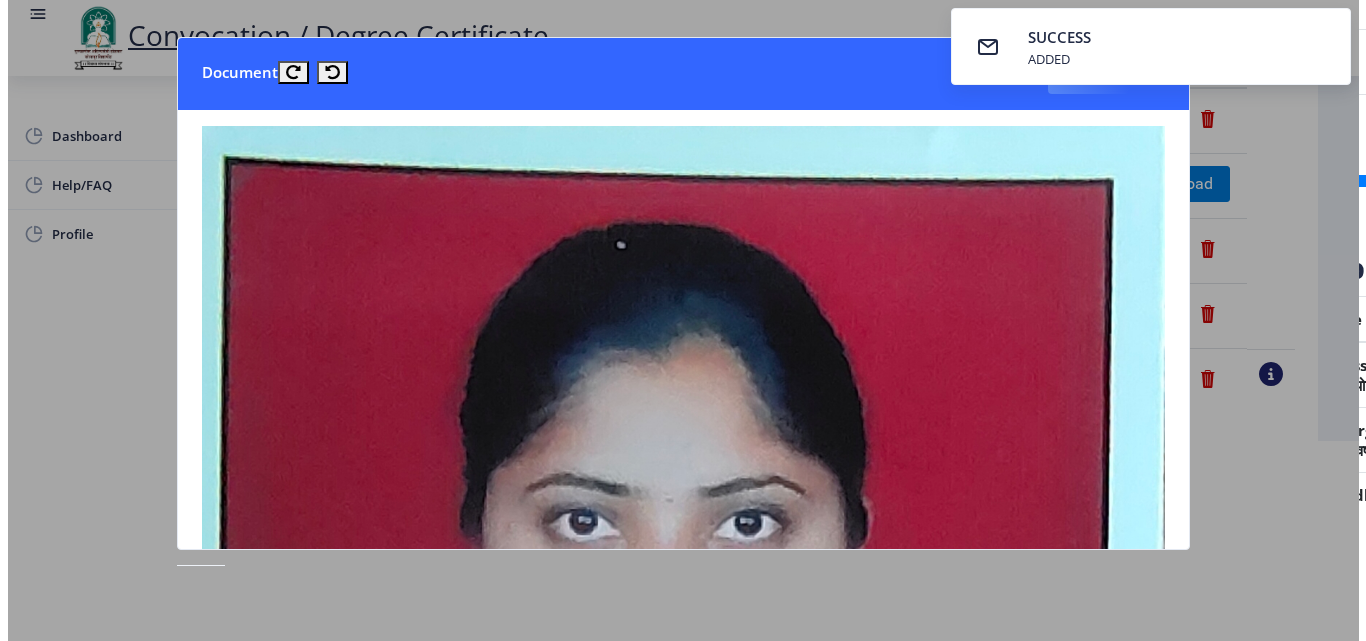 scroll, scrollTop: 173, scrollLeft: 0, axis: vertical 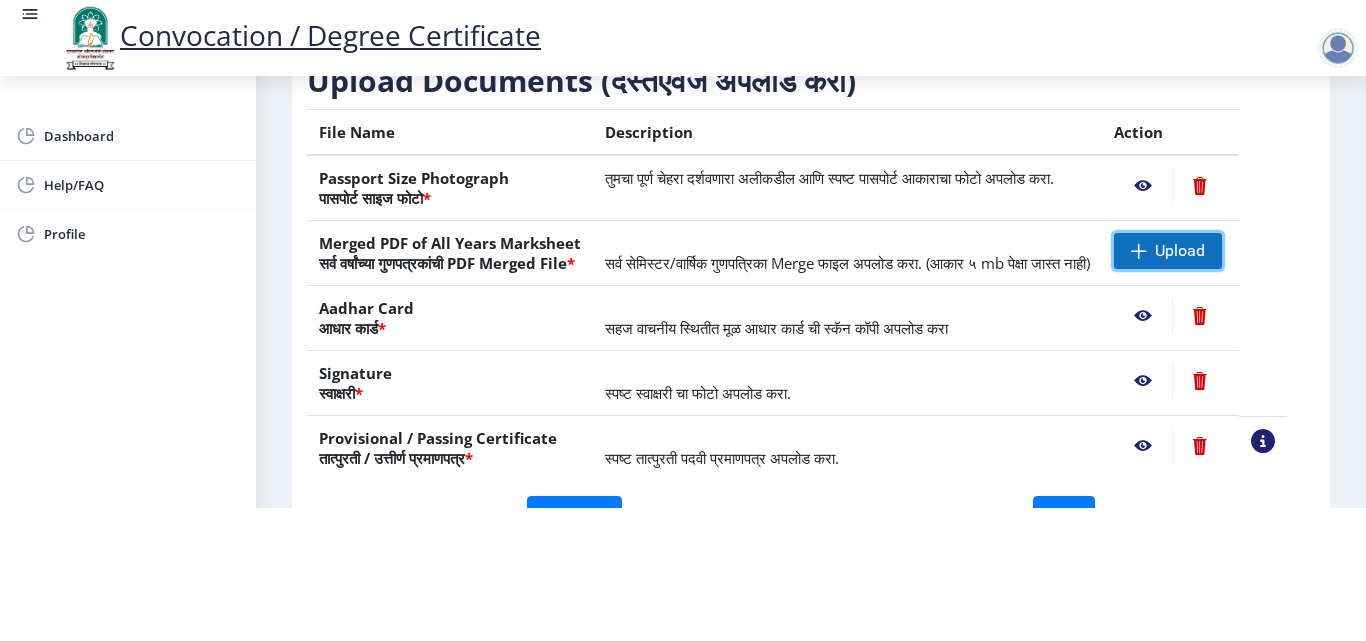 click on "Upload" 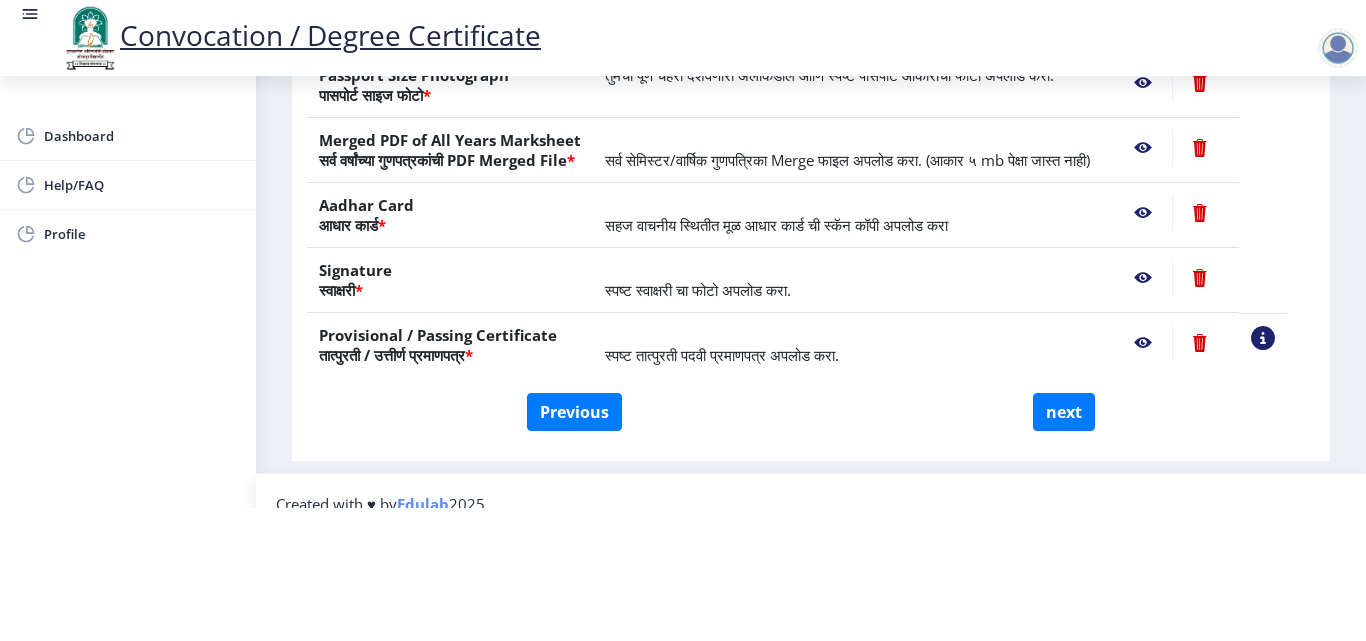 scroll, scrollTop: 369, scrollLeft: 0, axis: vertical 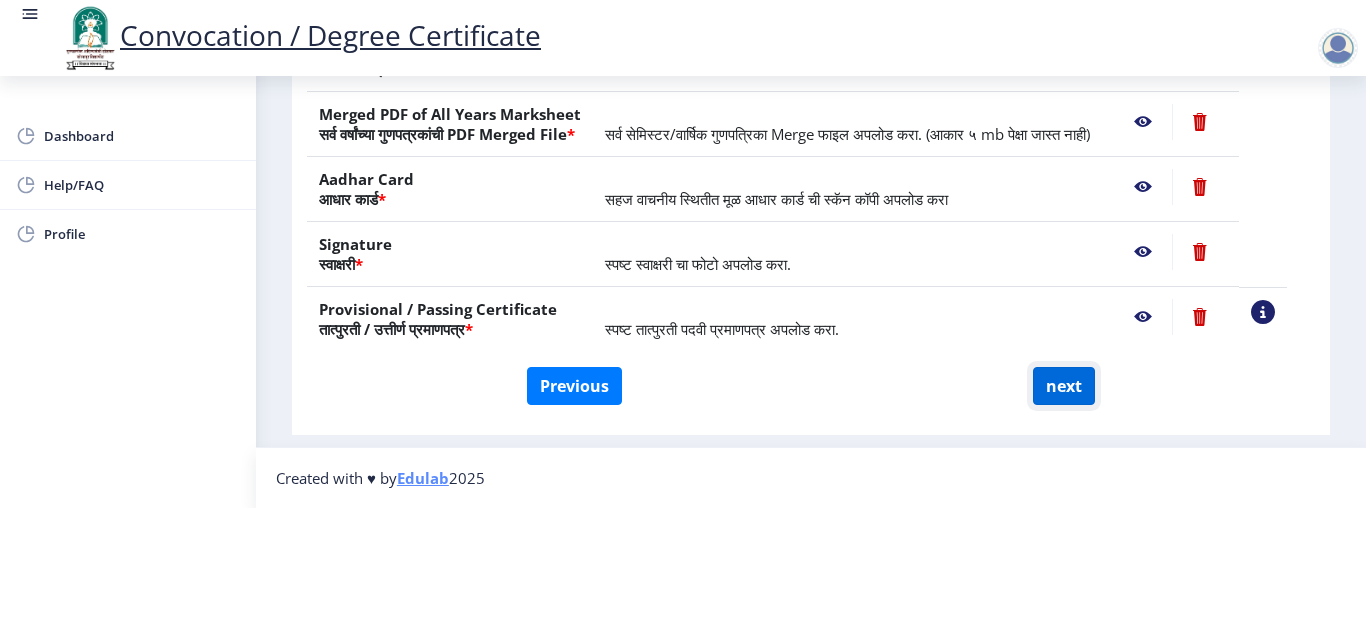 click on "next" 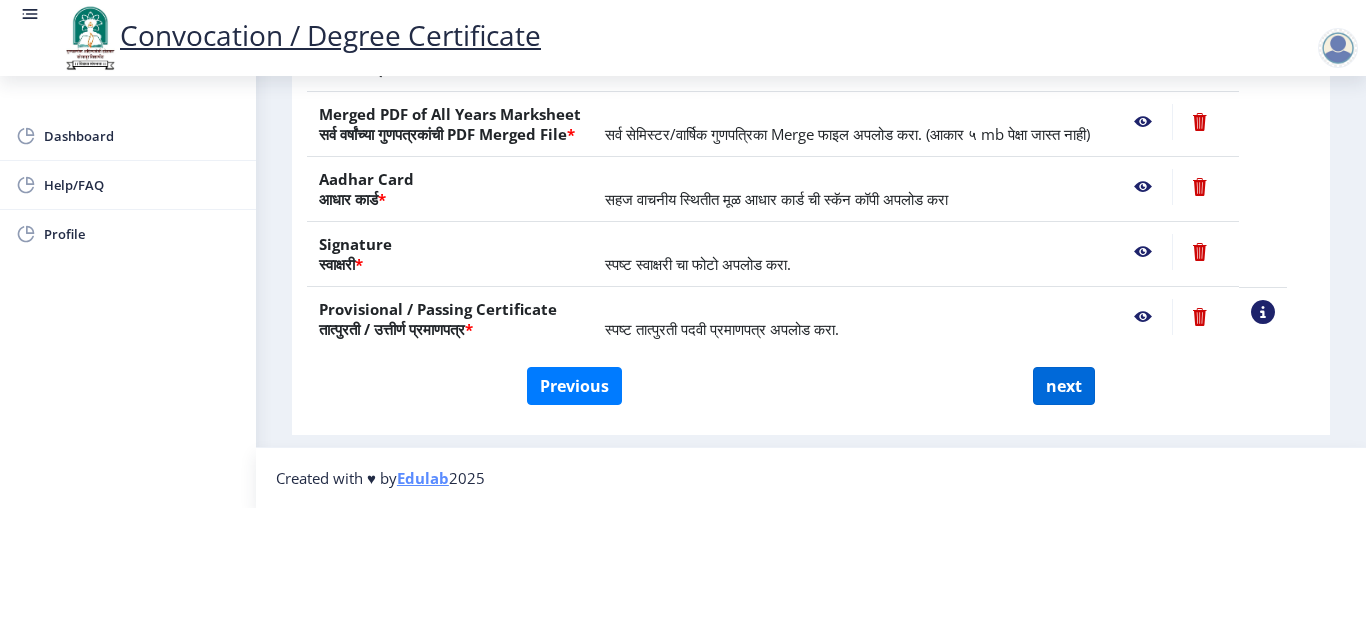 select 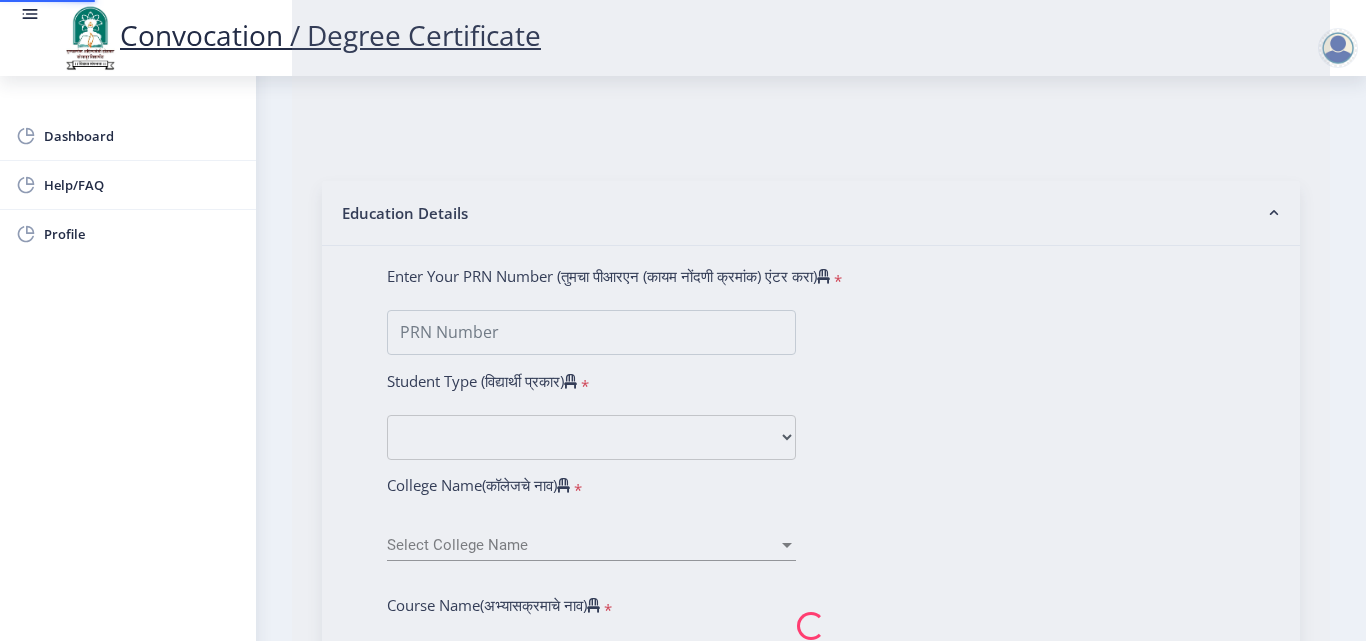 scroll, scrollTop: 0, scrollLeft: 0, axis: both 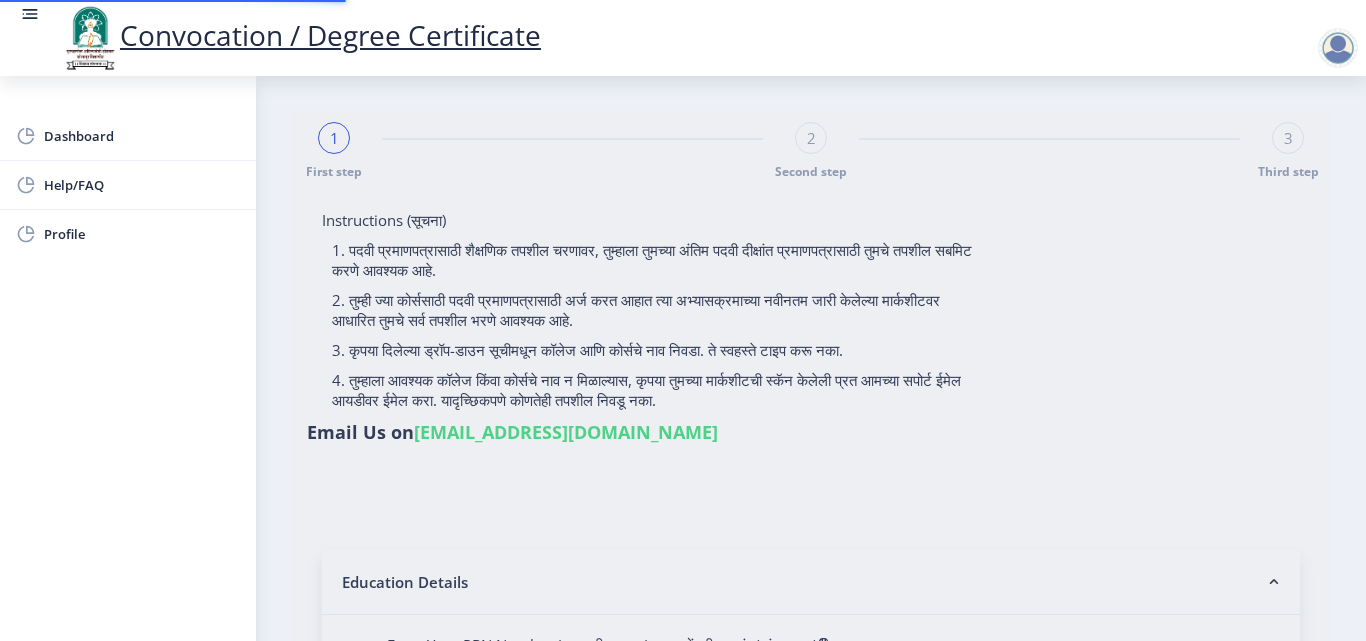 select 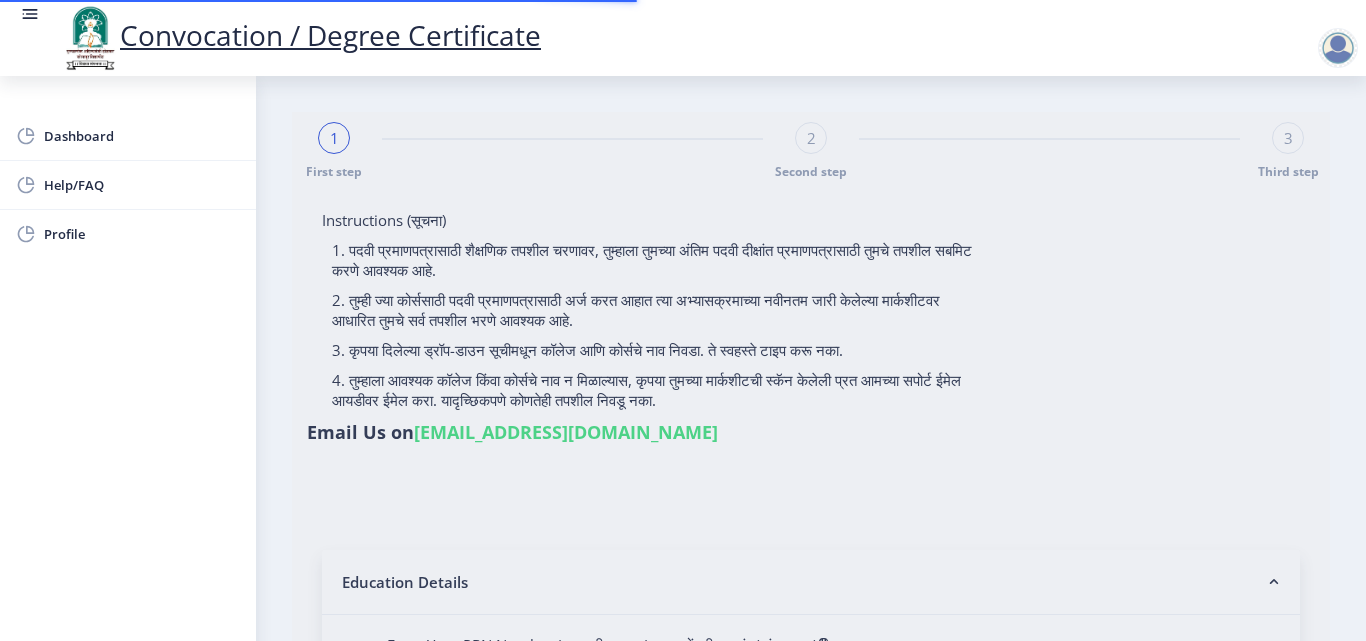 type on "PATIL [PERSON_NAME]" 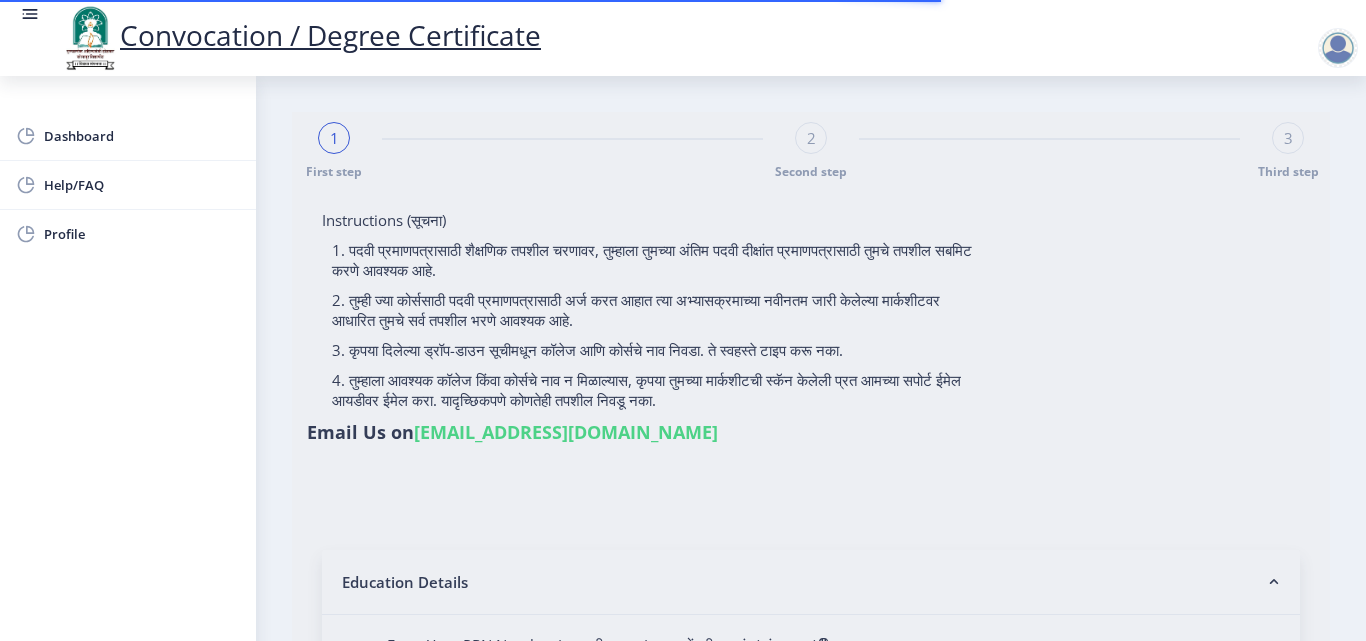type on "2013032500204207" 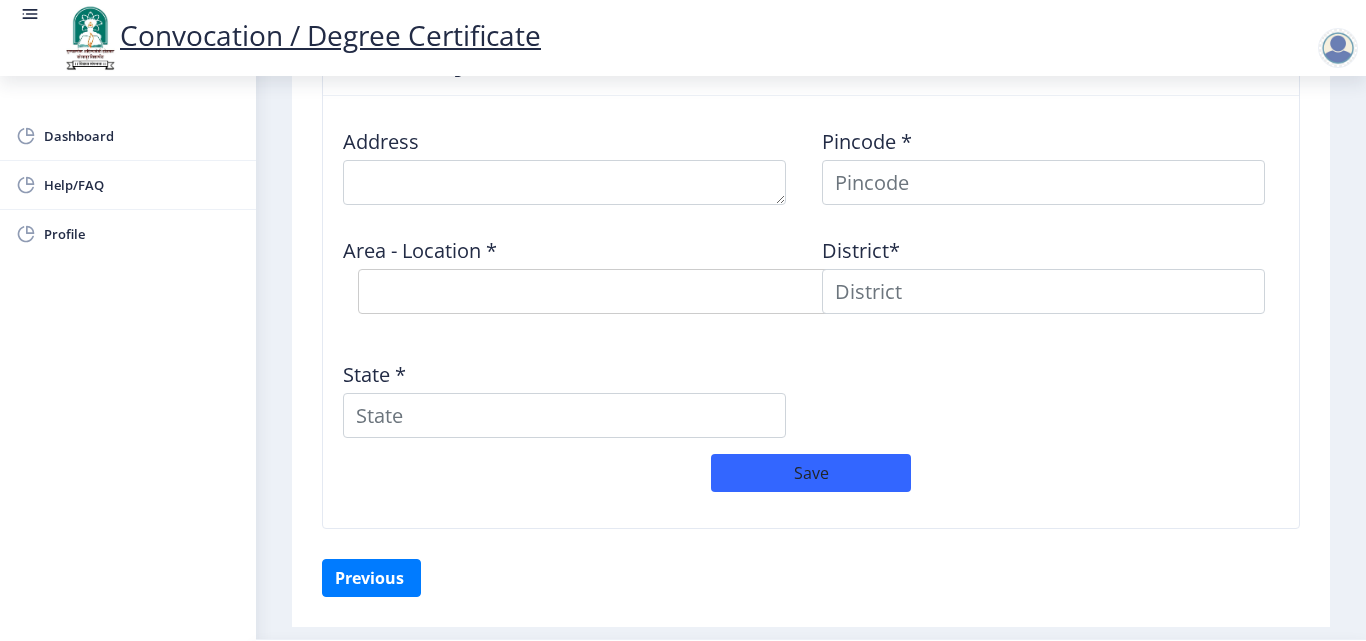 scroll, scrollTop: 1609, scrollLeft: 0, axis: vertical 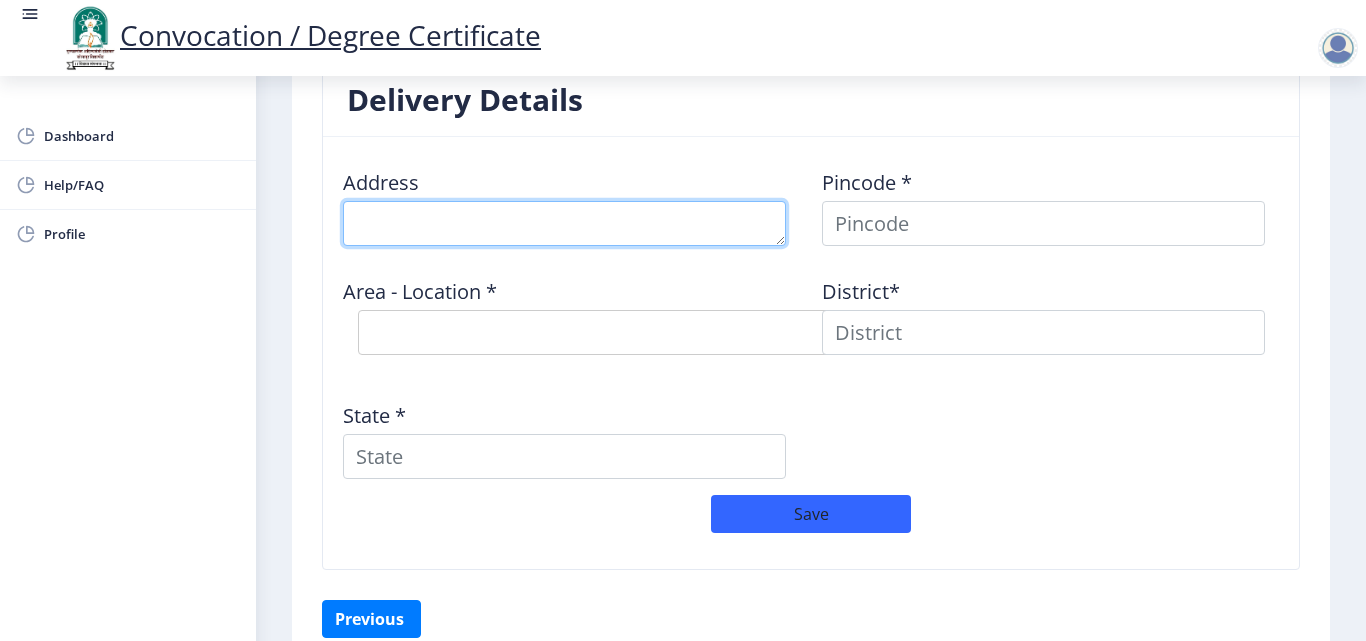 click at bounding box center [564, 223] 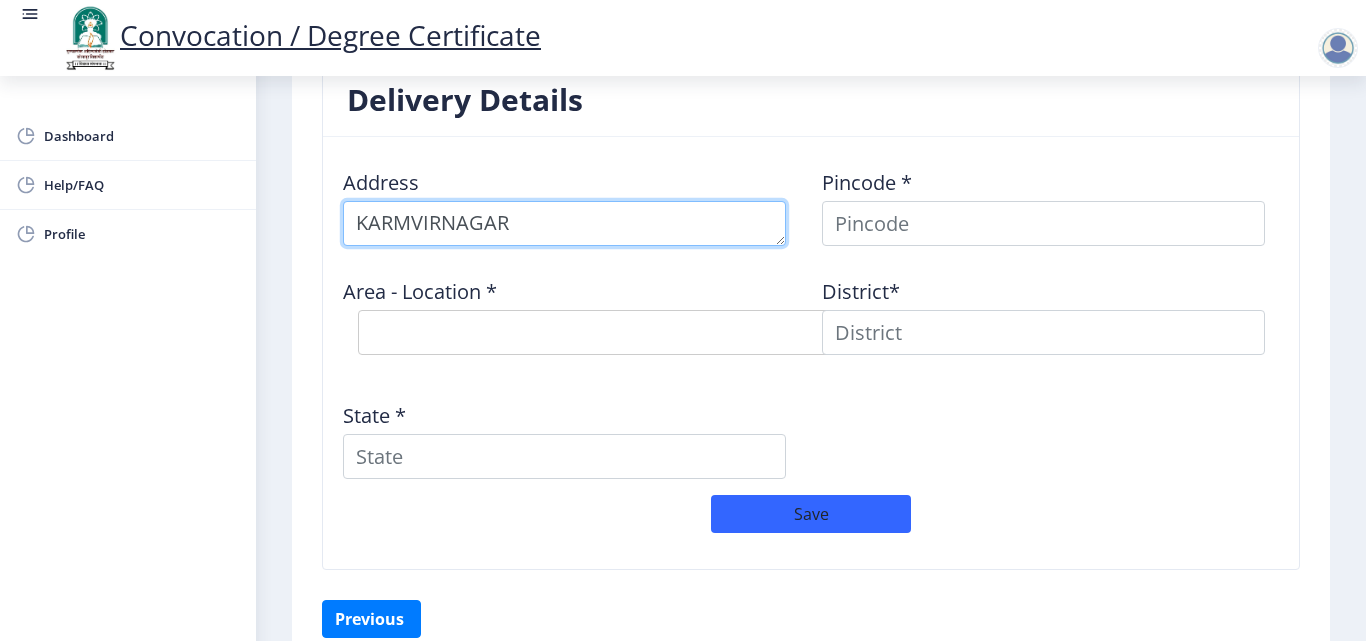 click at bounding box center [564, 223] 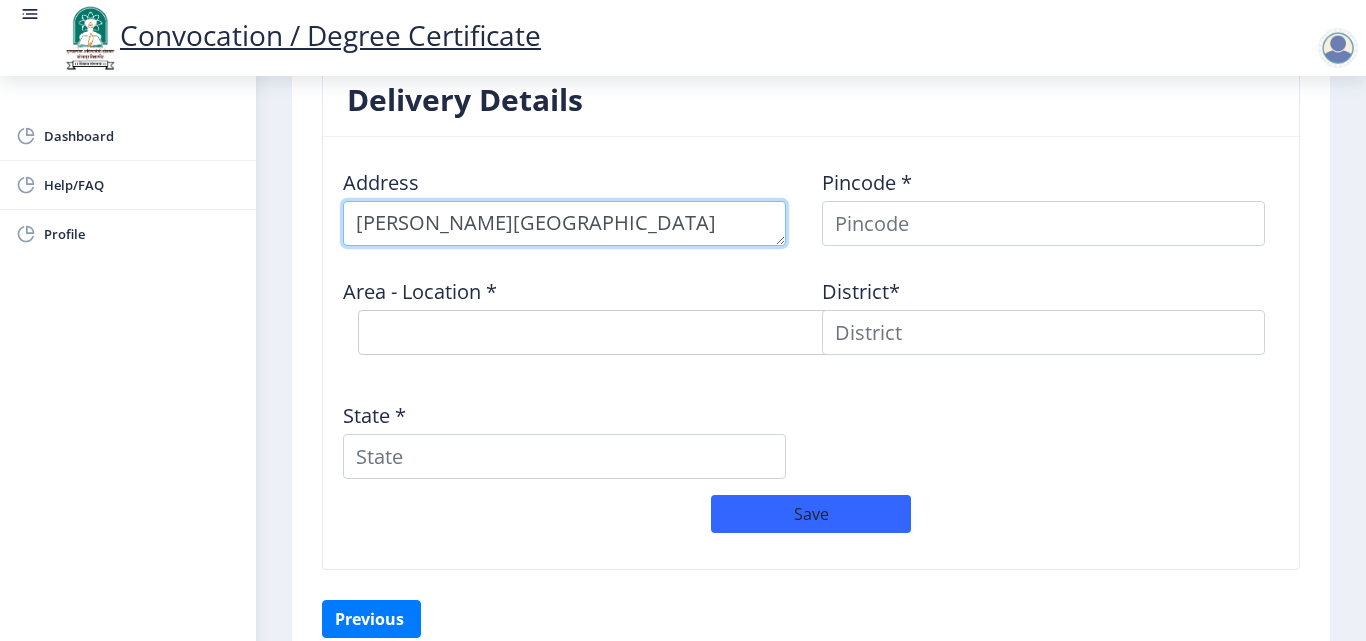 click at bounding box center (564, 223) 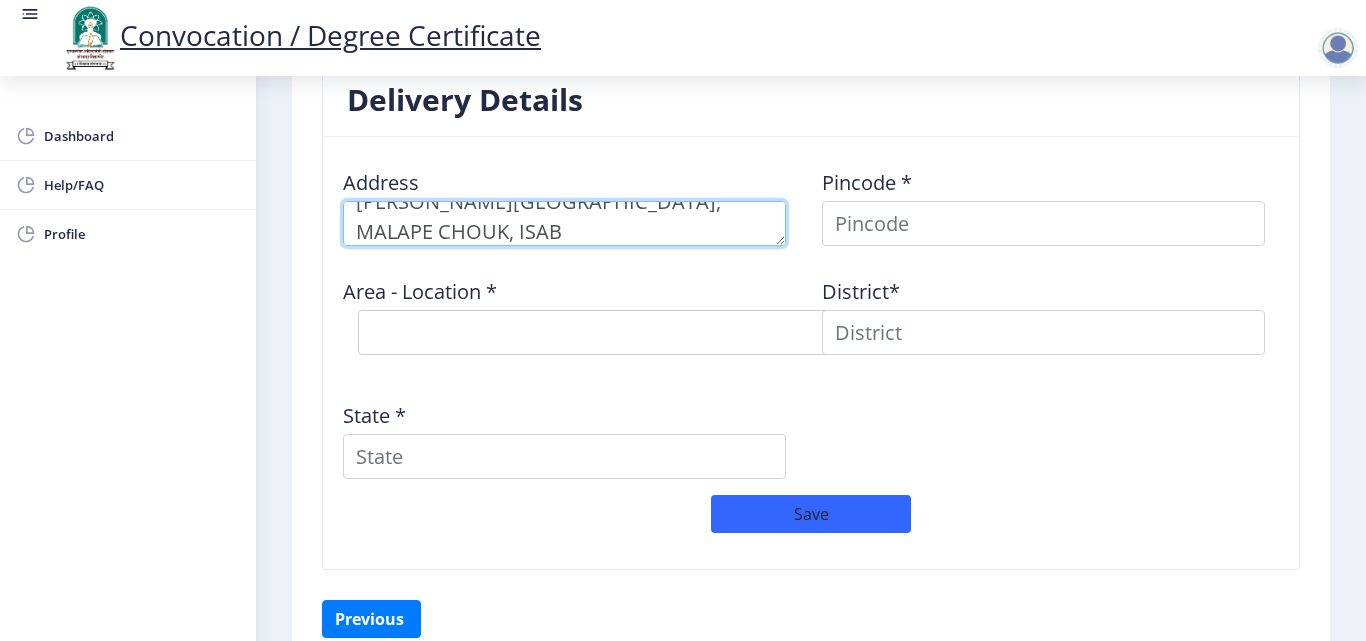 scroll, scrollTop: 0, scrollLeft: 0, axis: both 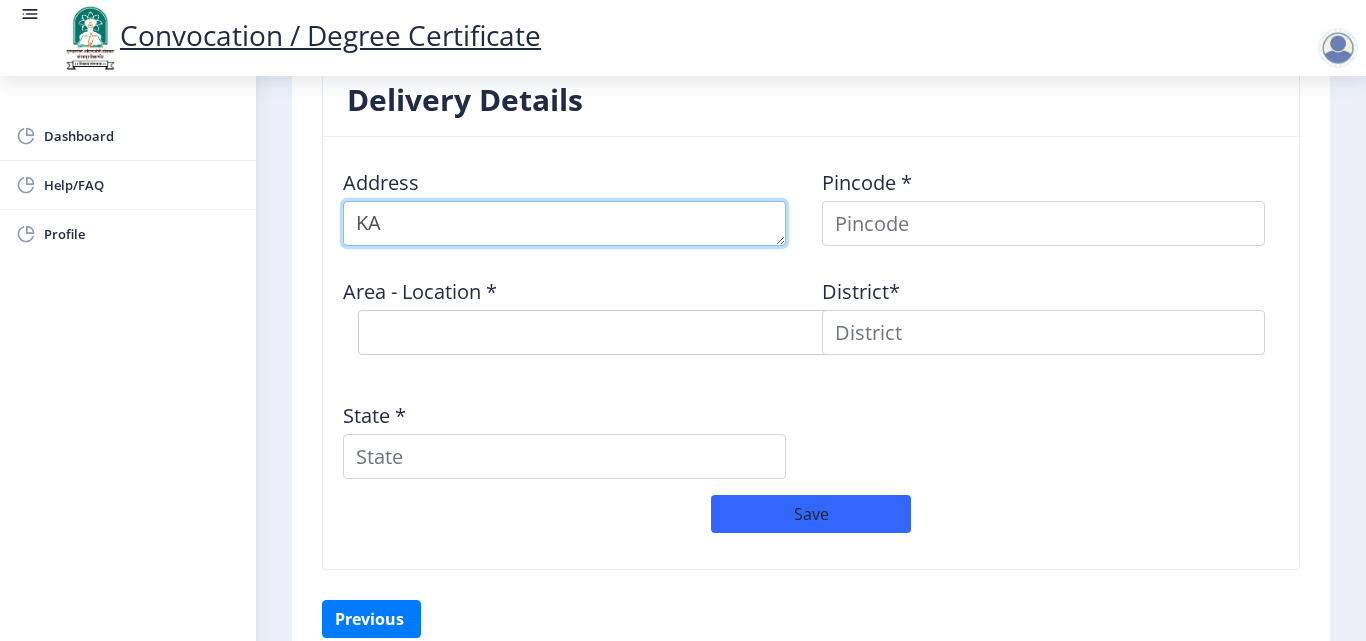 type on "K" 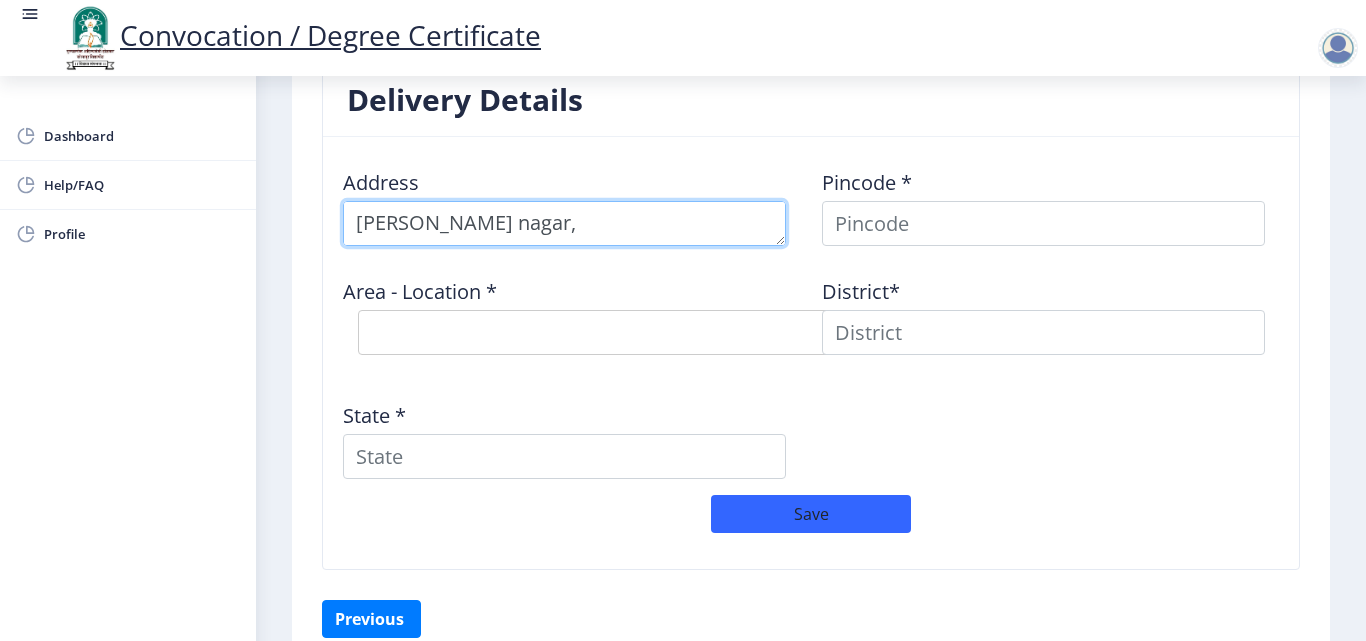 scroll, scrollTop: 21, scrollLeft: 0, axis: vertical 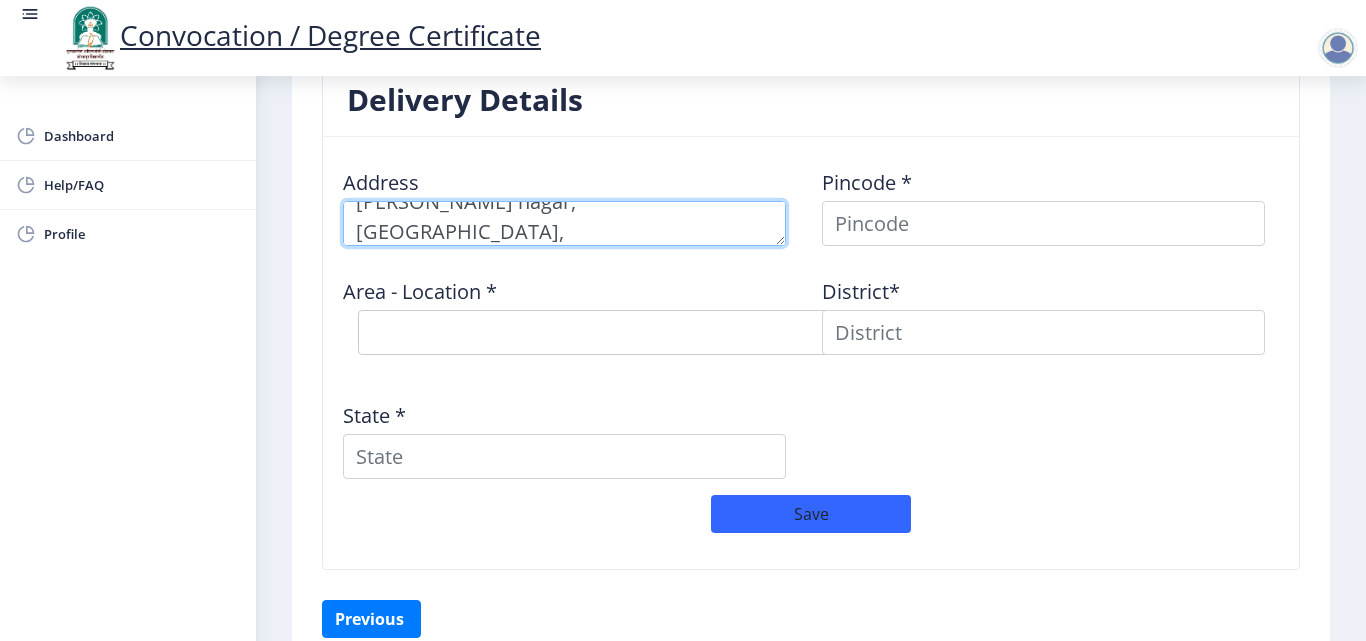 click at bounding box center [564, 223] 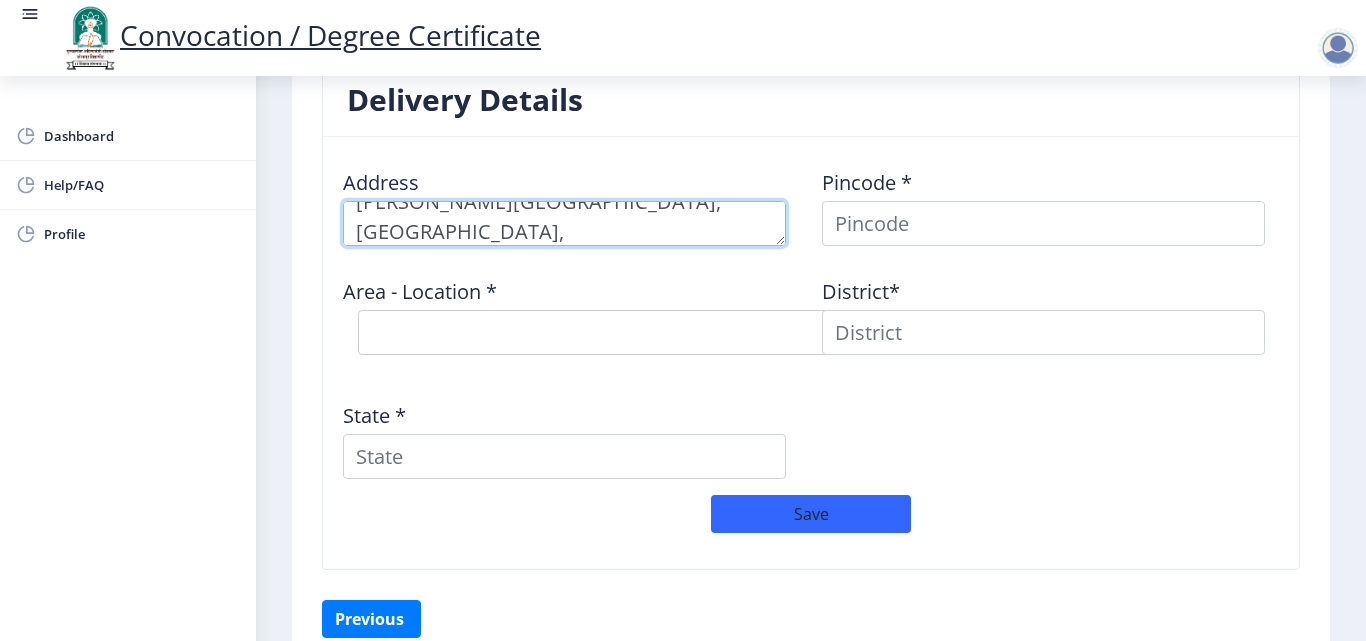 click at bounding box center [564, 223] 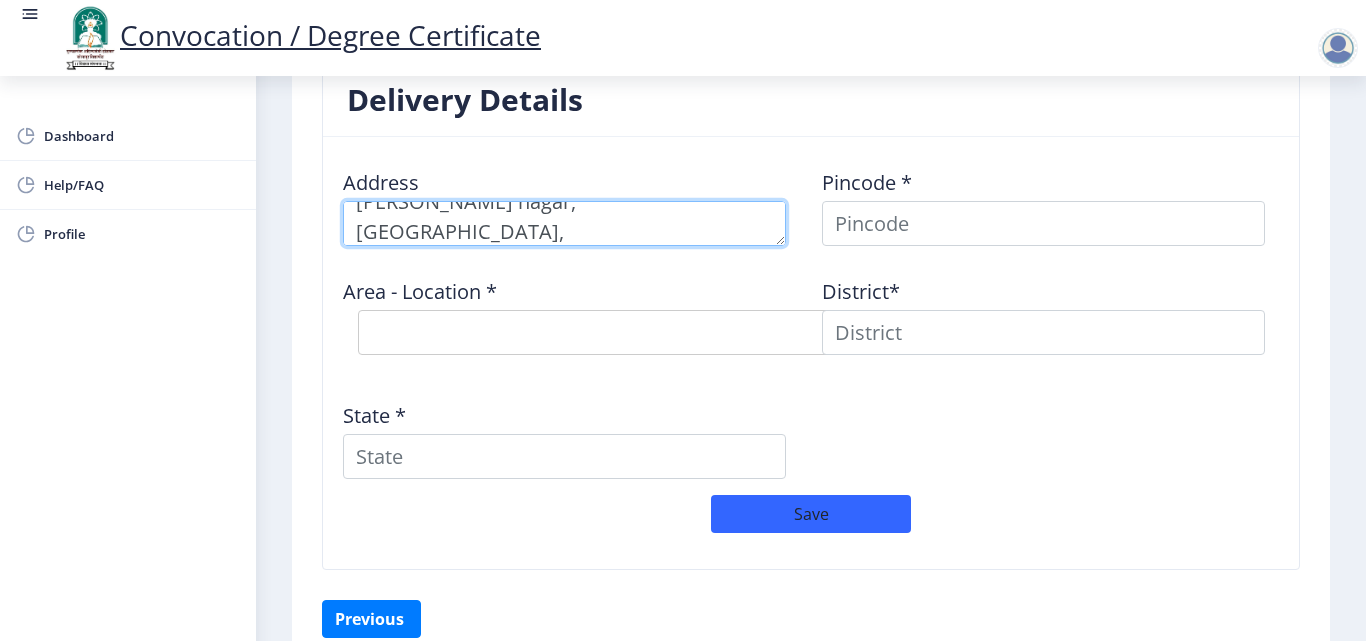 click at bounding box center [564, 223] 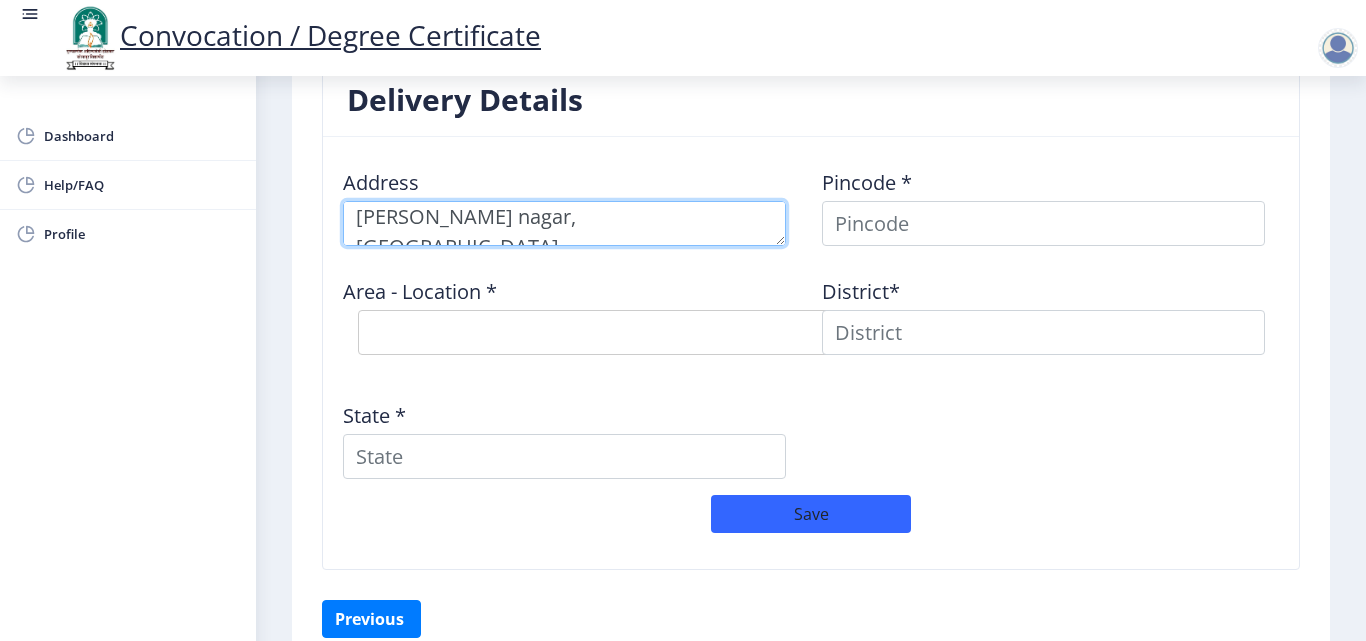 scroll, scrollTop: 0, scrollLeft: 0, axis: both 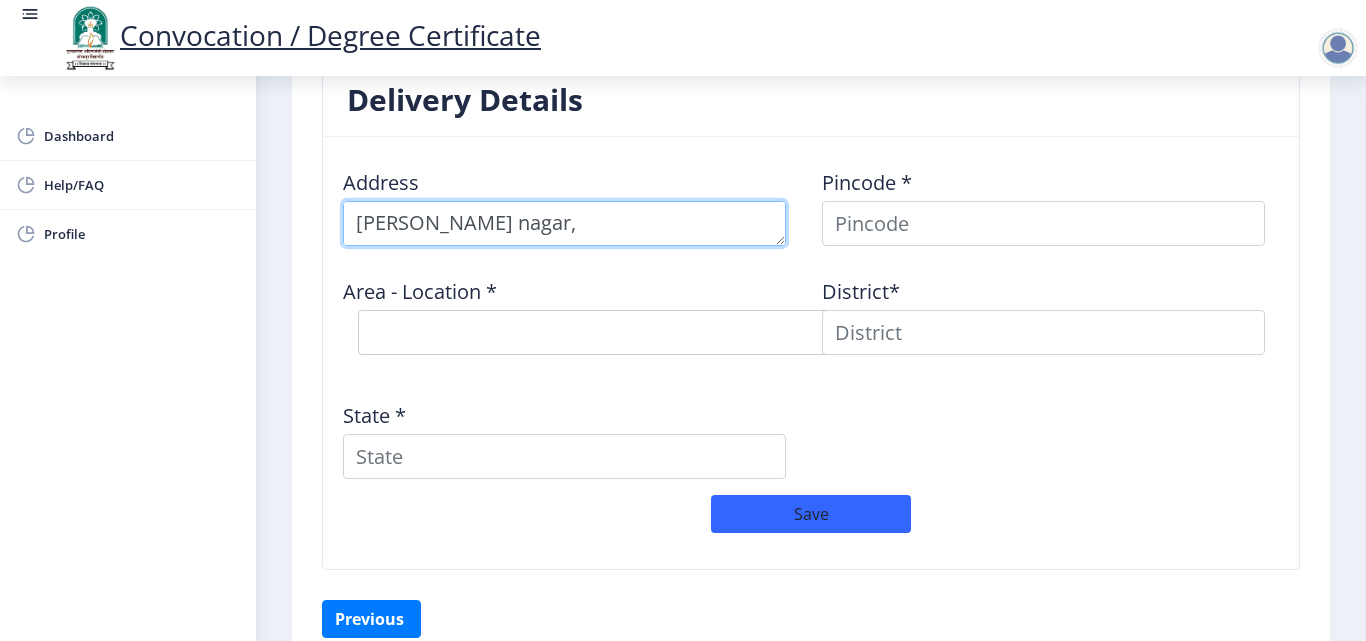 click at bounding box center (564, 223) 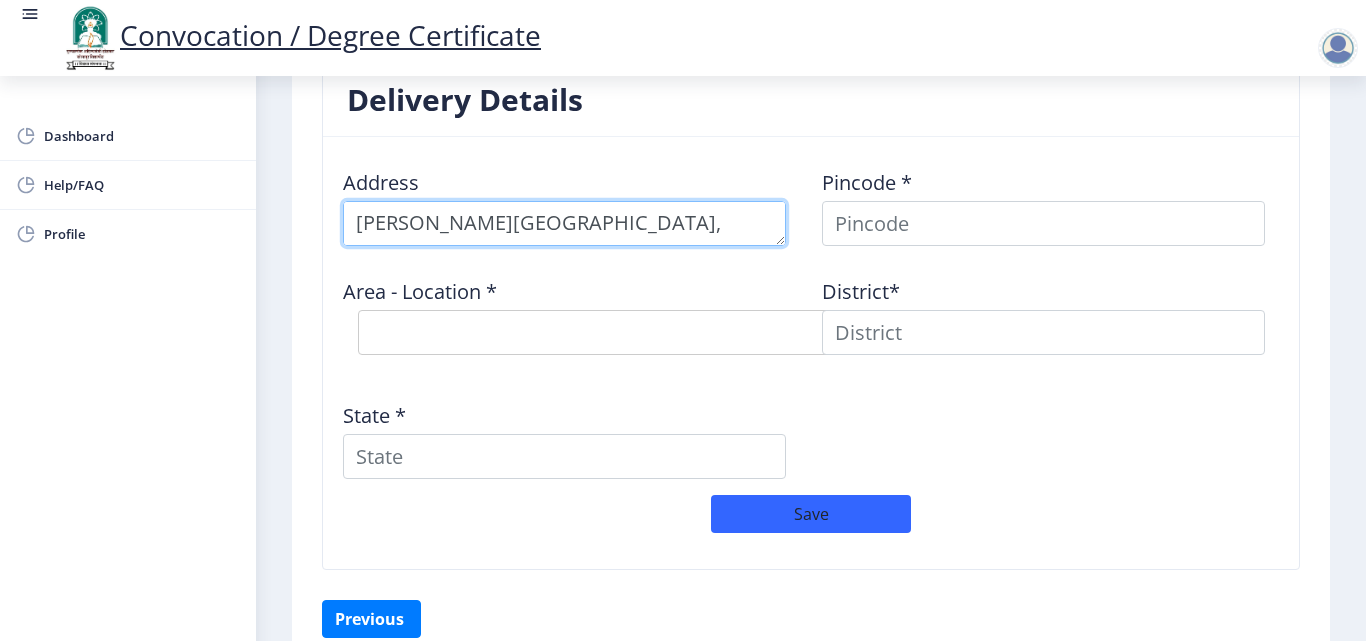 scroll, scrollTop: 29, scrollLeft: 0, axis: vertical 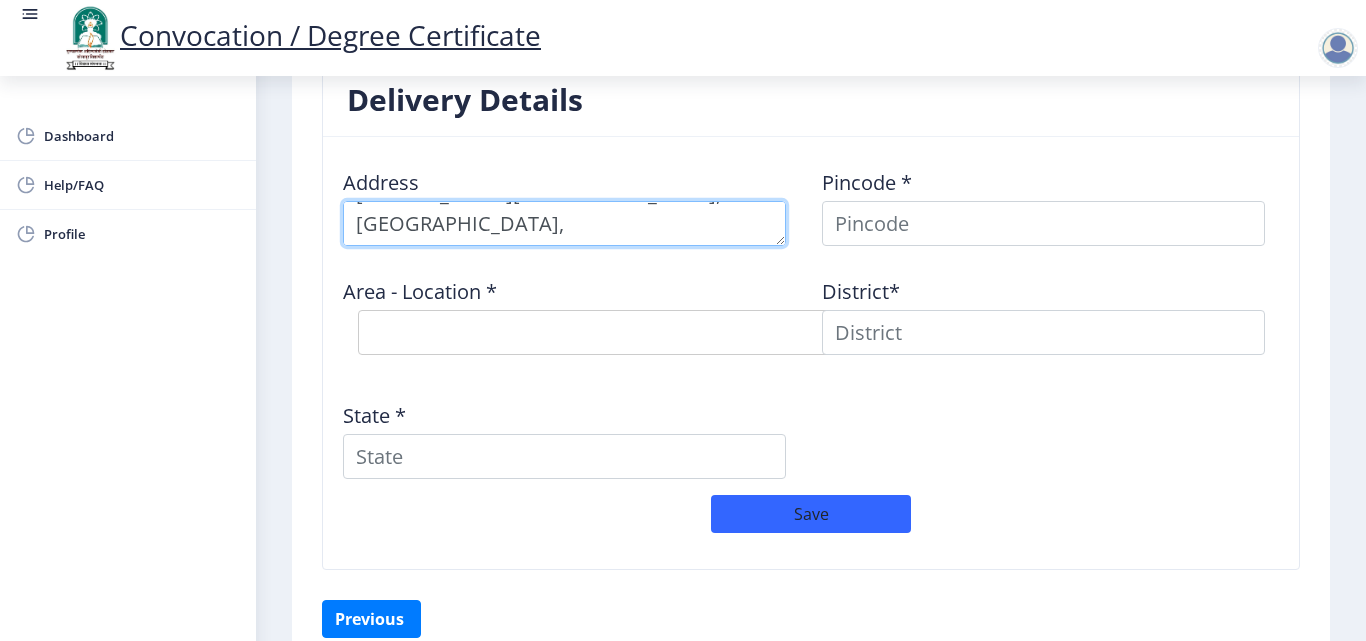 click at bounding box center [564, 223] 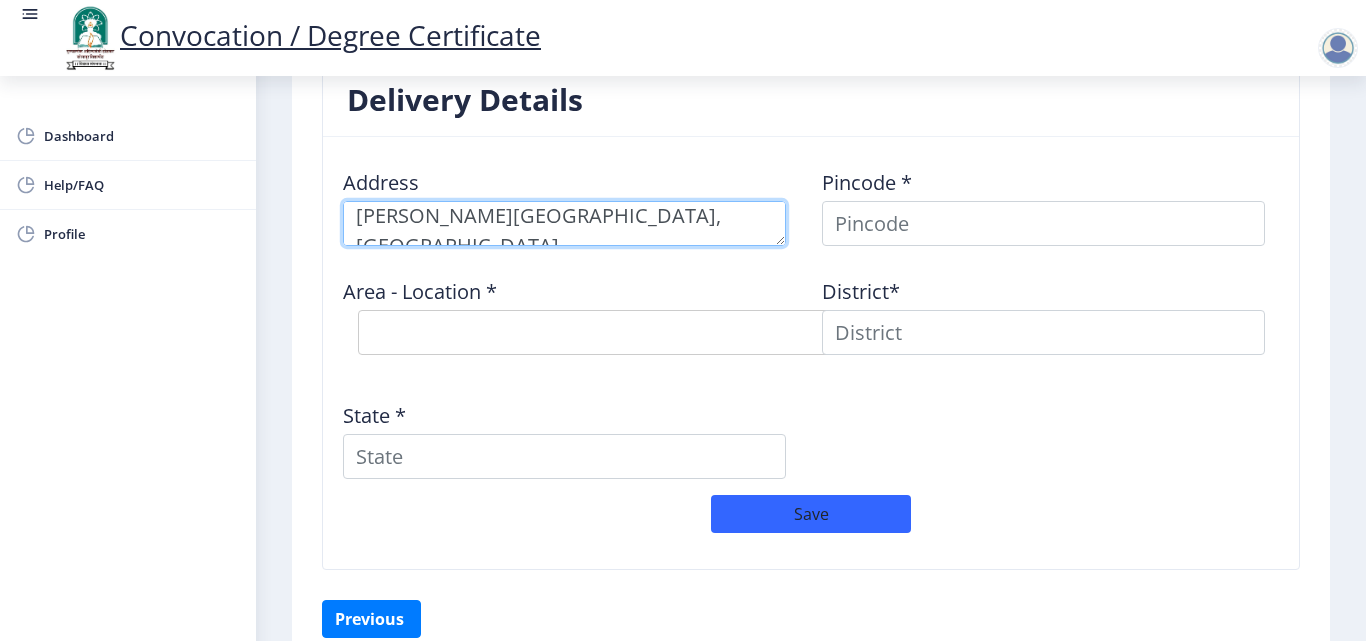 scroll, scrollTop: 0, scrollLeft: 0, axis: both 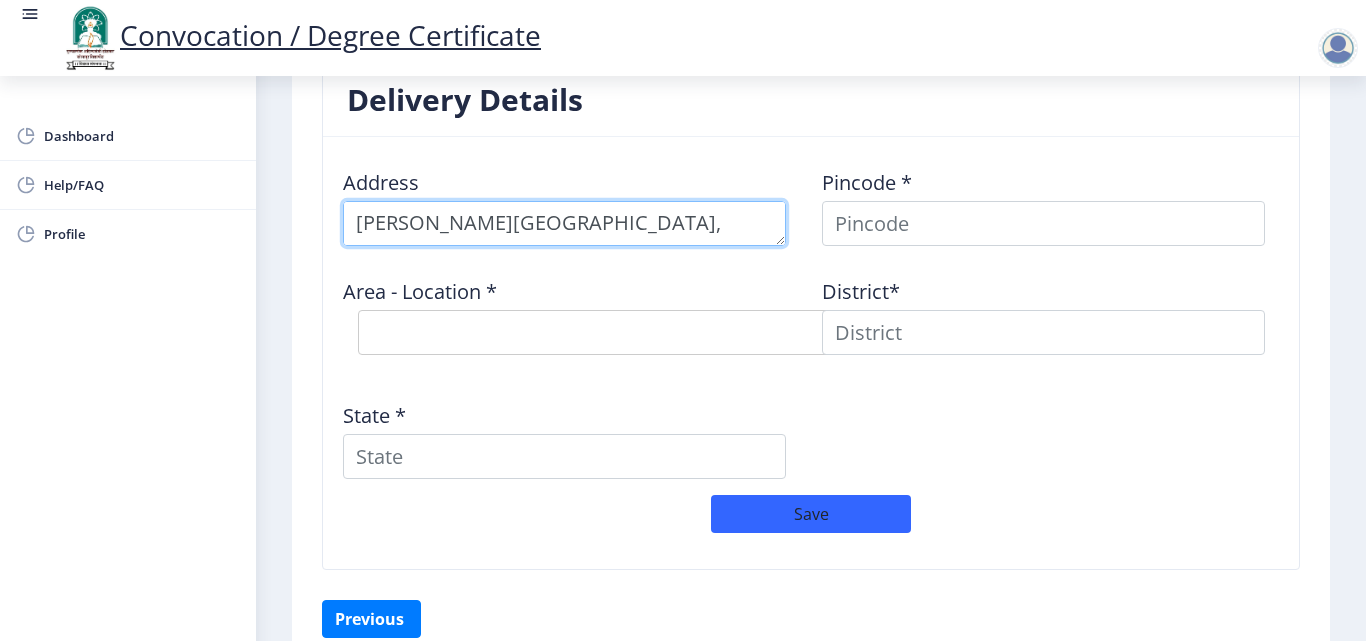 click at bounding box center [564, 223] 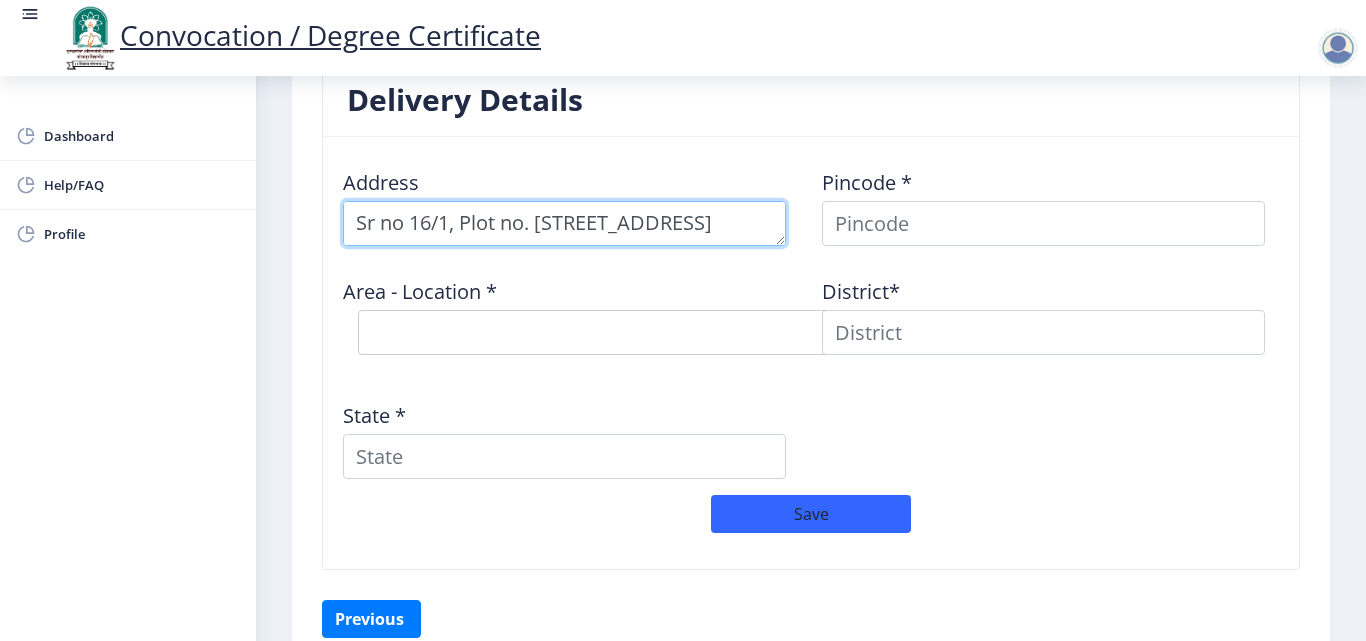click at bounding box center (564, 223) 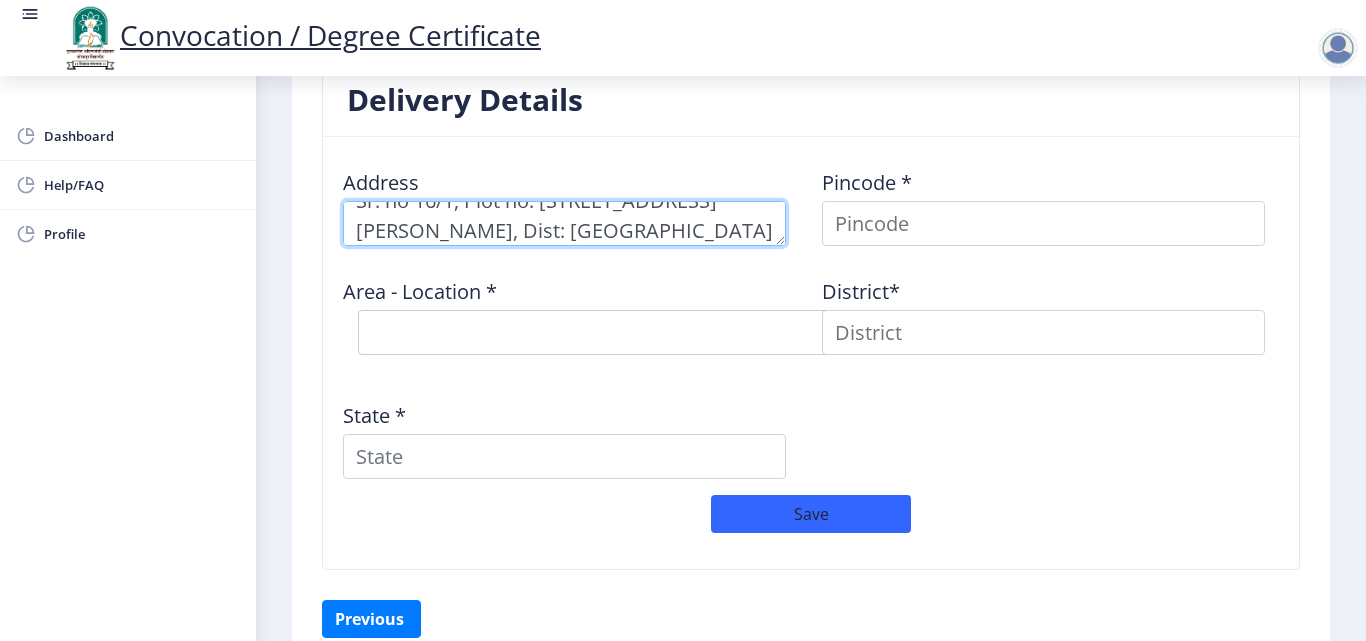 scroll, scrollTop: 0, scrollLeft: 0, axis: both 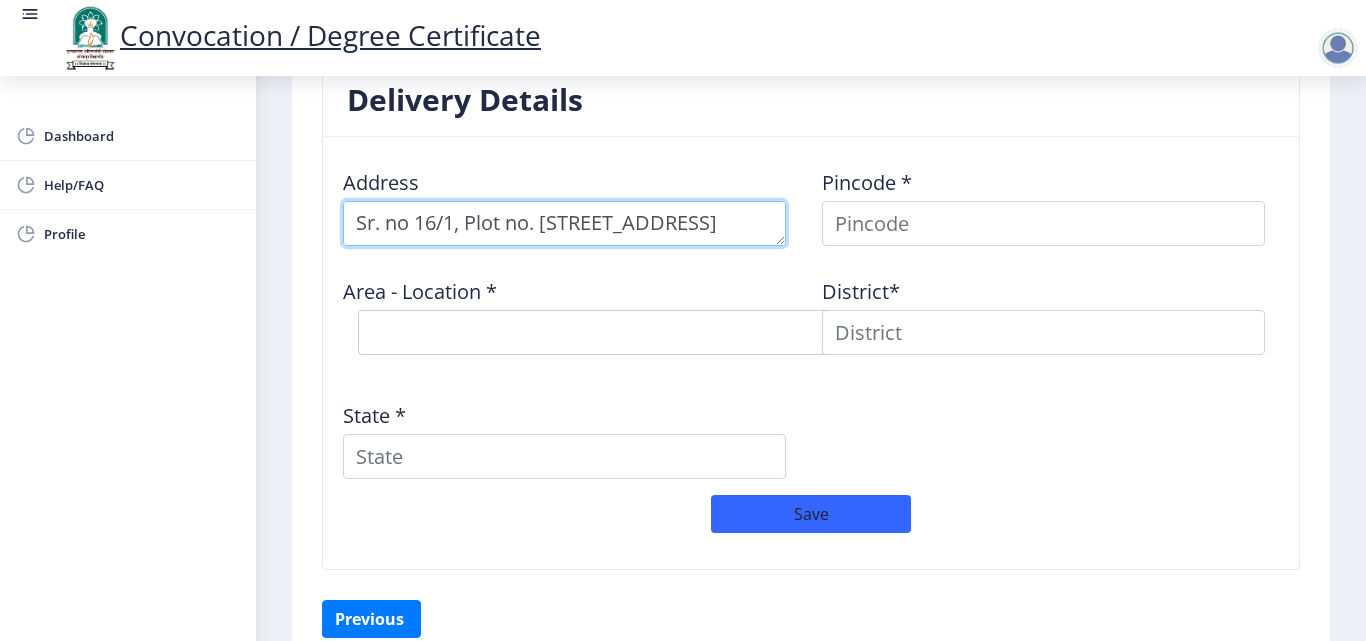 click at bounding box center [564, 223] 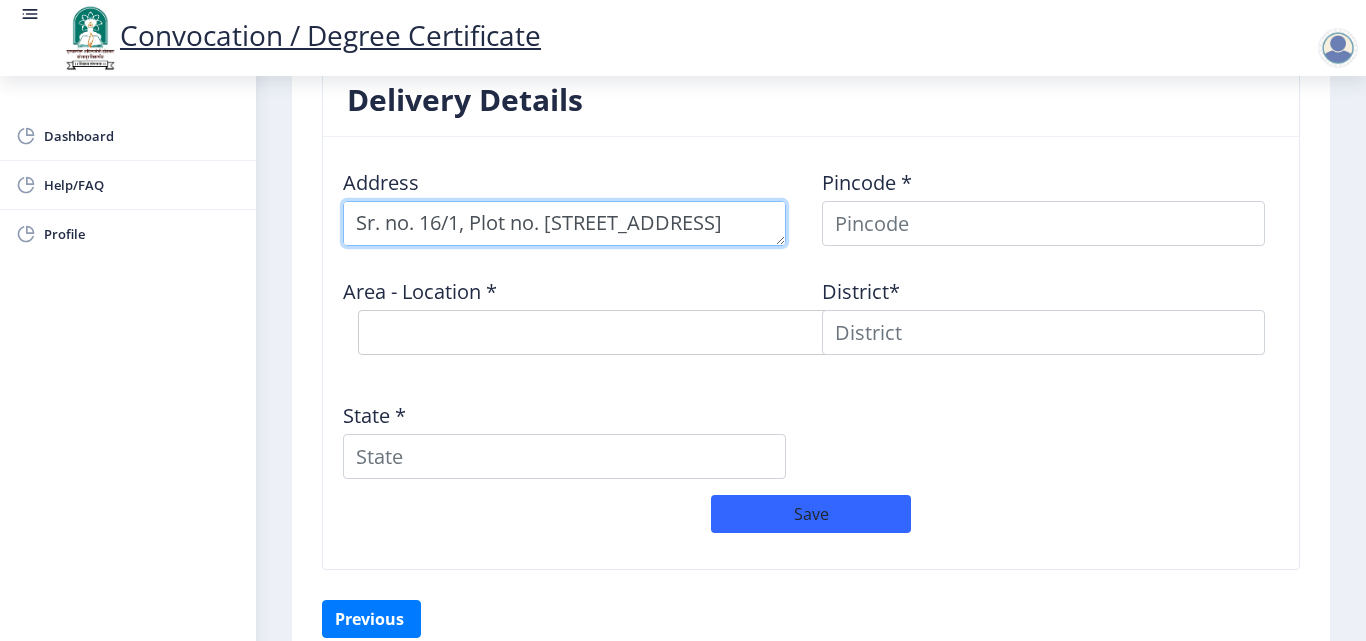 scroll, scrollTop: 59, scrollLeft: 0, axis: vertical 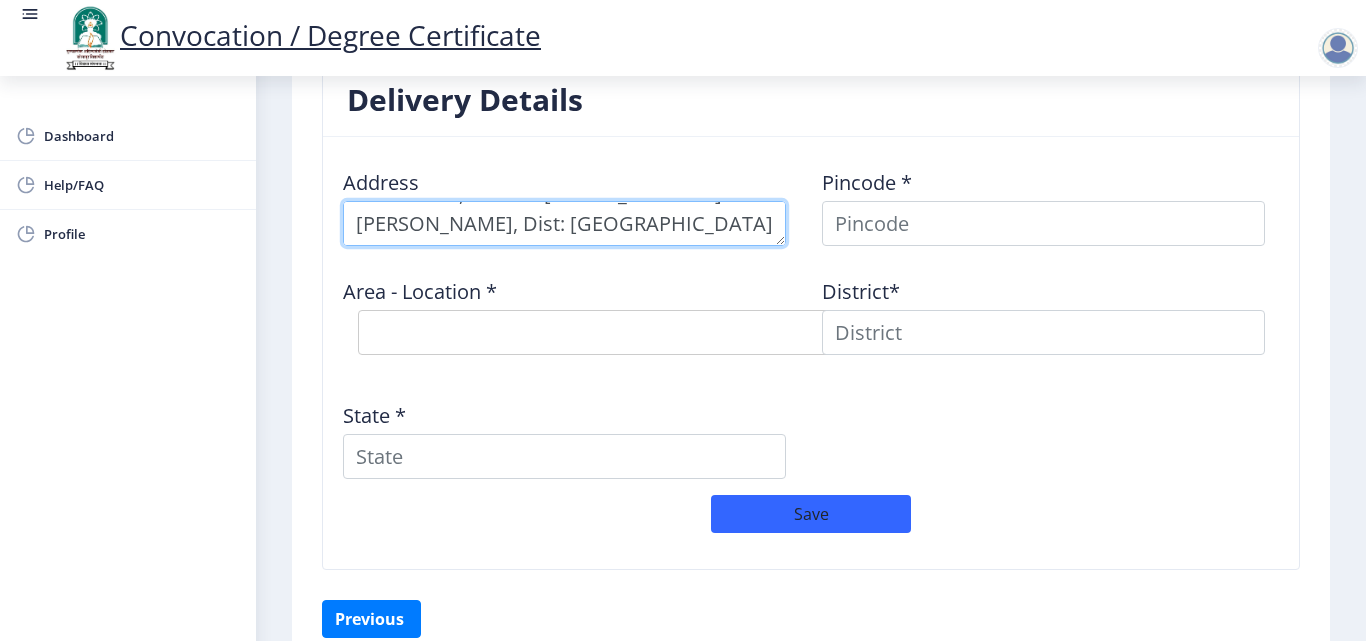 click at bounding box center (564, 223) 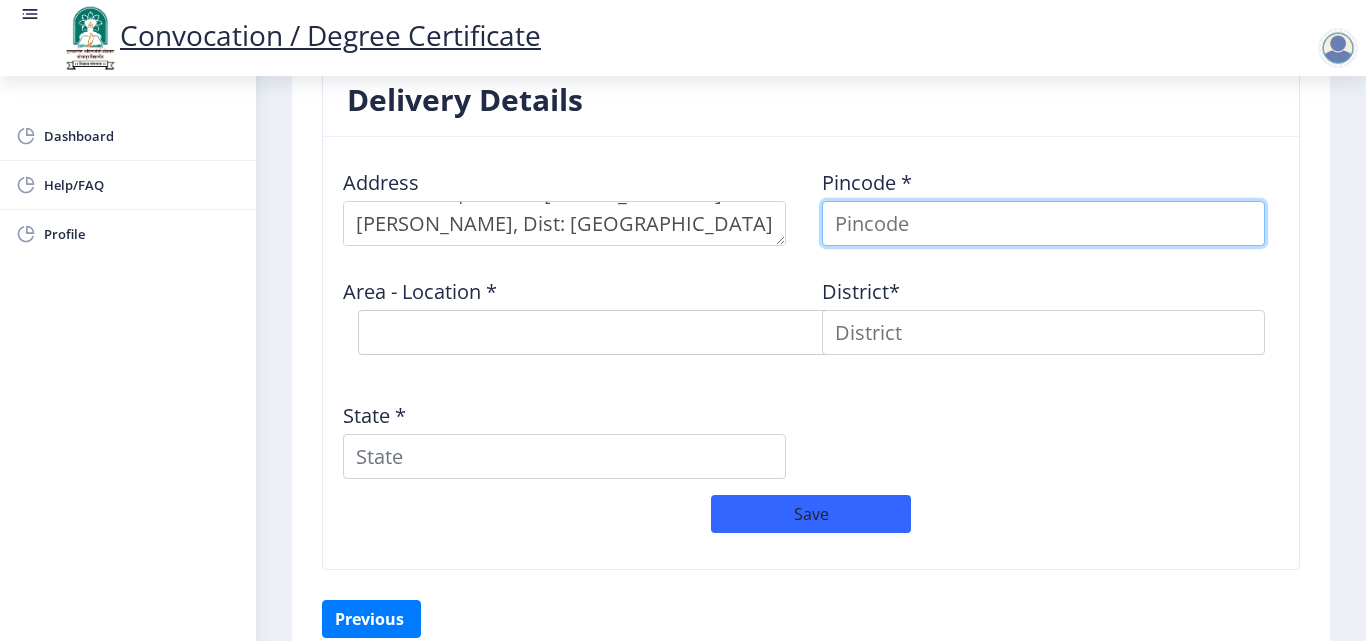 click at bounding box center [1043, 223] 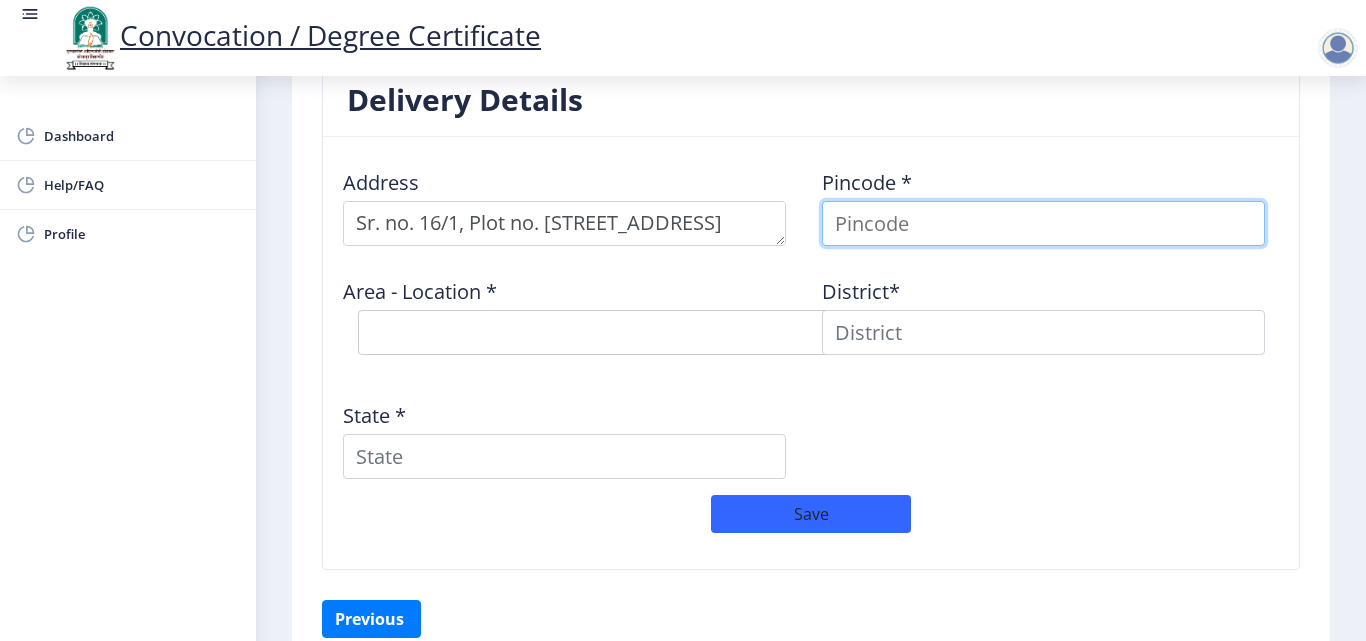 type on "1" 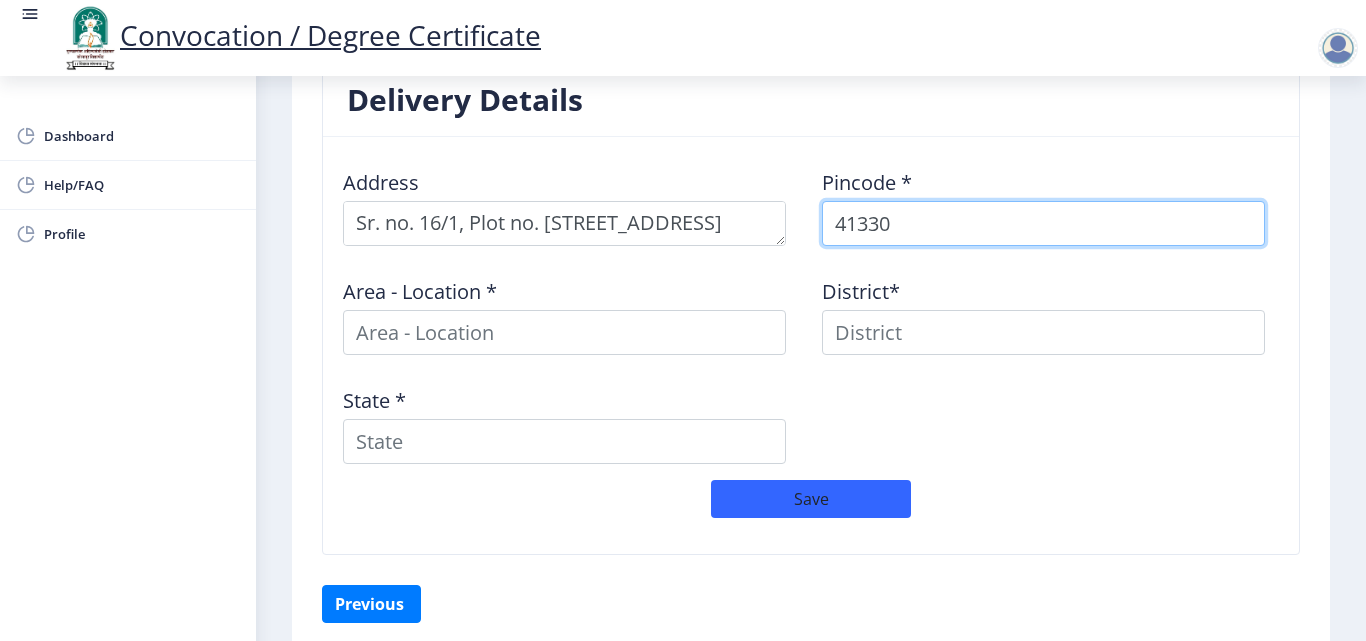 type on "413304" 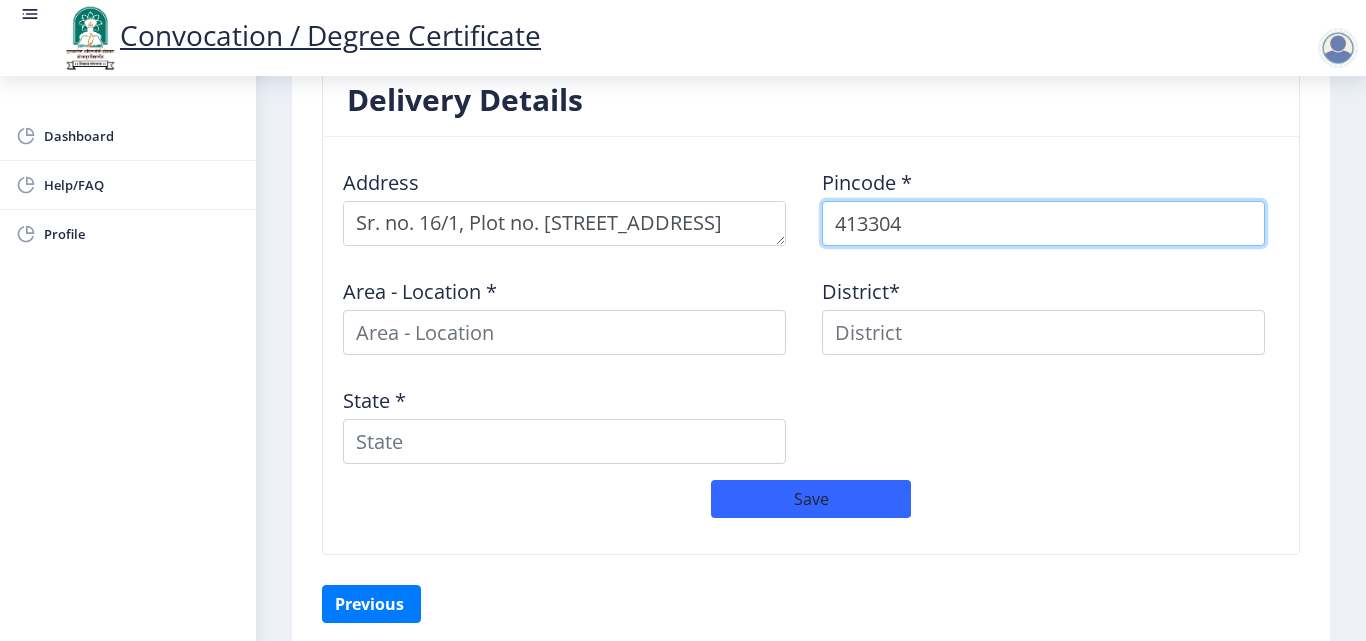 select 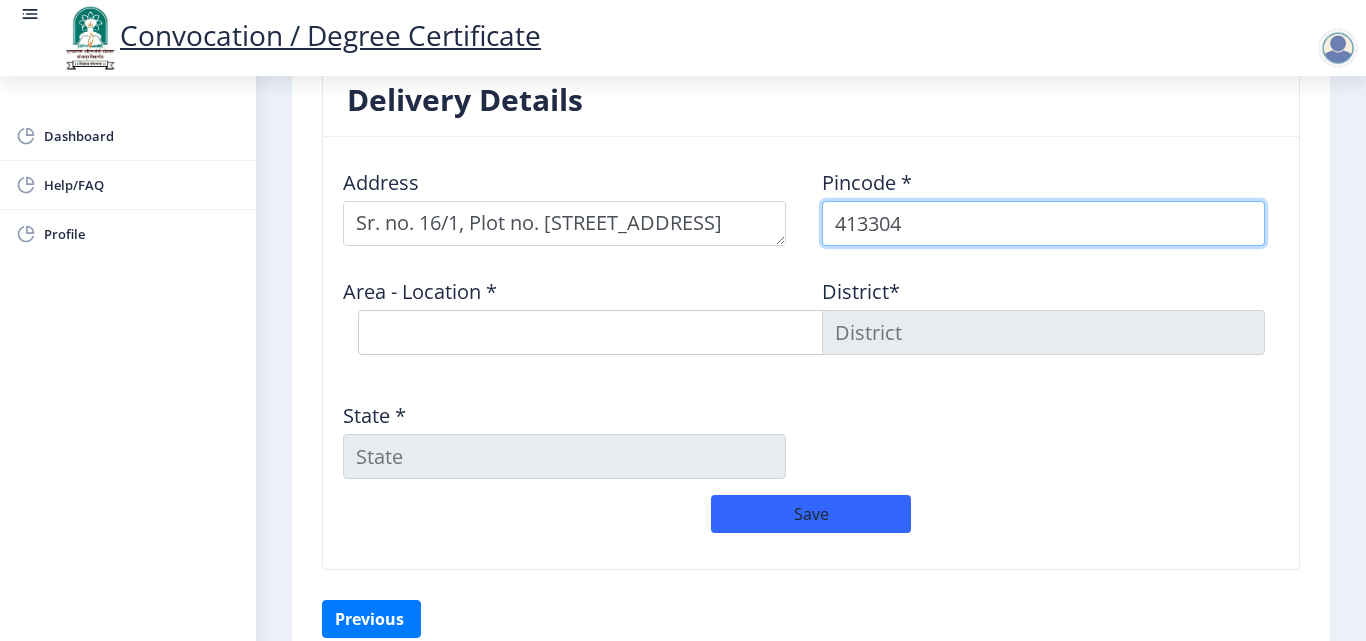 type on "413304" 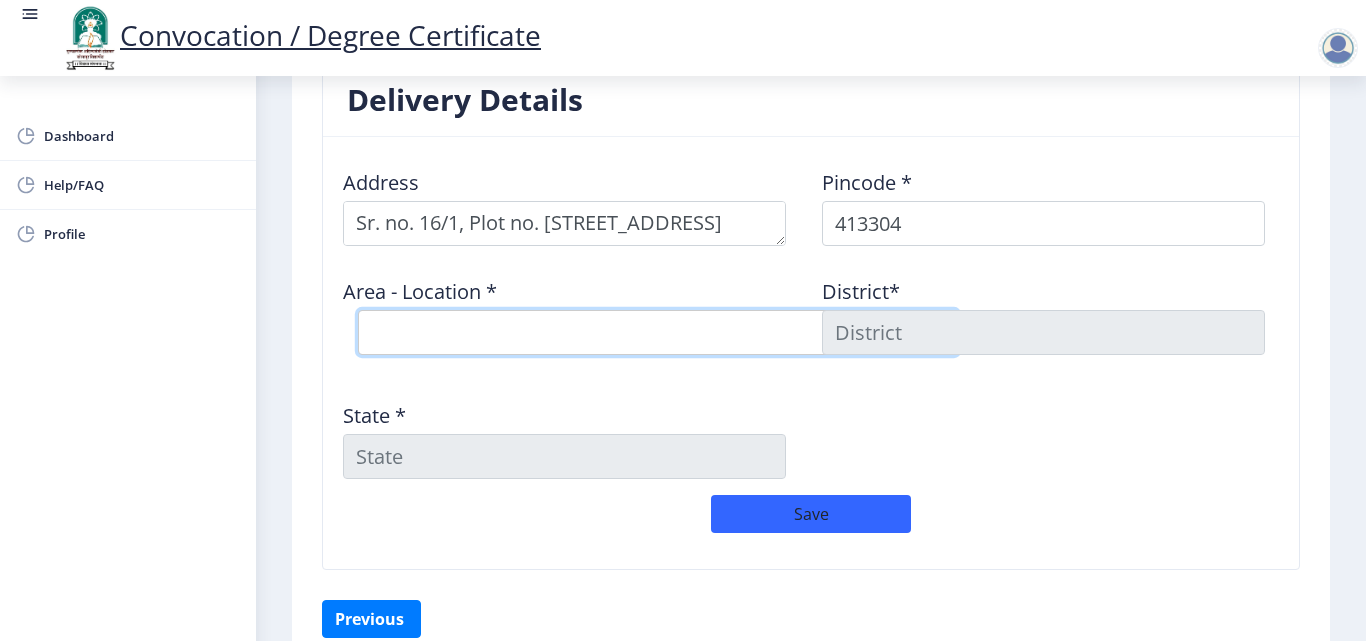 click on "Select Area Location Adhiv [PERSON_NAME] B.O Anawali B.O Babhulgaon B.O Bhandishegaon B.O Chale B.O Degaon (PPR) B.O [GEOGRAPHIC_DATA] B.O [GEOGRAPHIC_DATA] [PERSON_NAME] B.O Kasegaon [PERSON_NAME] B.O [GEOGRAPHIC_DATA]( [GEOGRAPHIC_DATA]) S.O [GEOGRAPHIC_DATA]([GEOGRAPHIC_DATA]) S.O Mendhapur B.O Mundhewadi B.O Navi Peth (Pandharpur) S.O Ozewadi B.O Pandharechiwadi B.O Pandharpur H.O Phulchincholi B.O Puluj [PERSON_NAME] [PERSON_NAME] BK B.O Sarkoli B.O Shelve B.O Siddhewadi [PERSON_NAME] [PERSON_NAME] B.O Tarapur B.O Tawashi B.O Tungat B.O Wakhari B.O" at bounding box center [658, 332] 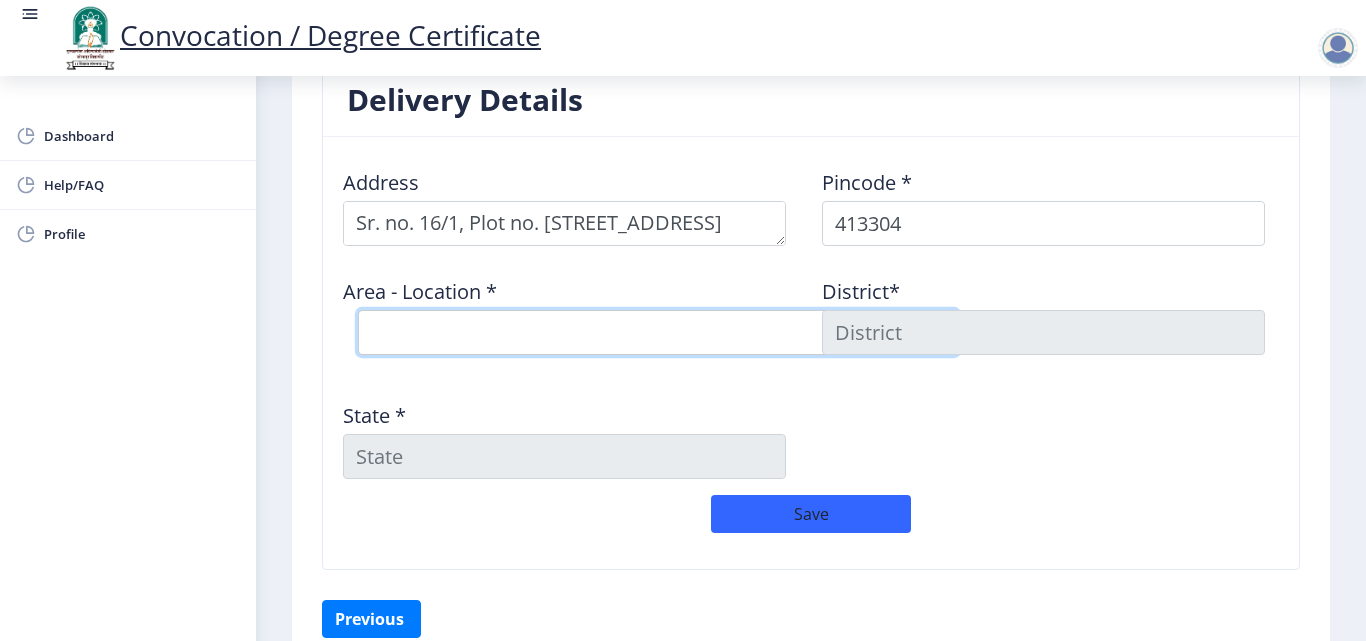 select on "13: Object" 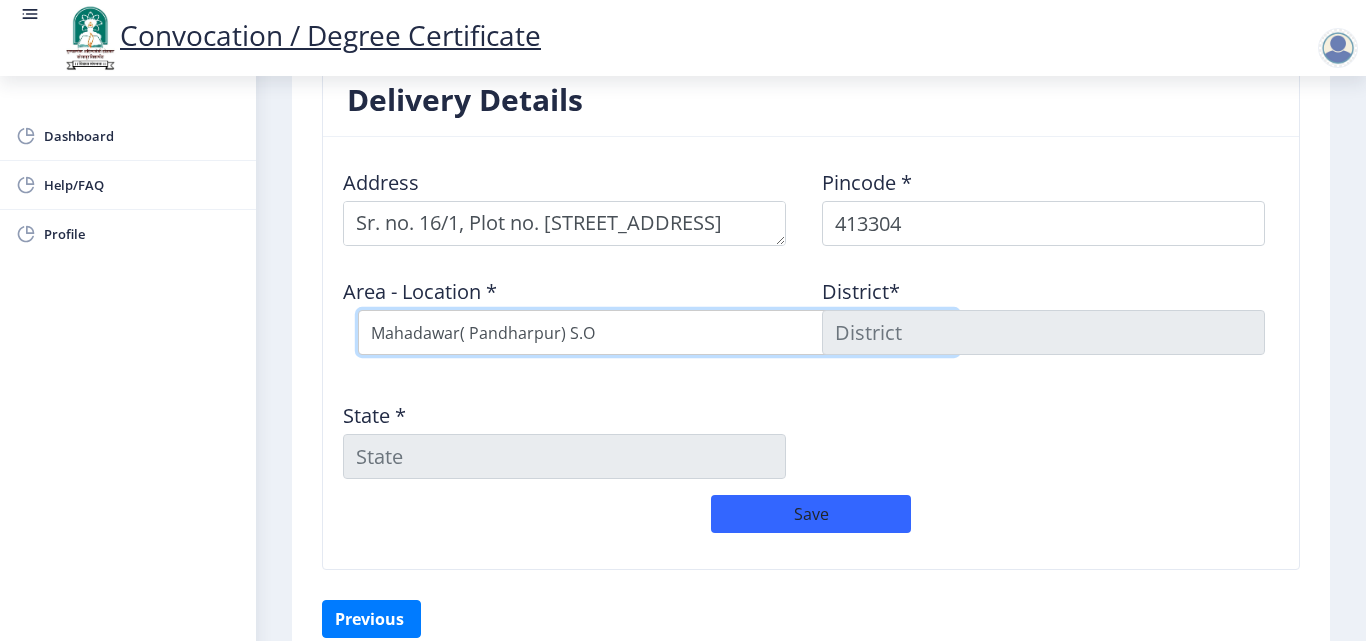 click on "Select Area Location Adhiv [PERSON_NAME] B.O Anawali B.O Babhulgaon B.O Bhandishegaon B.O Chale B.O Degaon (PPR) B.O [GEOGRAPHIC_DATA] B.O [GEOGRAPHIC_DATA] [PERSON_NAME] B.O Kasegaon [PERSON_NAME] B.O [GEOGRAPHIC_DATA]( [GEOGRAPHIC_DATA]) S.O [GEOGRAPHIC_DATA]([GEOGRAPHIC_DATA]) S.O Mendhapur B.O Mundhewadi B.O Navi Peth (Pandharpur) S.O Ozewadi B.O Pandharechiwadi B.O Pandharpur H.O Phulchincholi B.O Puluj [PERSON_NAME] [PERSON_NAME] BK B.O Sarkoli B.O Shelve B.O Siddhewadi [PERSON_NAME] [PERSON_NAME] B.O Tarapur B.O Tawashi B.O Tungat B.O Wakhari B.O" at bounding box center (658, 332) 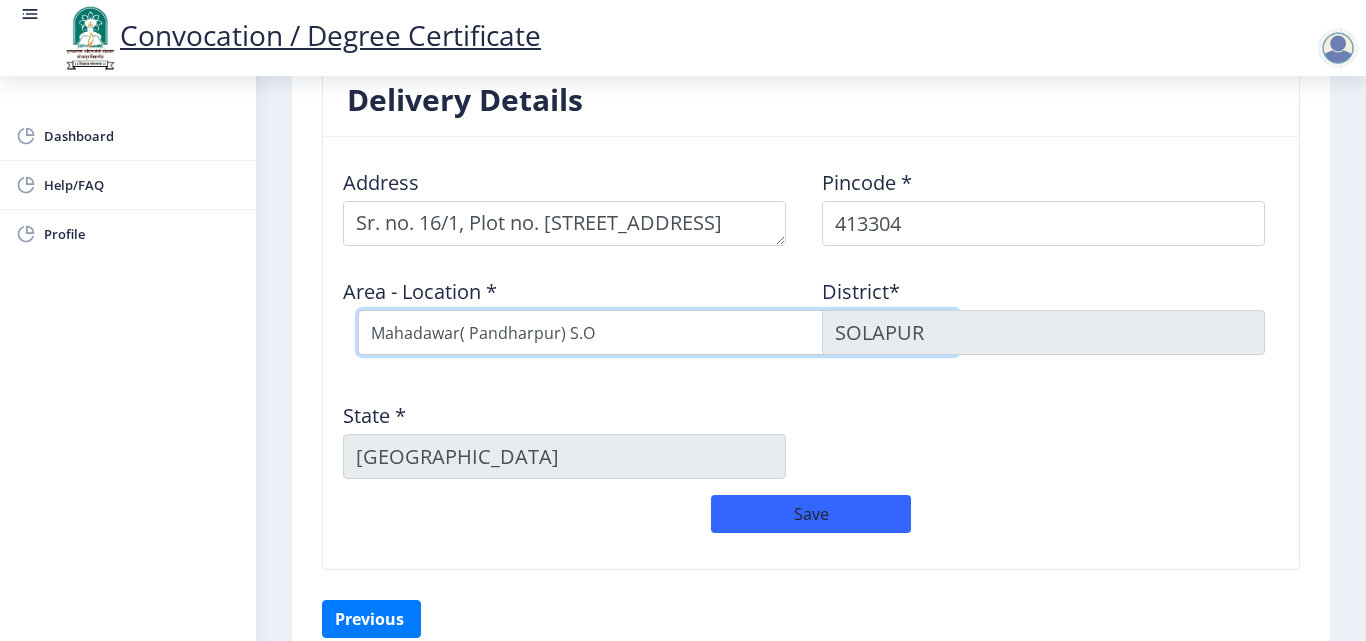 click on "Select Area Location Adhiv [PERSON_NAME] B.O Anawali B.O Babhulgaon B.O Bhandishegaon B.O Chale B.O Degaon (PPR) B.O [GEOGRAPHIC_DATA] B.O [GEOGRAPHIC_DATA] [PERSON_NAME] B.O Kasegaon [PERSON_NAME] B.O [GEOGRAPHIC_DATA]( [GEOGRAPHIC_DATA]) S.O [GEOGRAPHIC_DATA]([GEOGRAPHIC_DATA]) S.O Mendhapur B.O Mundhewadi B.O Navi Peth (Pandharpur) S.O Ozewadi B.O Pandharechiwadi B.O Pandharpur H.O Phulchincholi B.O Puluj [PERSON_NAME] [PERSON_NAME] BK B.O Sarkoli B.O Shelve B.O Siddhewadi [PERSON_NAME] [PERSON_NAME] B.O Tarapur B.O Tawashi B.O Tungat B.O Wakhari B.O" at bounding box center (658, 332) 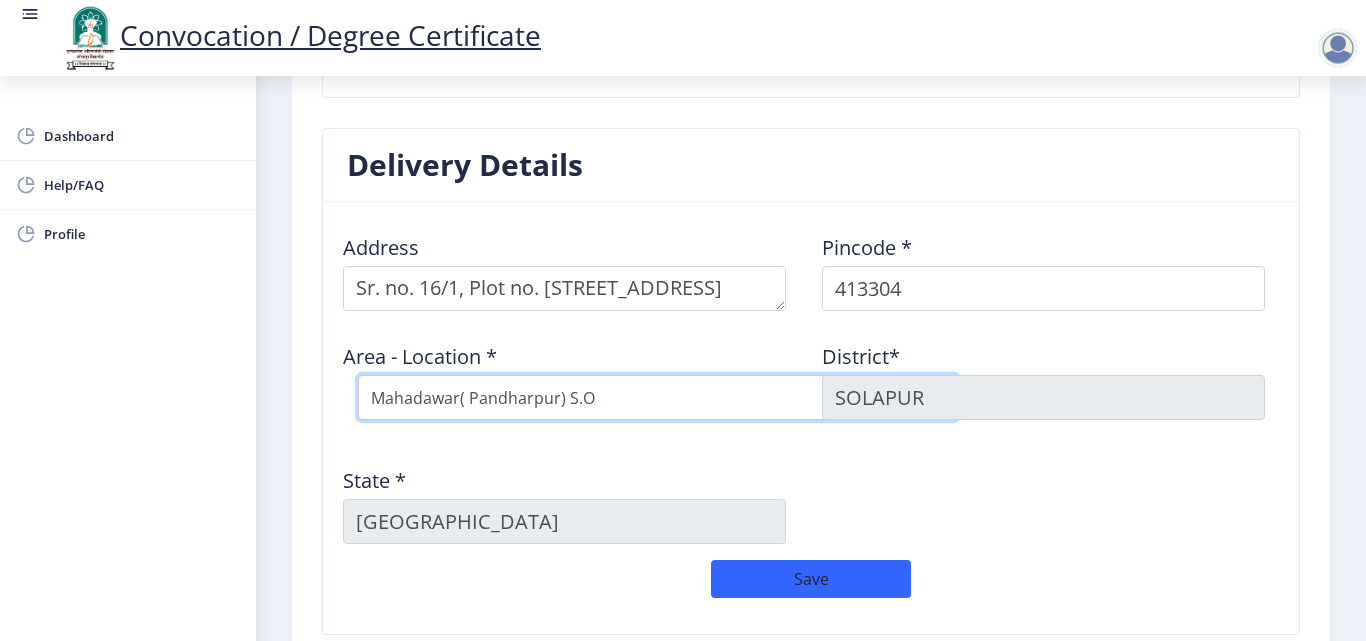 scroll, scrollTop: 1509, scrollLeft: 0, axis: vertical 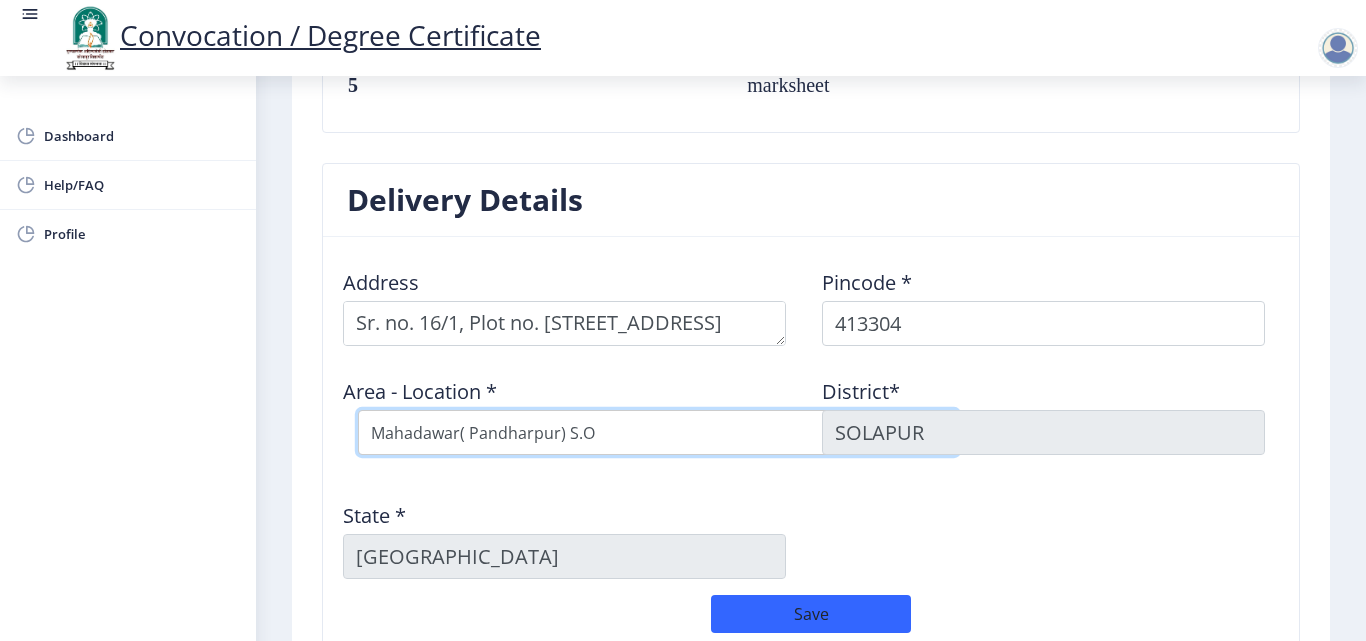 click on "Select Area Location Adhiv [PERSON_NAME] B.O Anawali B.O Babhulgaon B.O Bhandishegaon B.O Chale B.O Degaon (PPR) B.O [GEOGRAPHIC_DATA] B.O [GEOGRAPHIC_DATA] [PERSON_NAME] B.O Kasegaon [PERSON_NAME] B.O [GEOGRAPHIC_DATA]( [GEOGRAPHIC_DATA]) S.O [GEOGRAPHIC_DATA]([GEOGRAPHIC_DATA]) S.O Mendhapur B.O Mundhewadi B.O Navi Peth (Pandharpur) S.O Ozewadi B.O Pandharechiwadi B.O Pandharpur H.O Phulchincholi B.O Puluj [PERSON_NAME] [PERSON_NAME] BK B.O Sarkoli B.O Shelve B.O Siddhewadi [PERSON_NAME] [PERSON_NAME] B.O Tarapur B.O Tawashi B.O Tungat B.O Wakhari B.O" at bounding box center [658, 432] 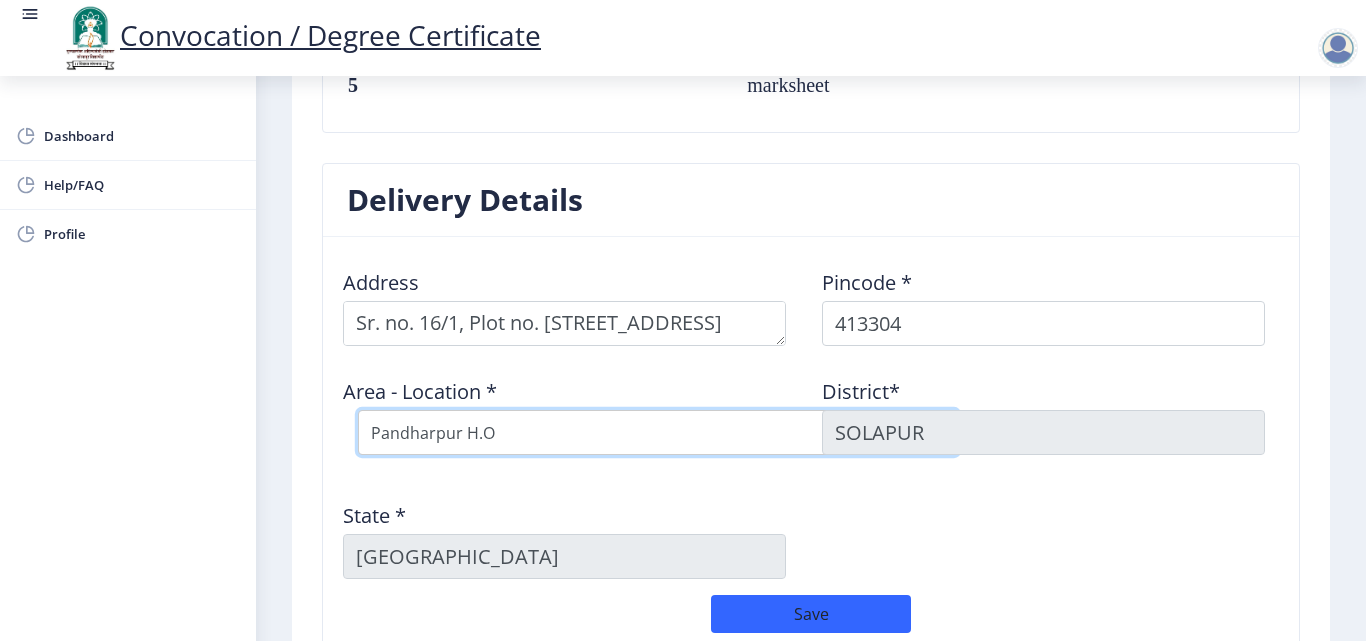 click on "Select Area Location Adhiv [PERSON_NAME] B.O Anawali B.O Babhulgaon B.O Bhandishegaon B.O Chale B.O Degaon (PPR) B.O [GEOGRAPHIC_DATA] B.O [GEOGRAPHIC_DATA] [PERSON_NAME] B.O Kasegaon [PERSON_NAME] B.O [GEOGRAPHIC_DATA]( [GEOGRAPHIC_DATA]) S.O [GEOGRAPHIC_DATA]([GEOGRAPHIC_DATA]) S.O Mendhapur B.O Mundhewadi B.O Navi Peth (Pandharpur) S.O Ozewadi B.O Pandharechiwadi B.O Pandharpur H.O Phulchincholi B.O Puluj [PERSON_NAME] [PERSON_NAME] BK B.O Sarkoli B.O Shelve B.O Siddhewadi [PERSON_NAME] [PERSON_NAME] B.O Tarapur B.O Tawashi B.O Tungat B.O Wakhari B.O" at bounding box center (658, 432) 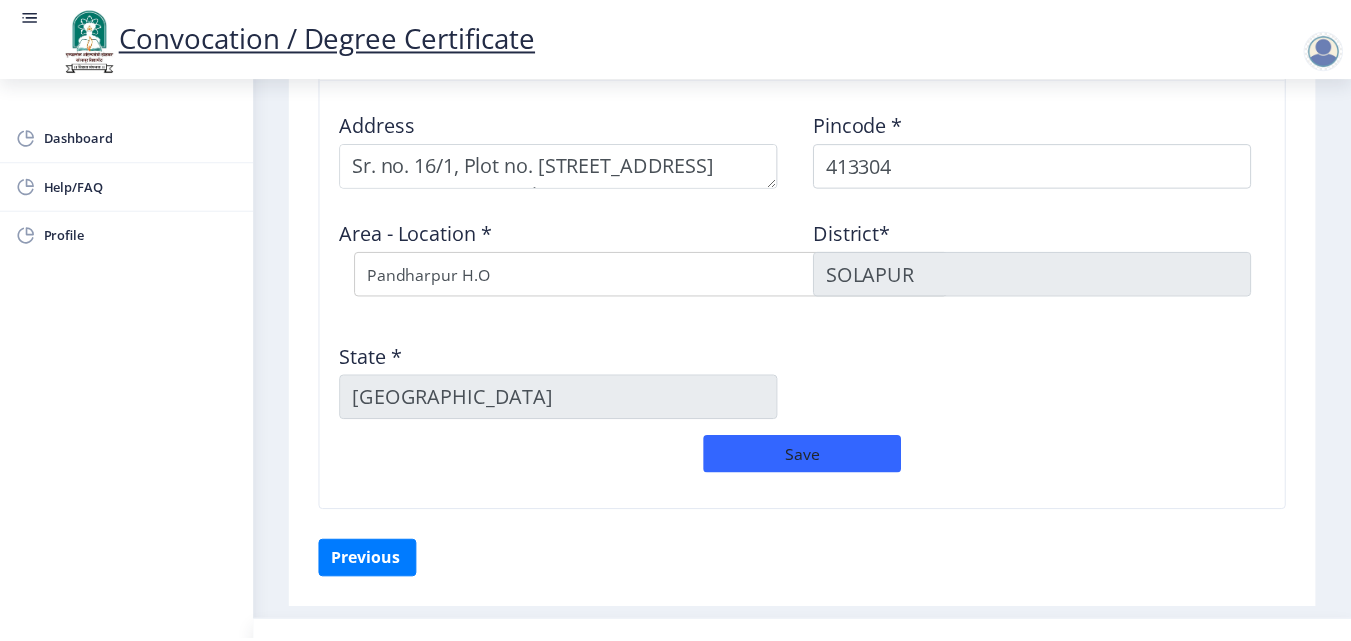 scroll, scrollTop: 1709, scrollLeft: 0, axis: vertical 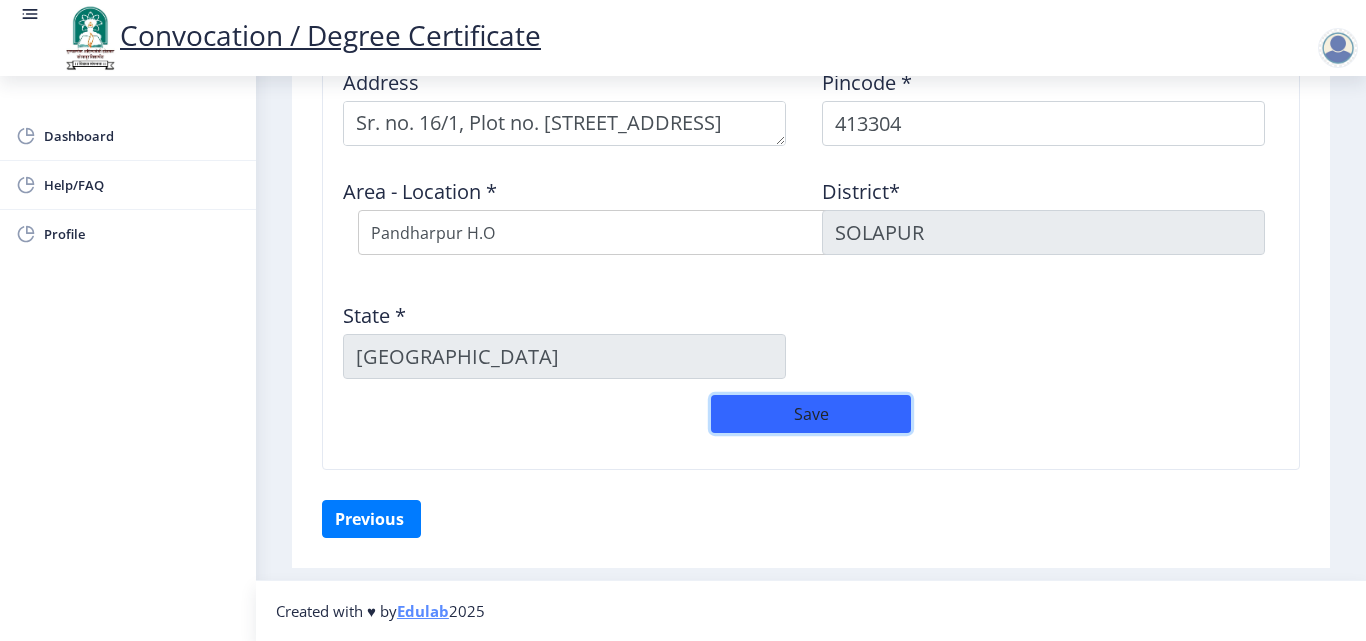 click on "Save" 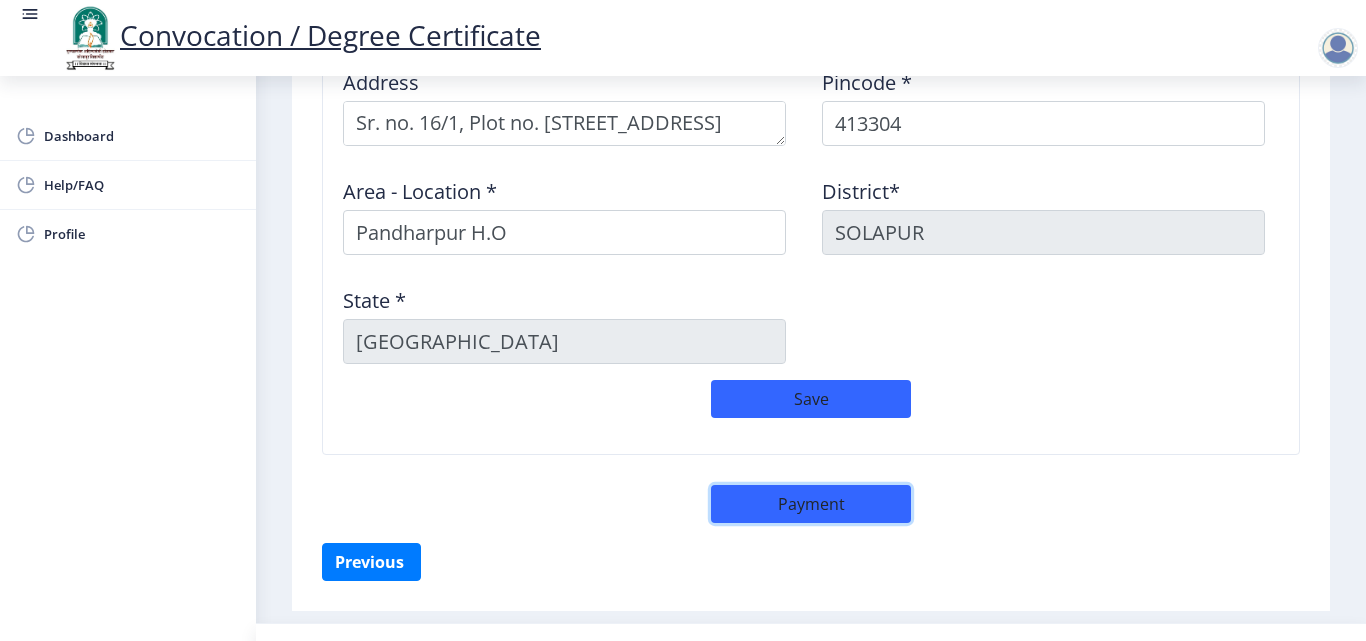 click on "Payment" 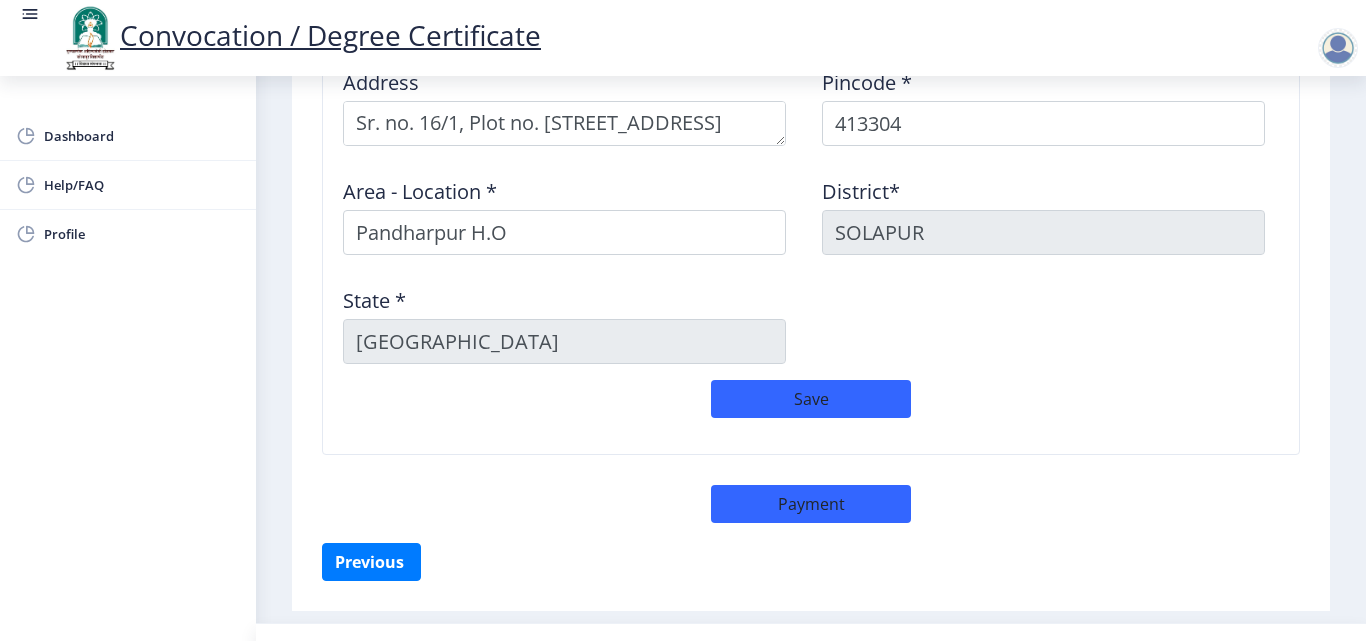 select on "sealed" 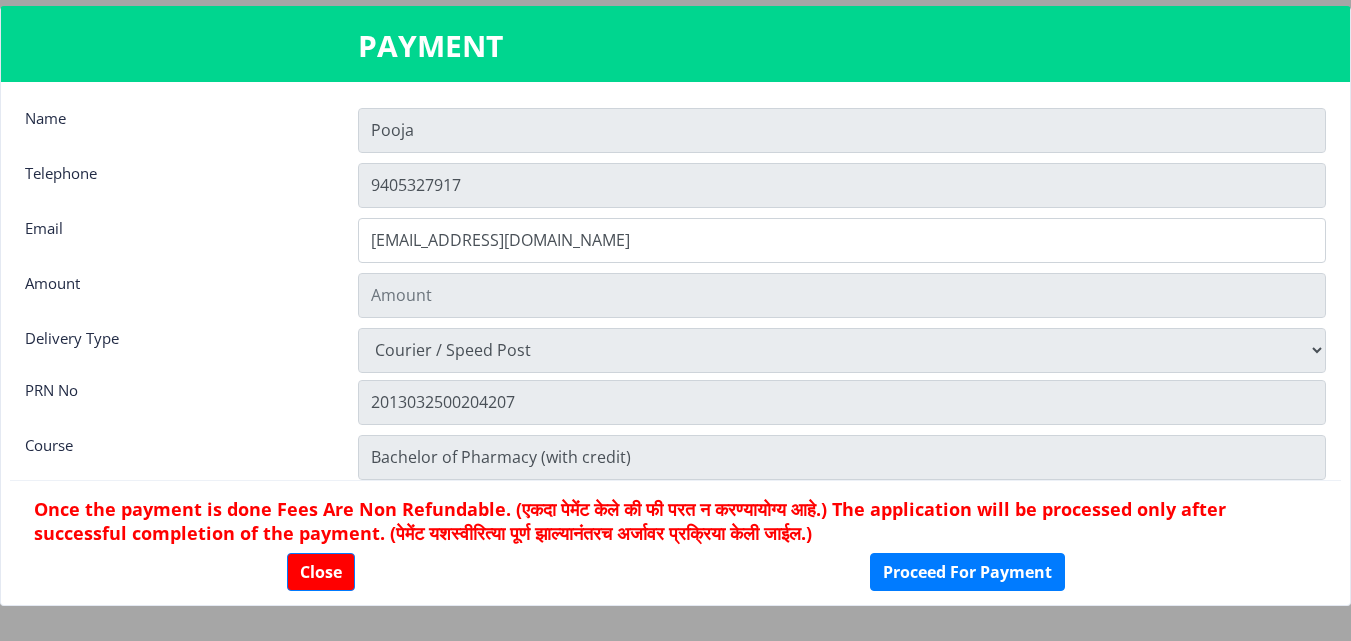 type on "900" 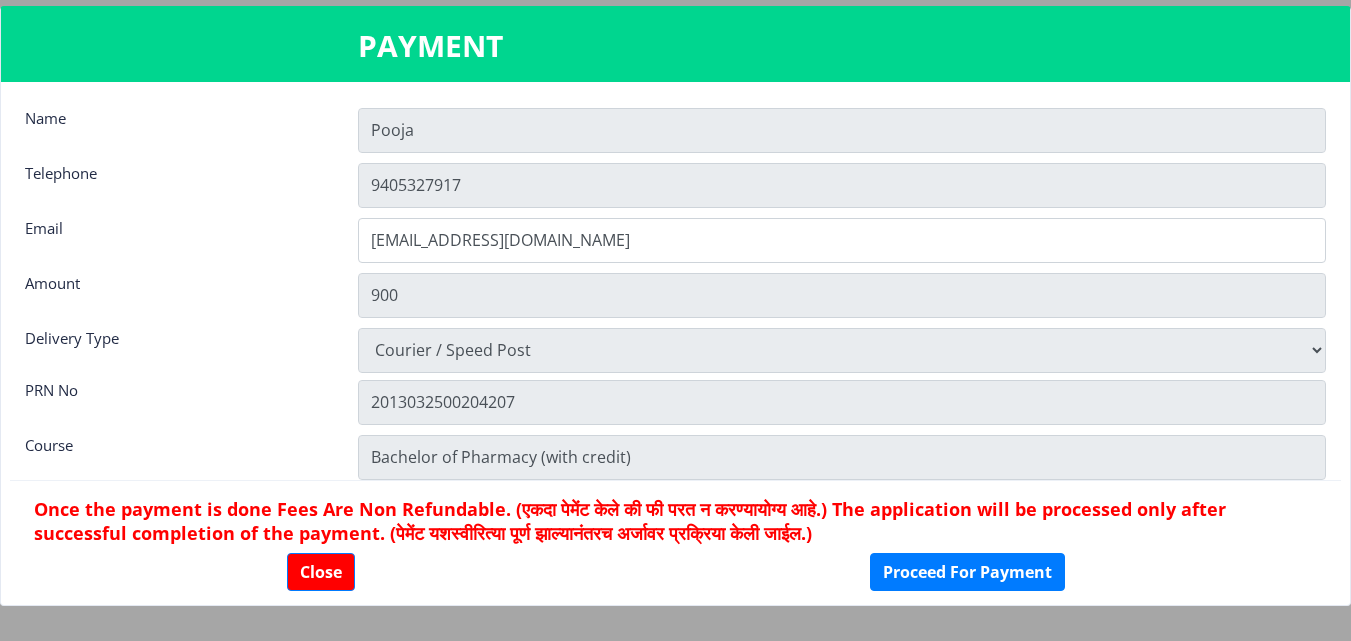 scroll, scrollTop: 28, scrollLeft: 0, axis: vertical 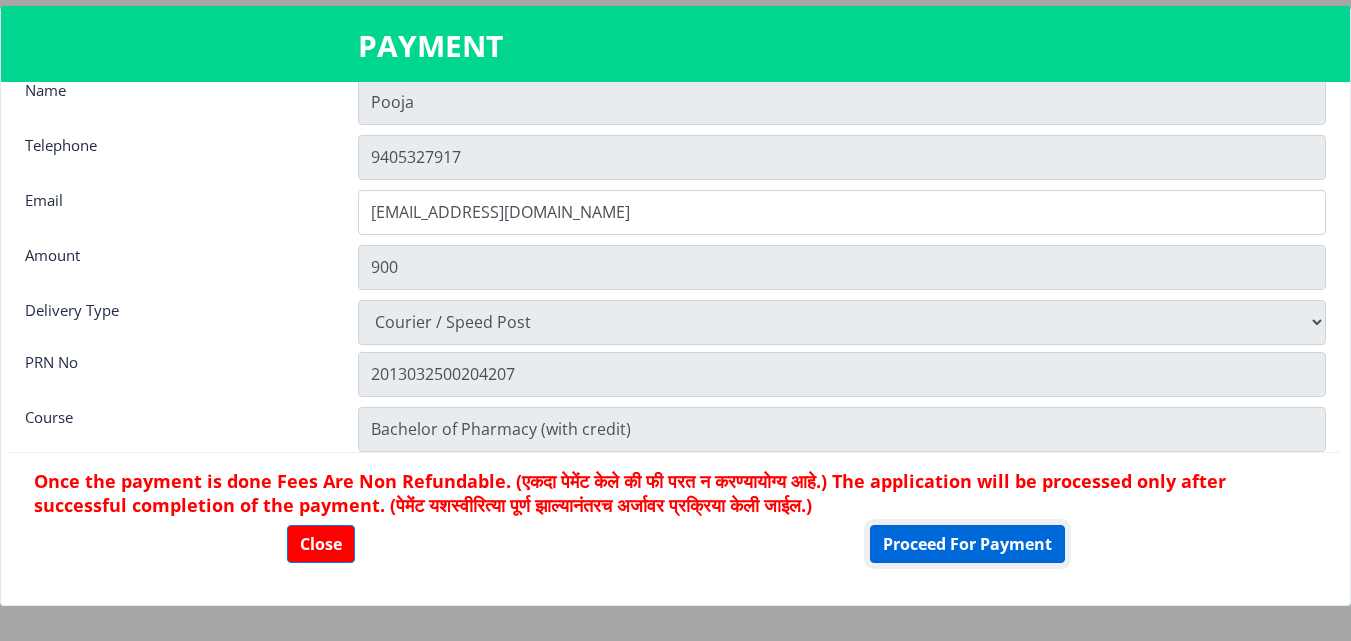 click on "Proceed For Payment" 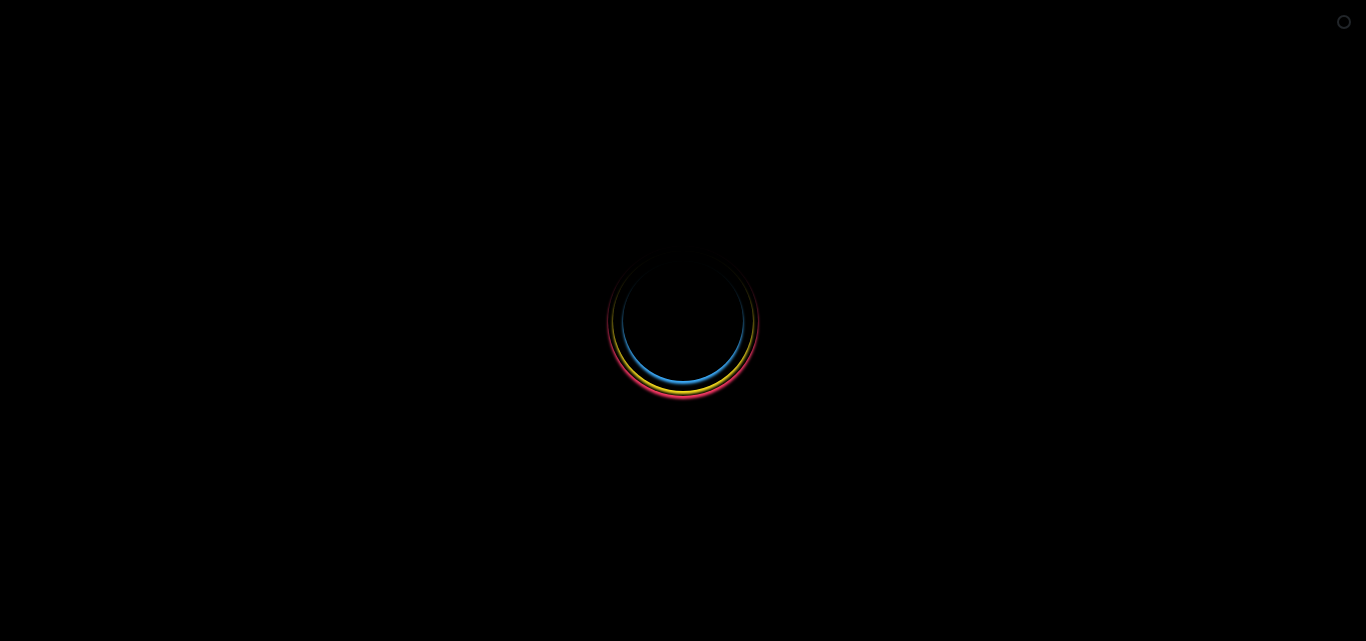 scroll, scrollTop: 0, scrollLeft: 0, axis: both 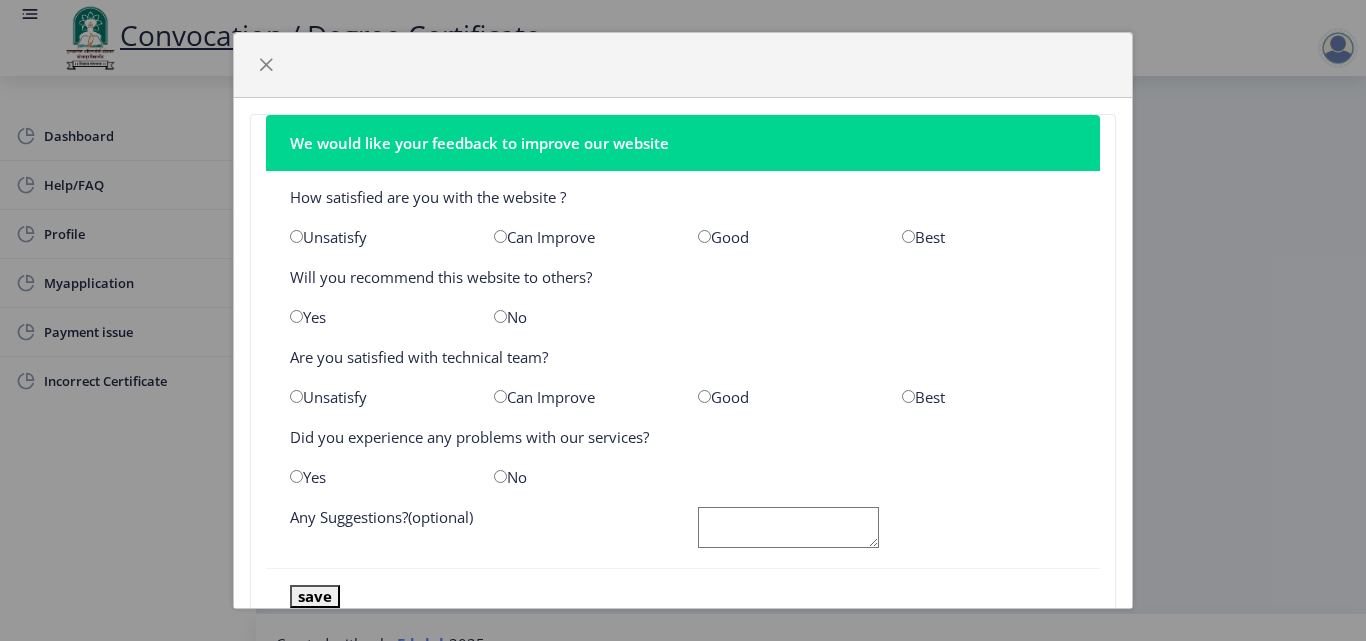click at bounding box center [908, 236] 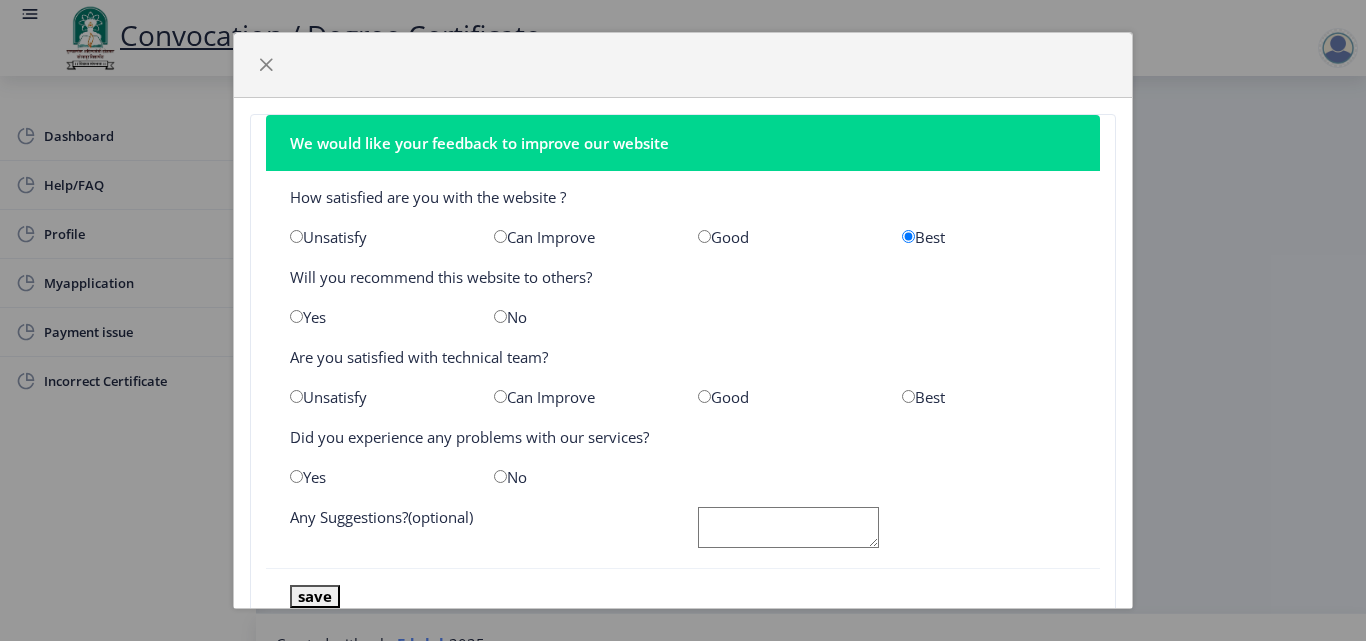 click on "Yes" 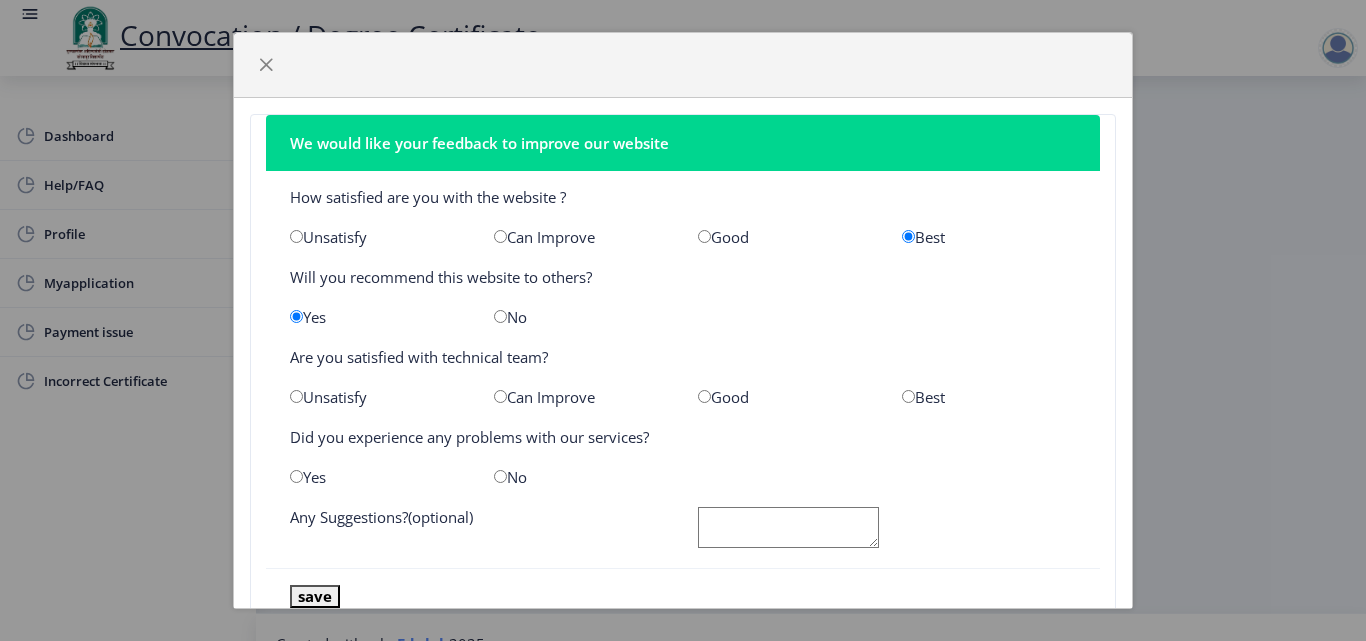 click at bounding box center [908, 396] 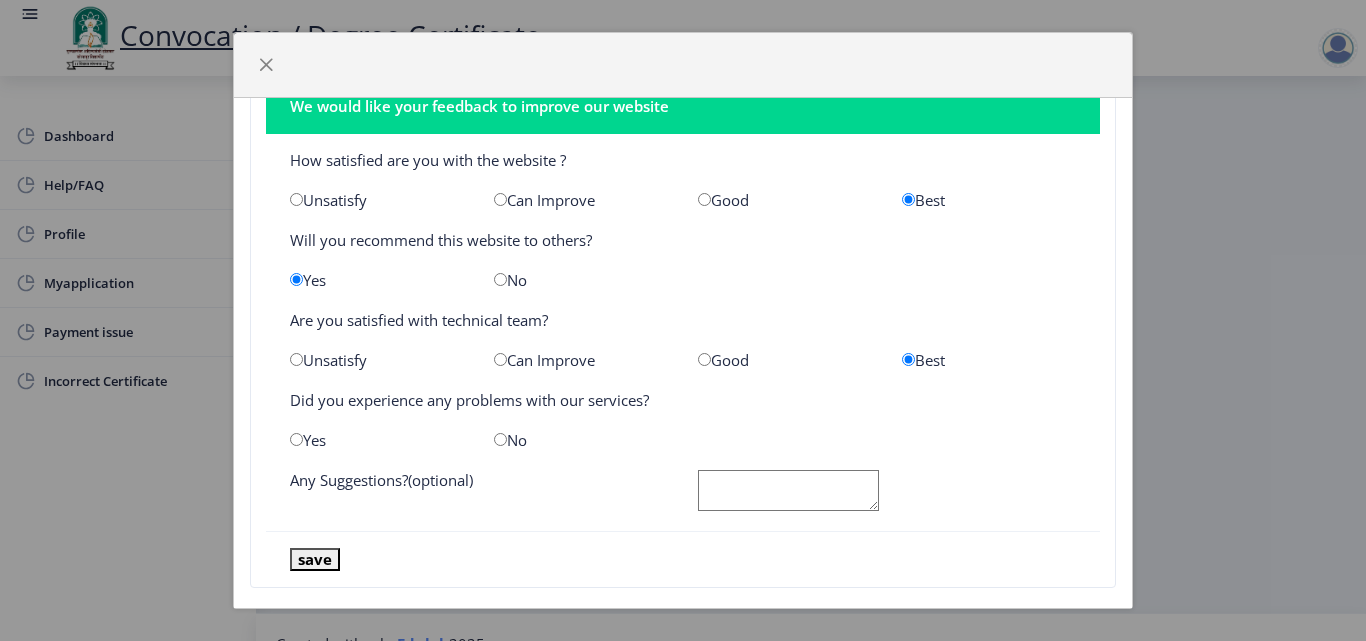 scroll, scrollTop: 63, scrollLeft: 0, axis: vertical 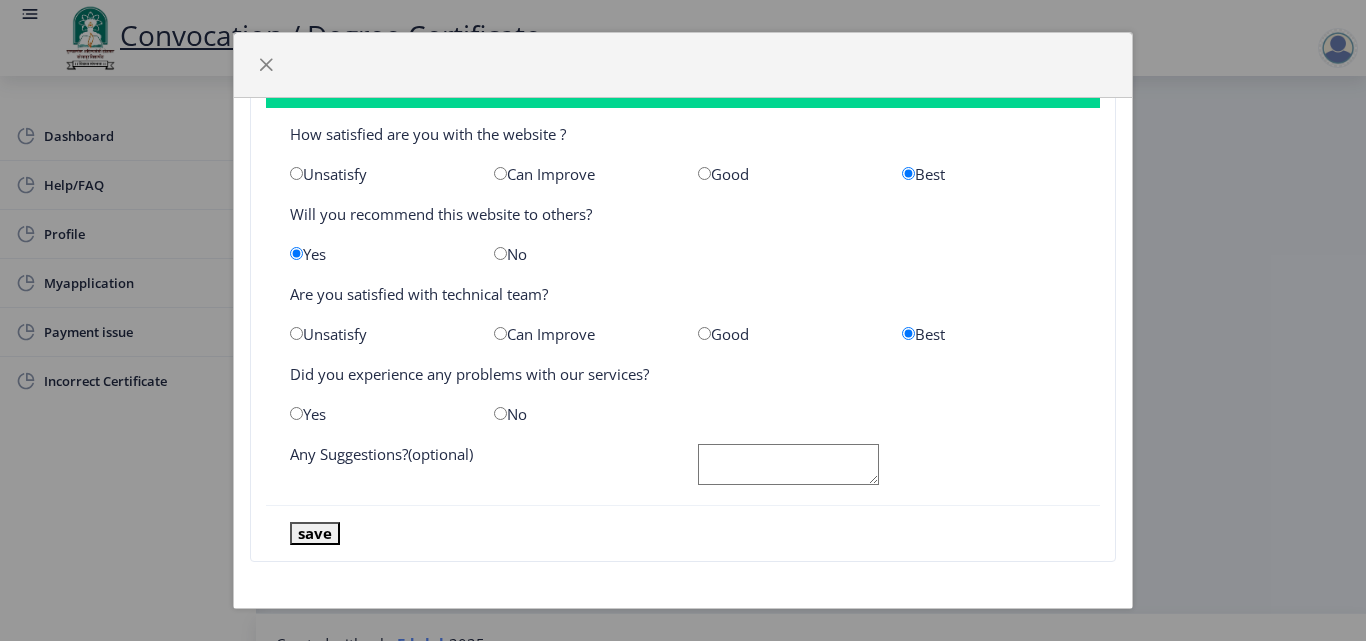 click at bounding box center [500, 413] 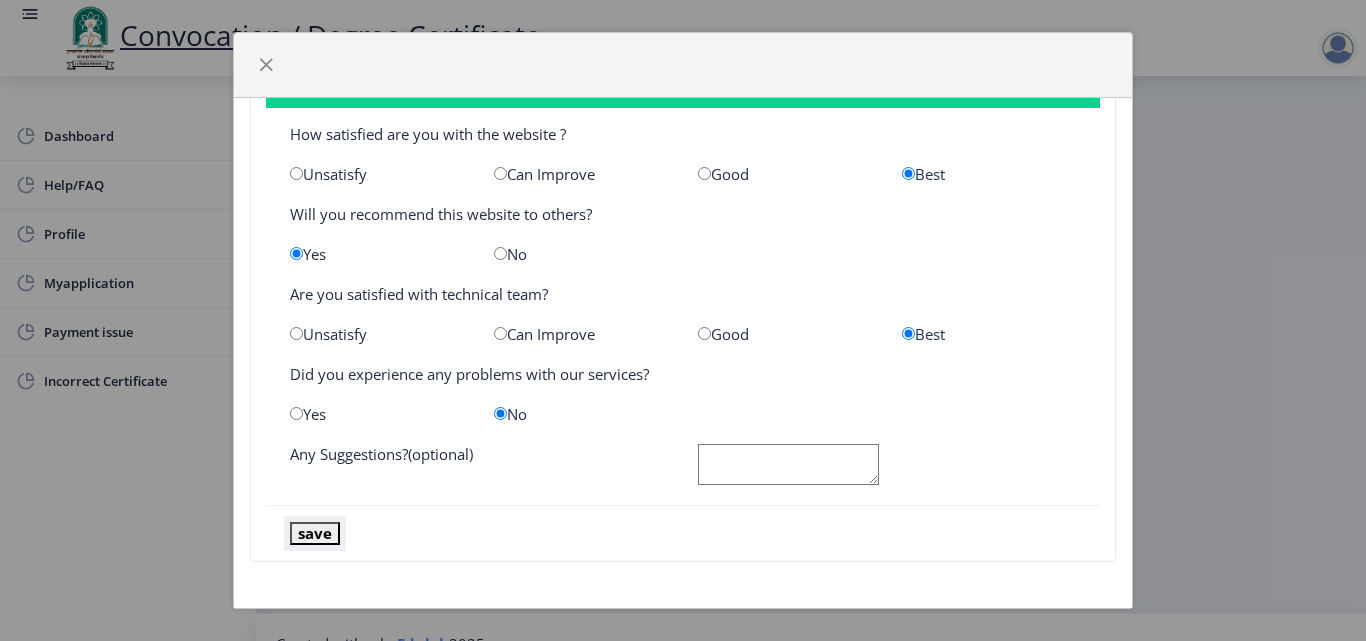click on "save" 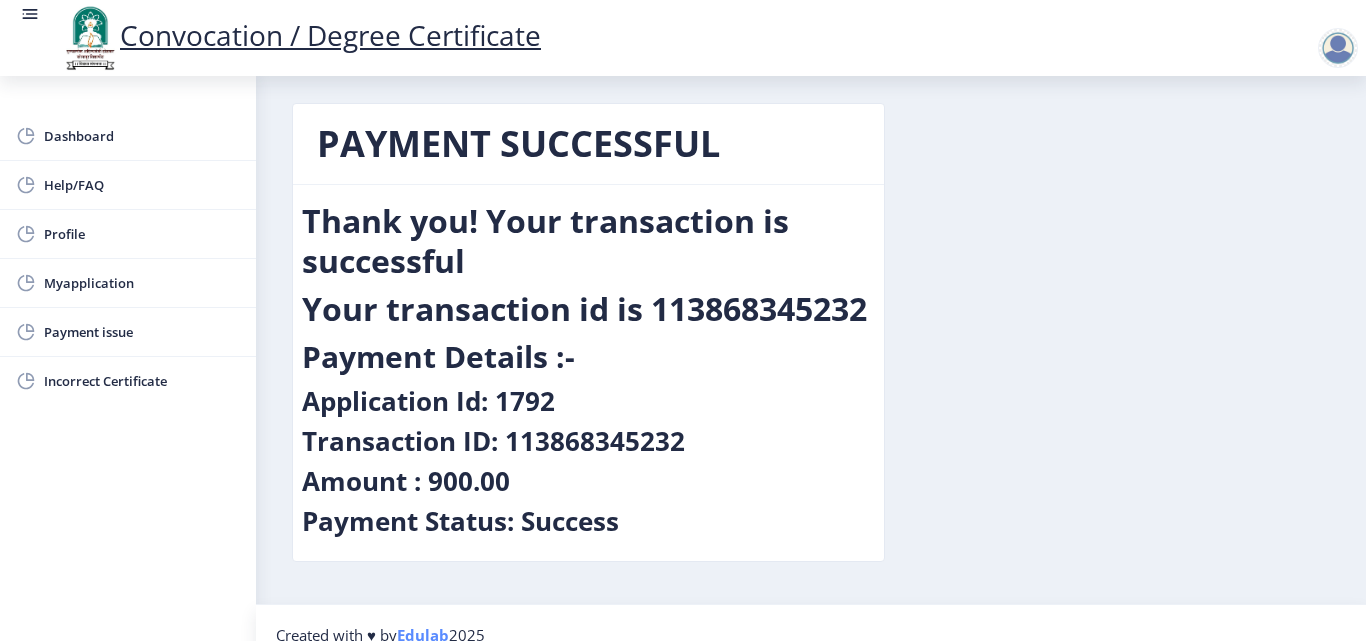 scroll, scrollTop: 0, scrollLeft: 0, axis: both 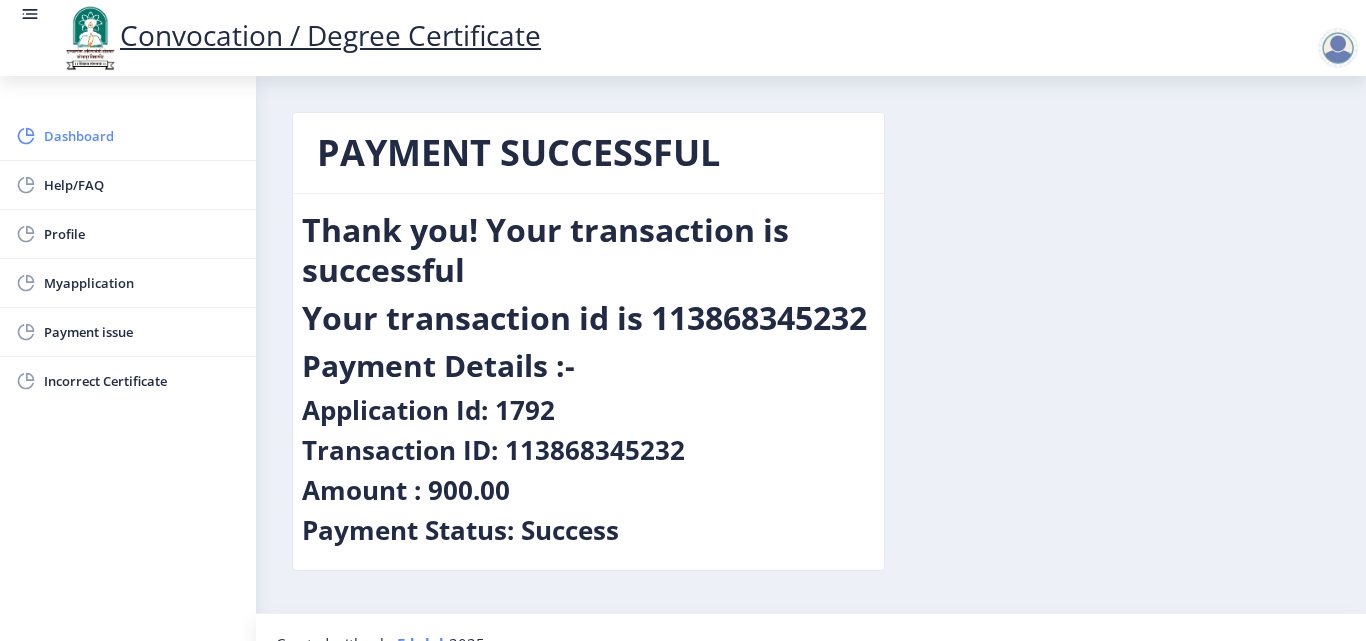 click on "Dashboard" 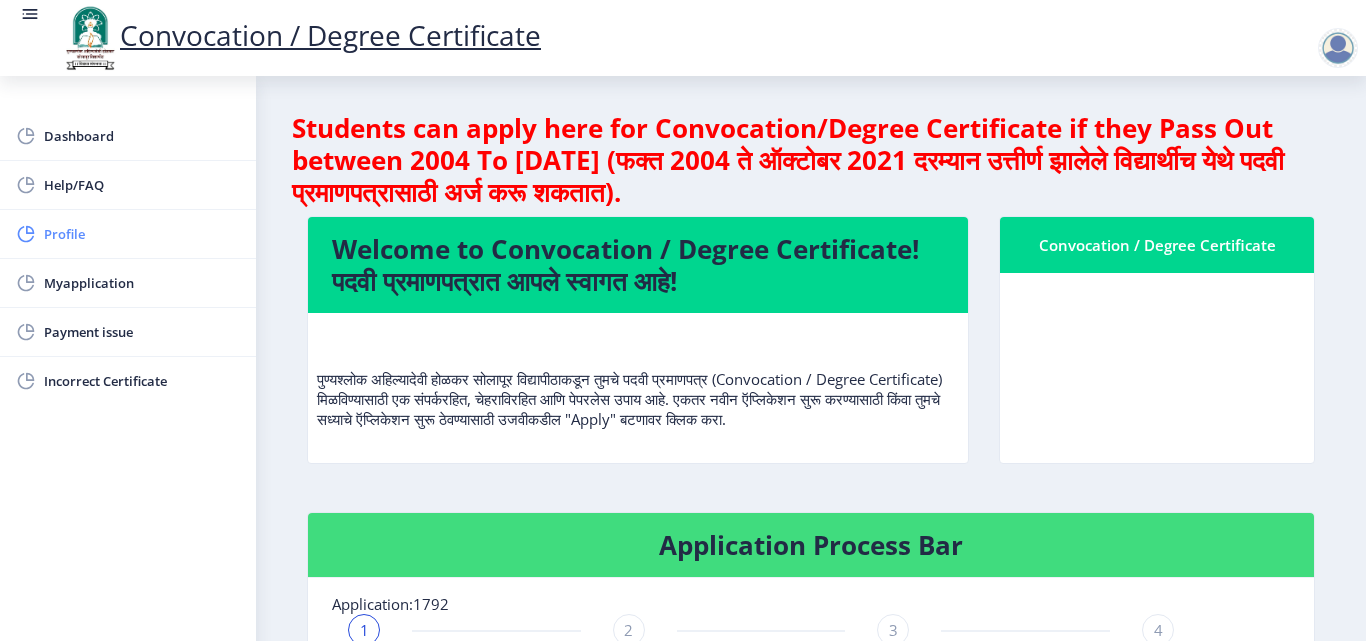 click on "Profile" 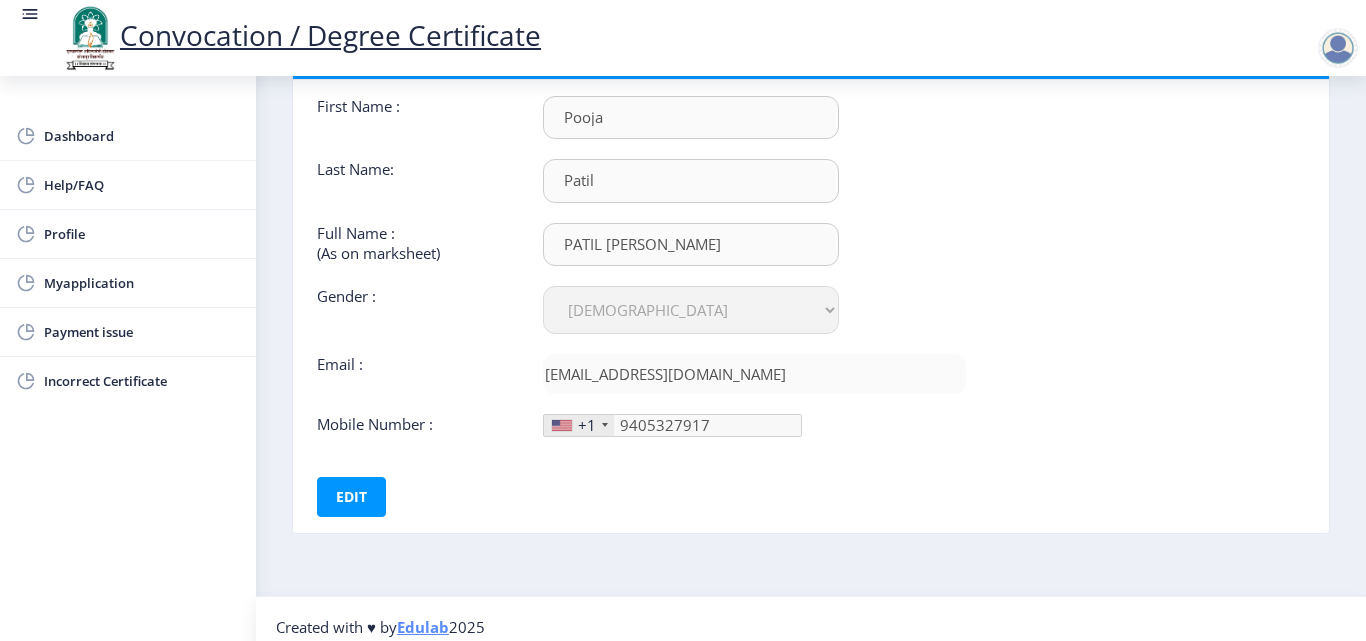 scroll, scrollTop: 150, scrollLeft: 0, axis: vertical 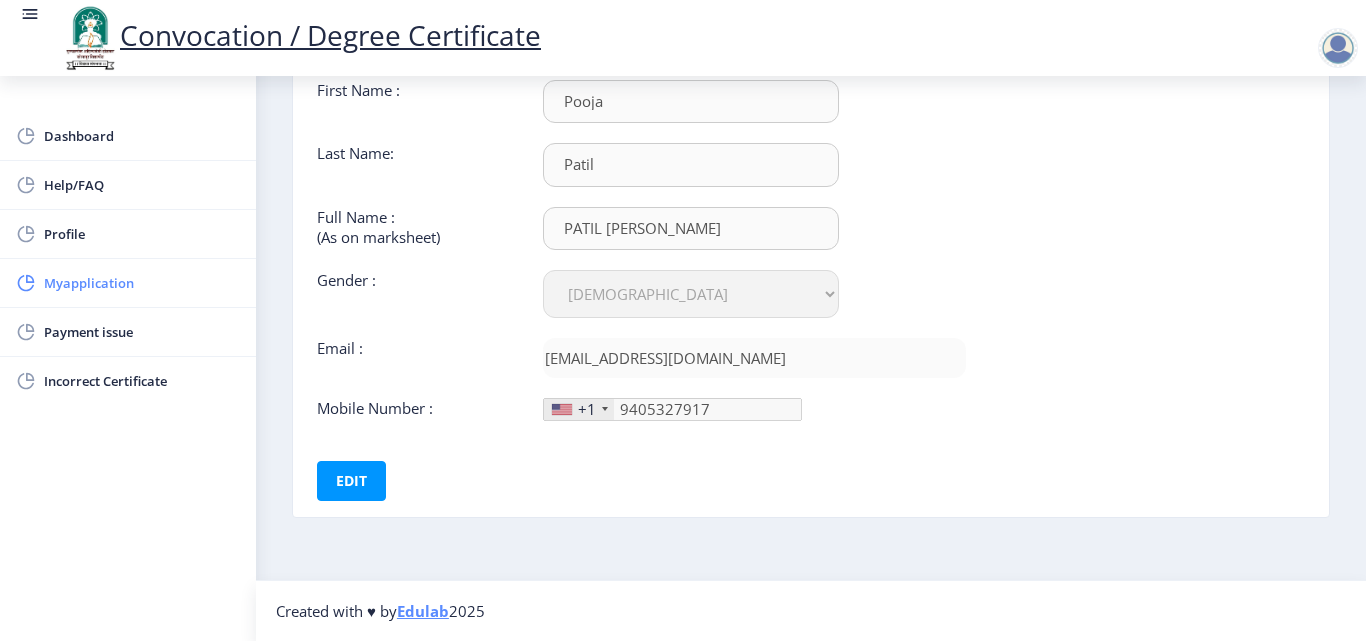 click on "Myapplication" 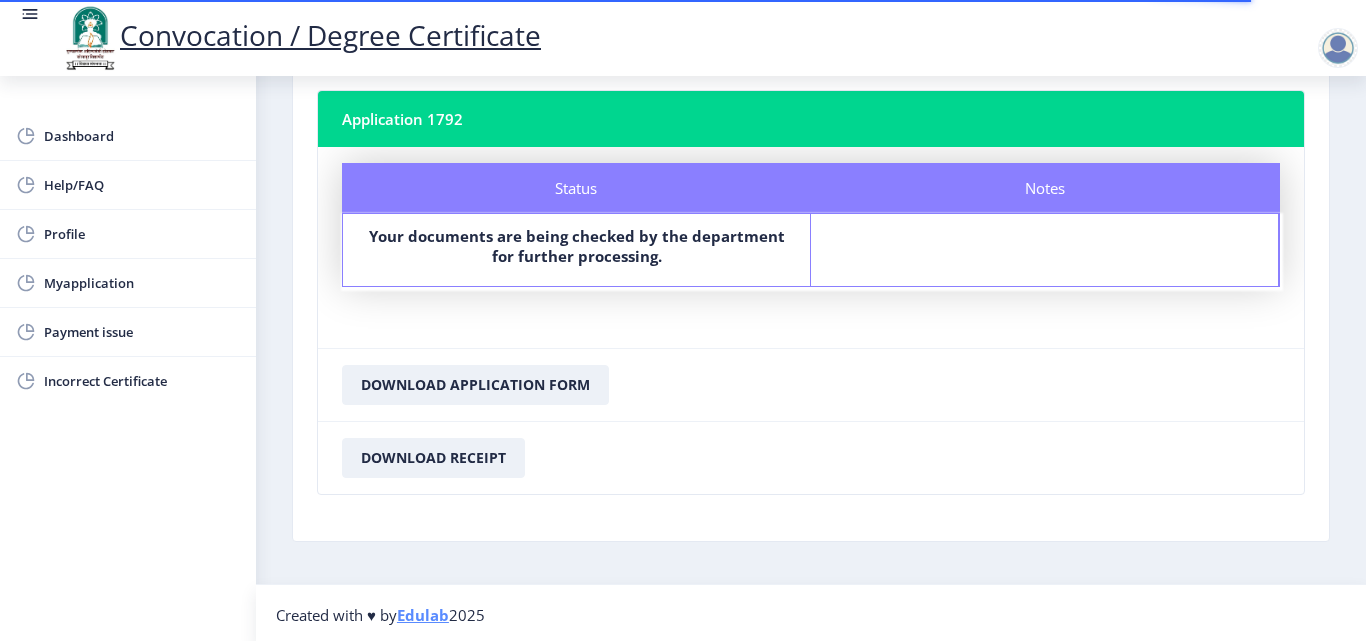 scroll, scrollTop: 115, scrollLeft: 0, axis: vertical 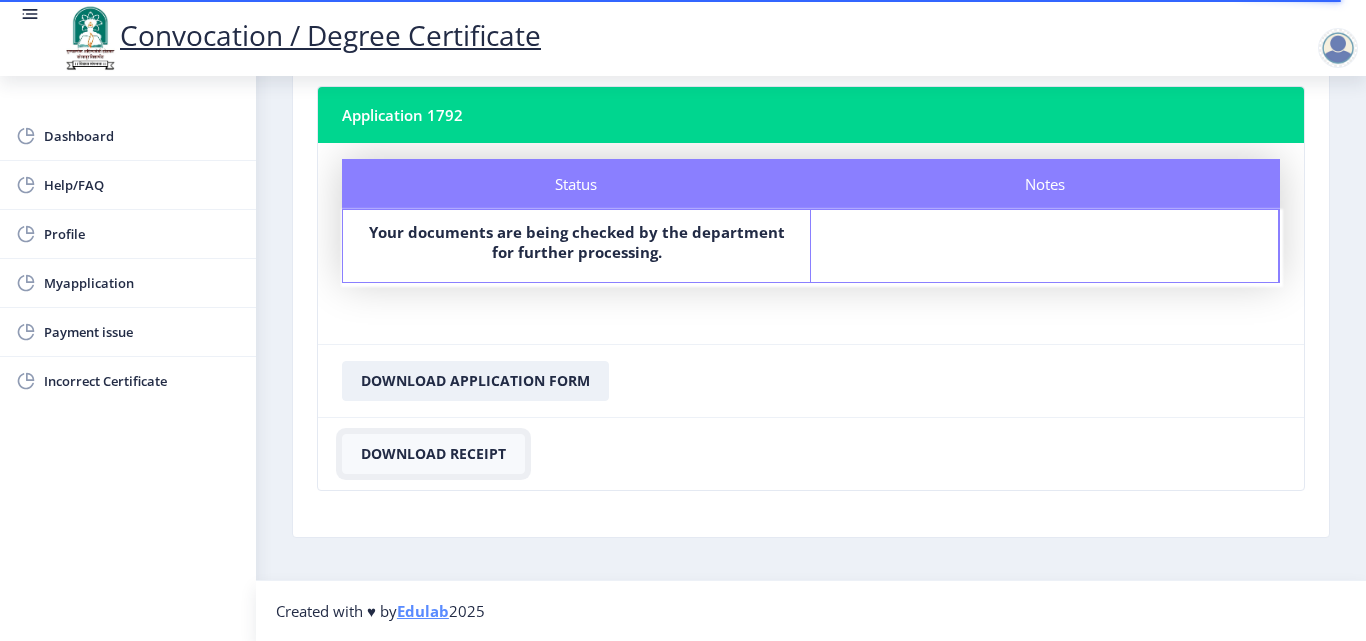 click on "Download Receipt" 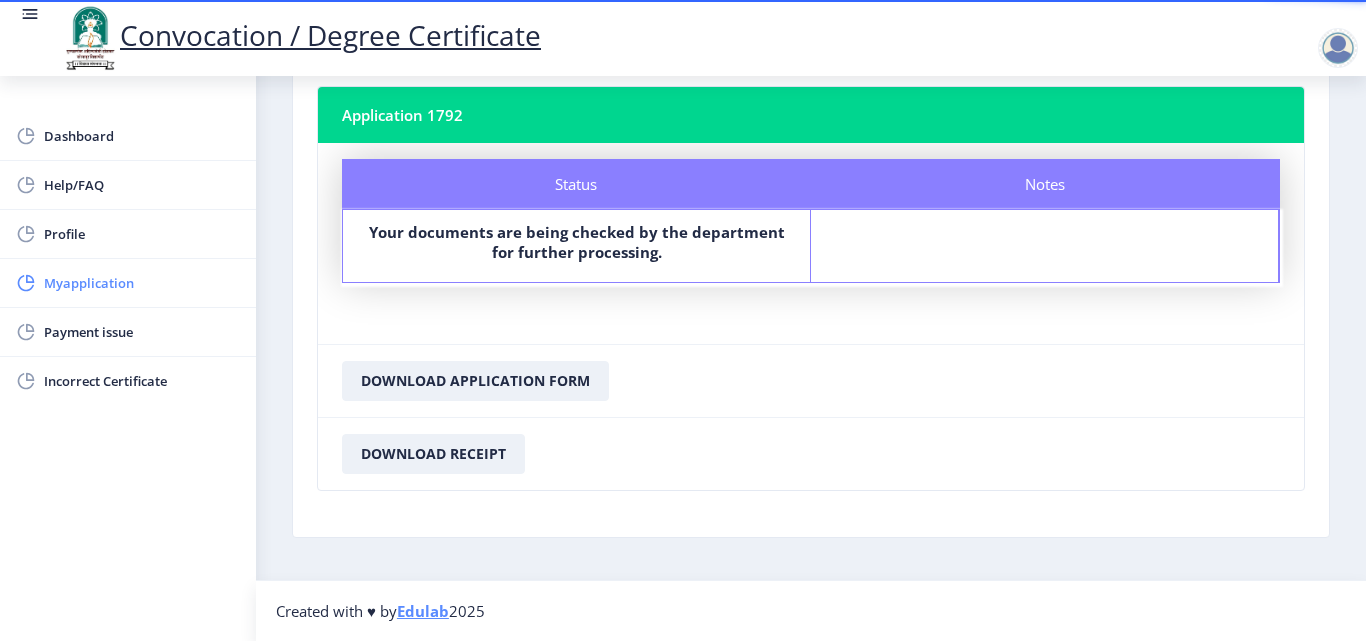 click on "Myapplication" 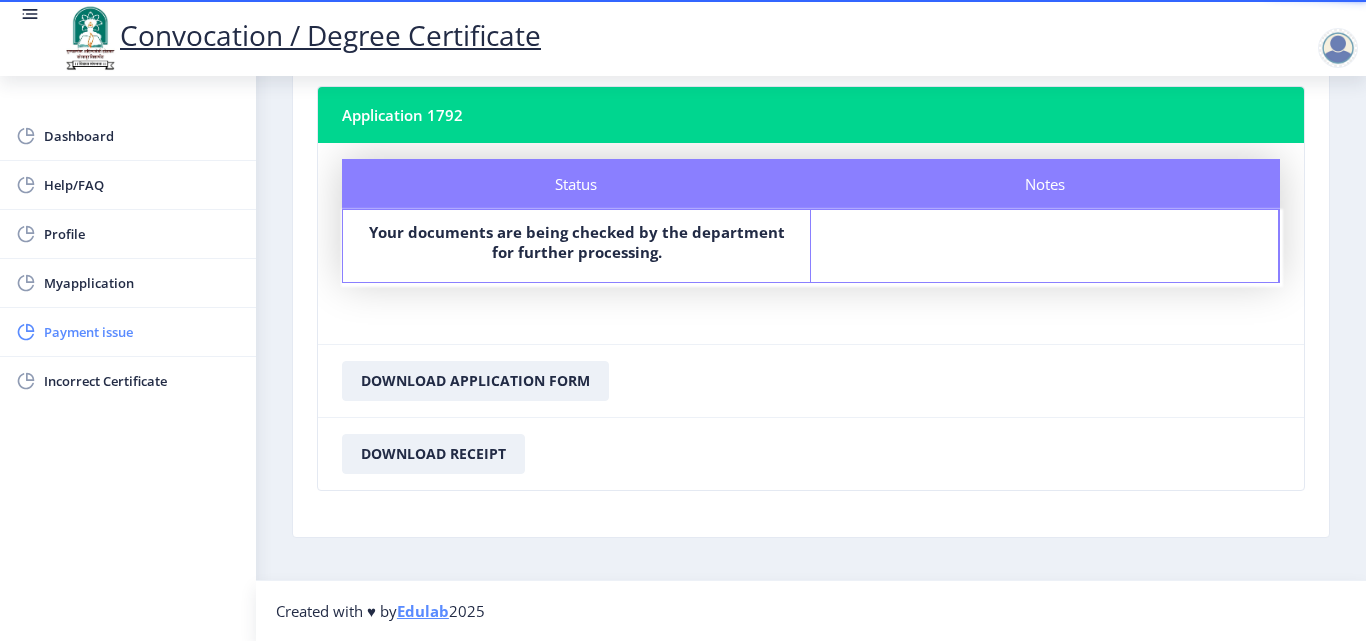 click on "Payment issue" 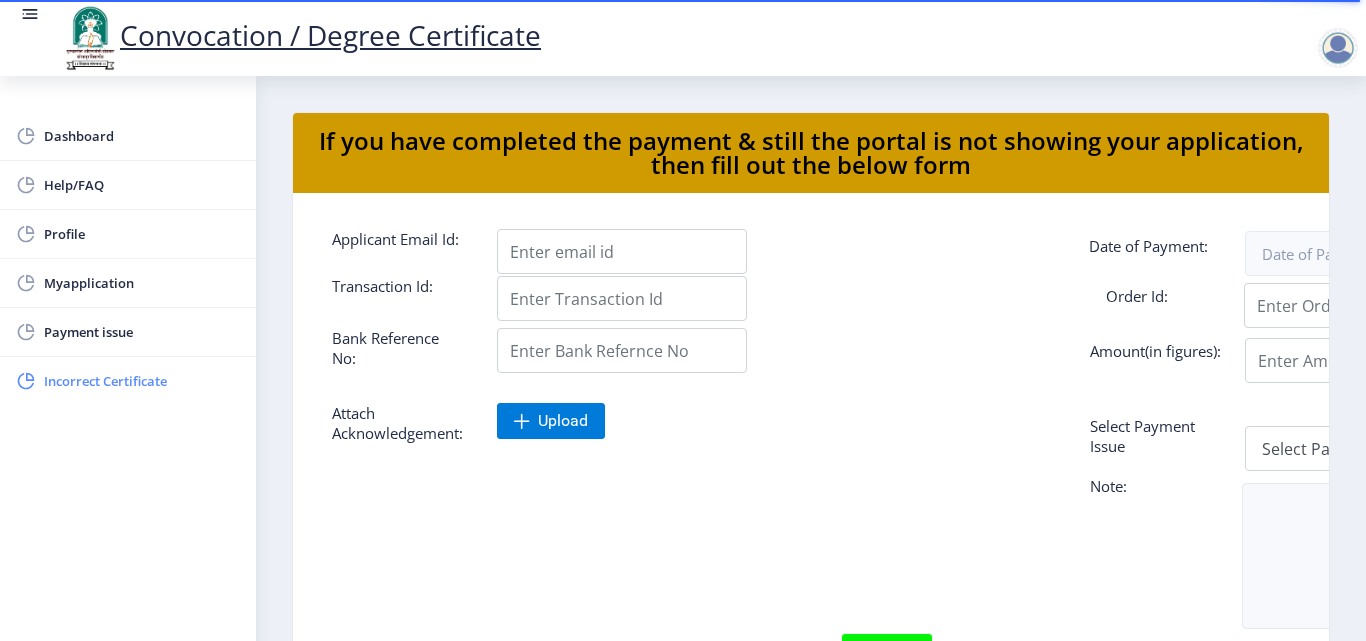 click on "Incorrect Certificate" 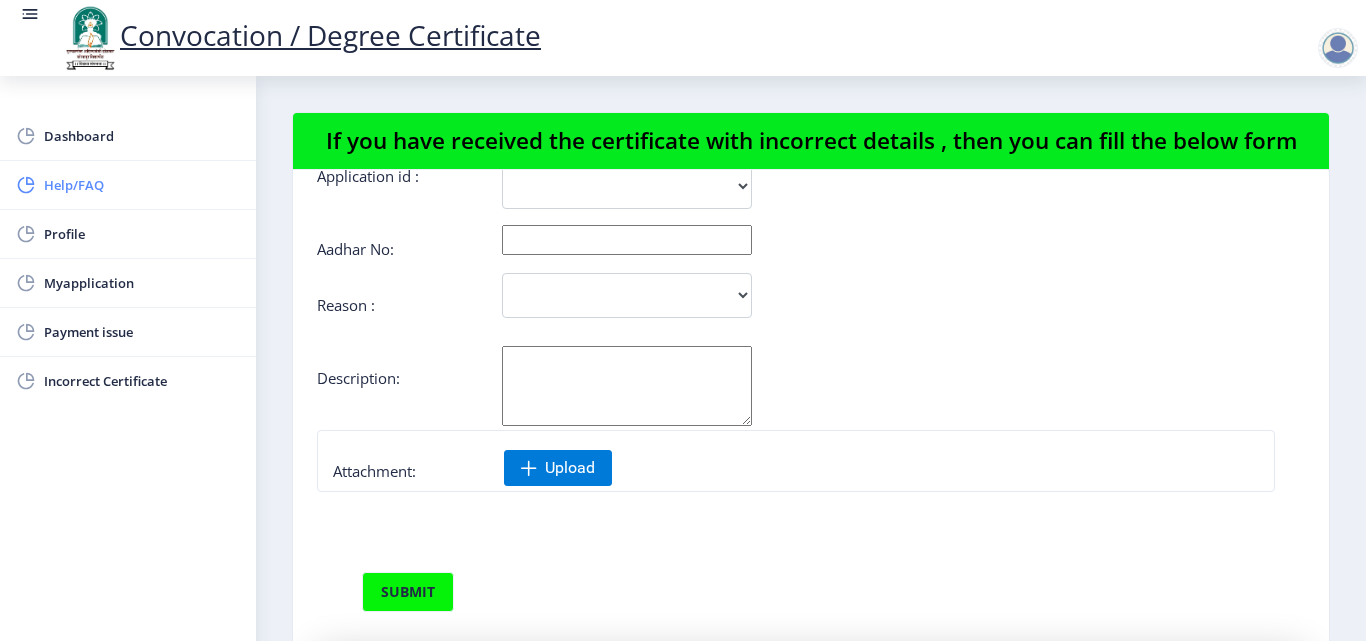 scroll, scrollTop: 0, scrollLeft: 0, axis: both 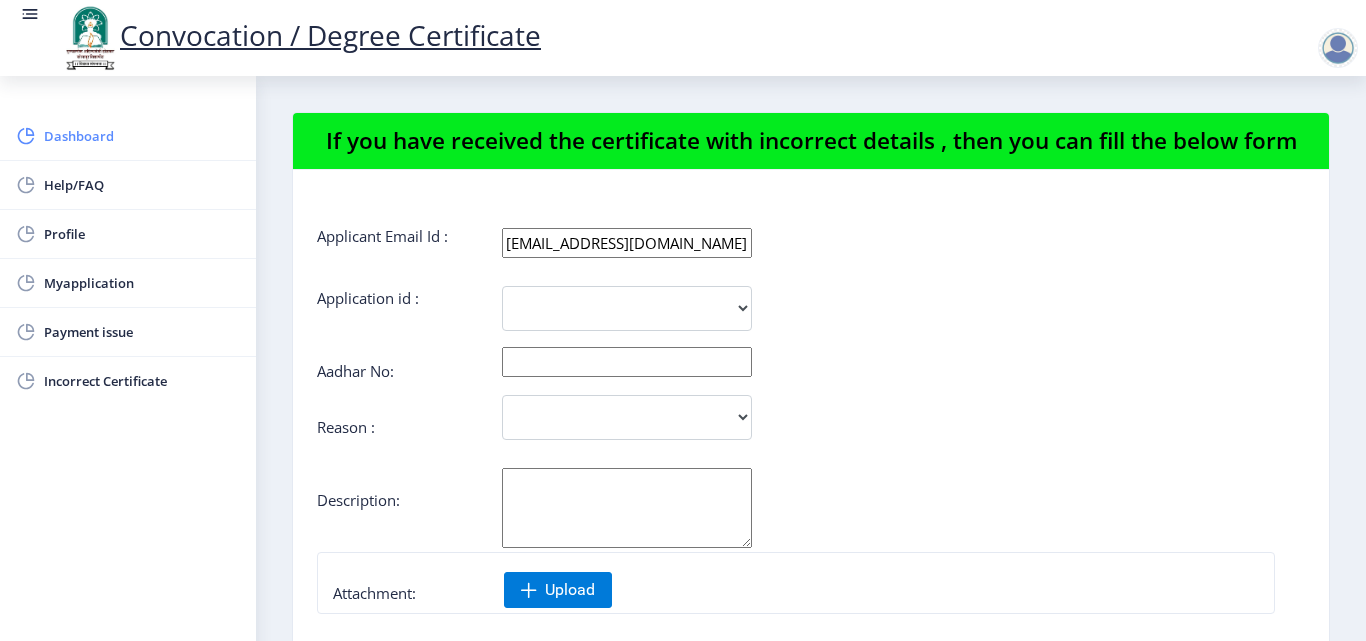 click on "Dashboard" 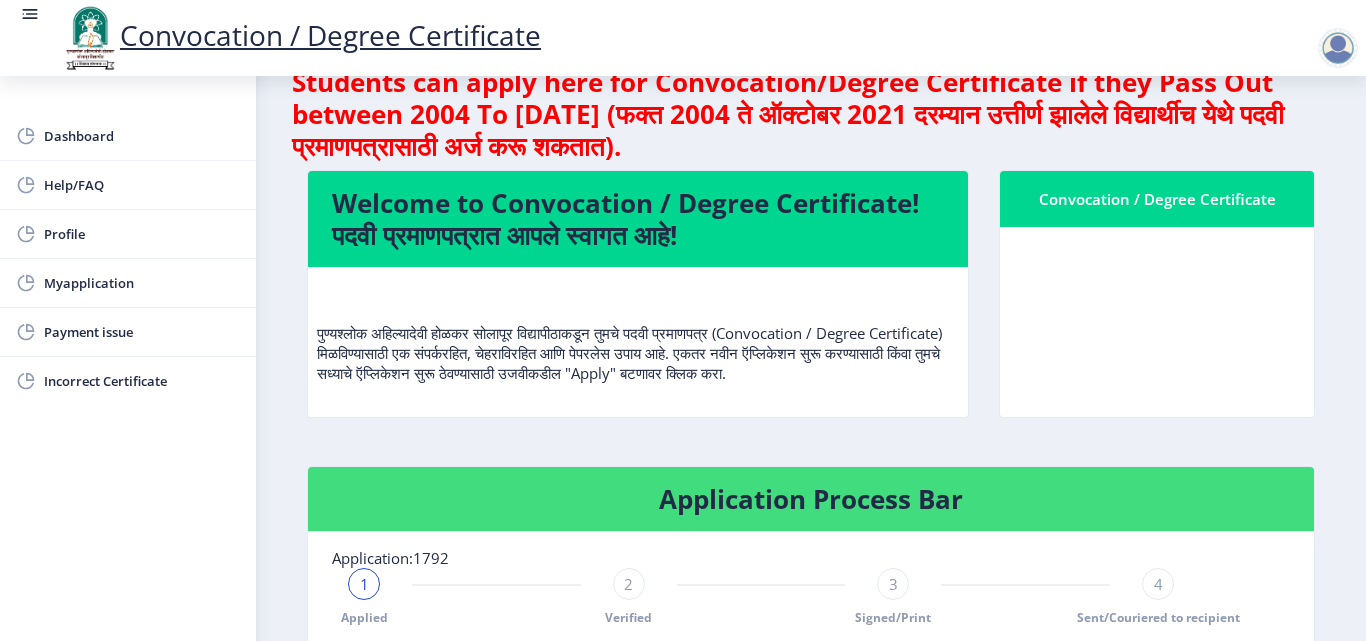 scroll, scrollTop: 5, scrollLeft: 0, axis: vertical 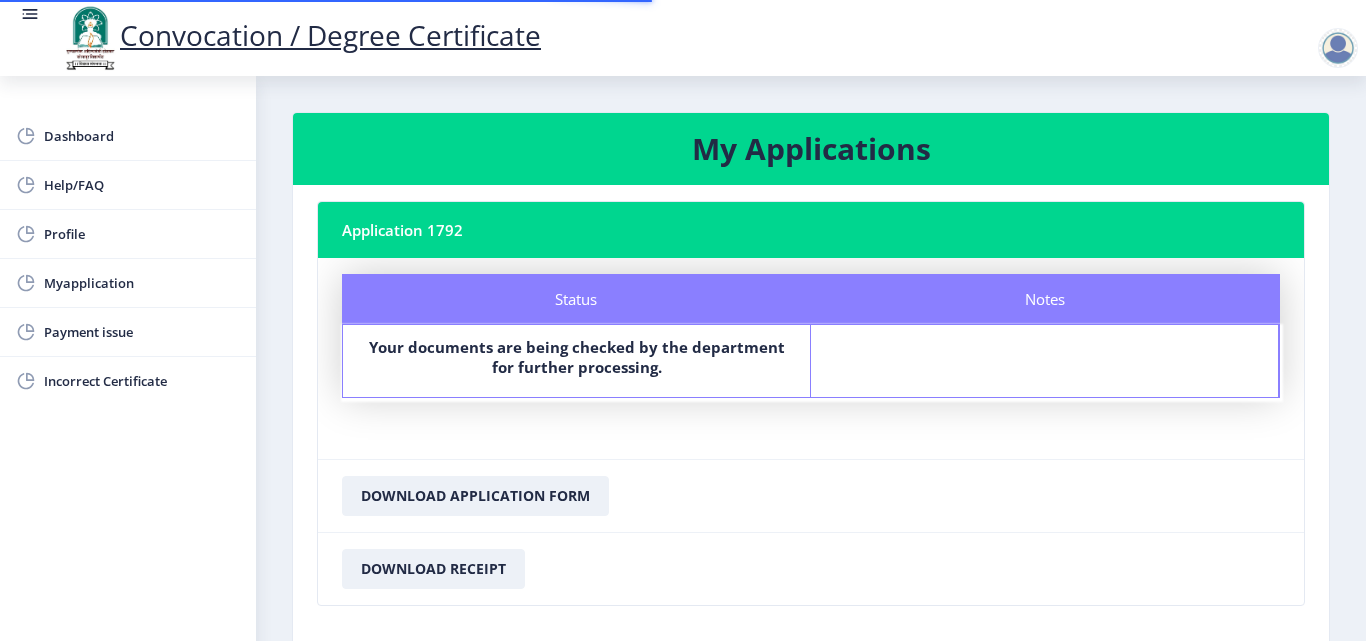 select on "[DEMOGRAPHIC_DATA]" 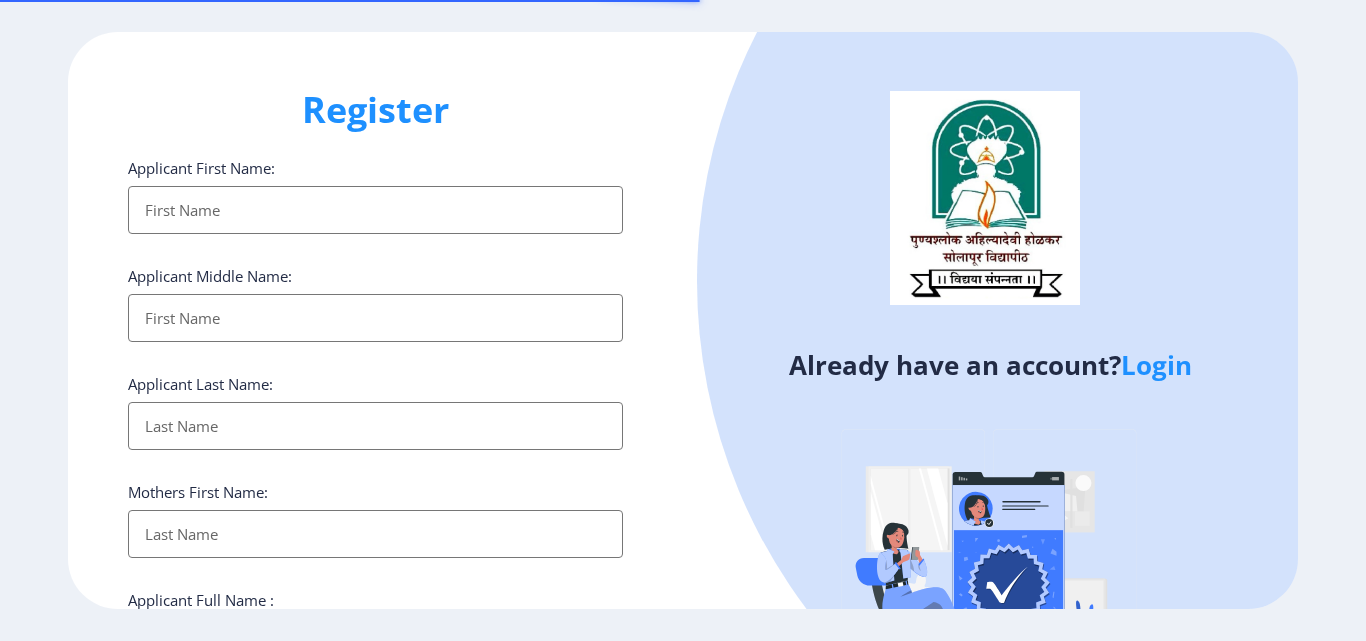 select 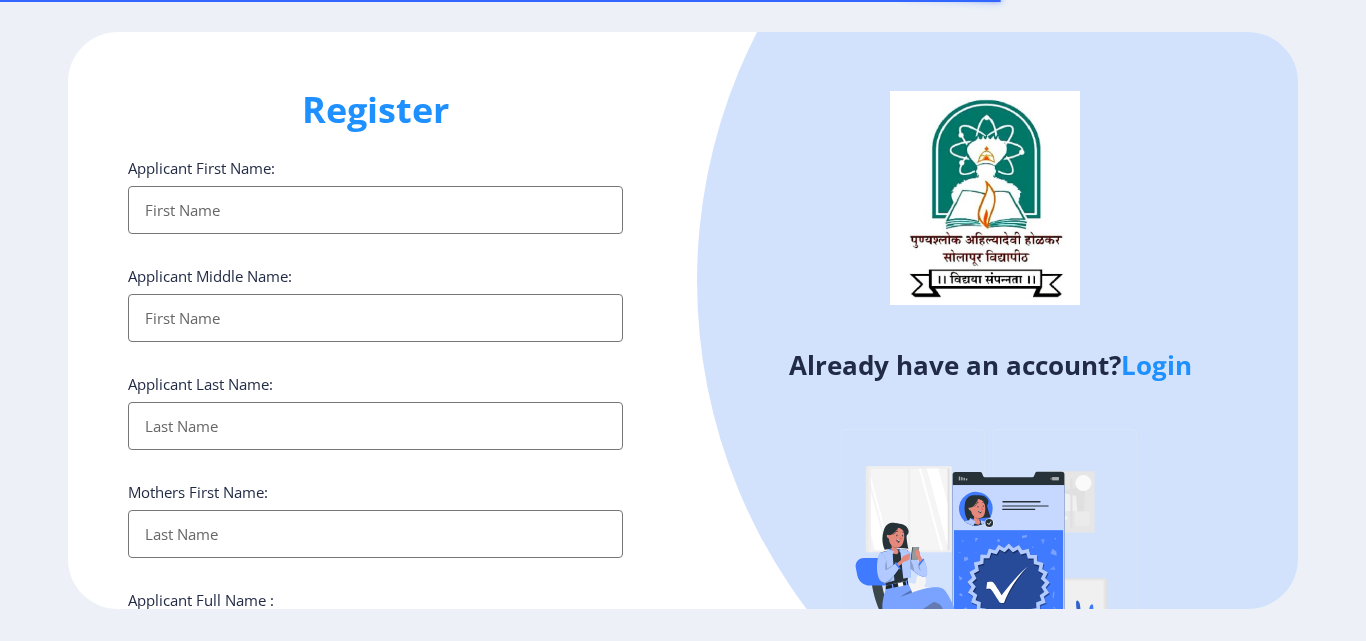 click on "Applicant First Name:" at bounding box center [375, 210] 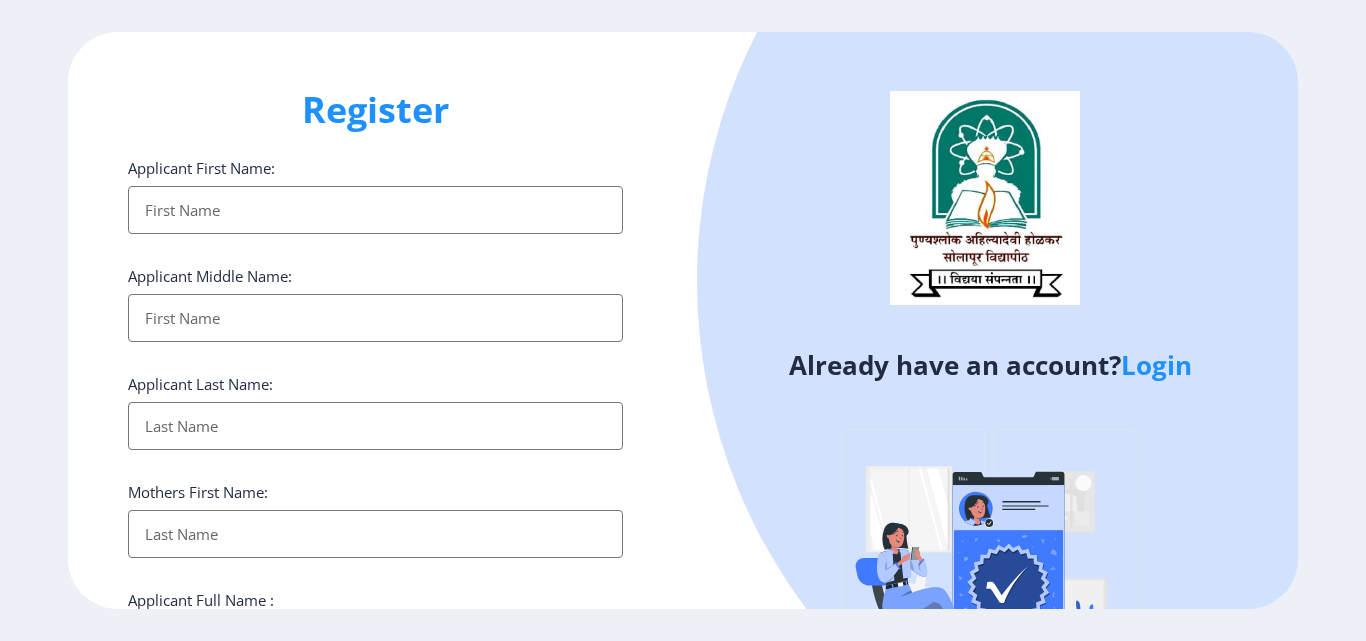 type on "Pooja" 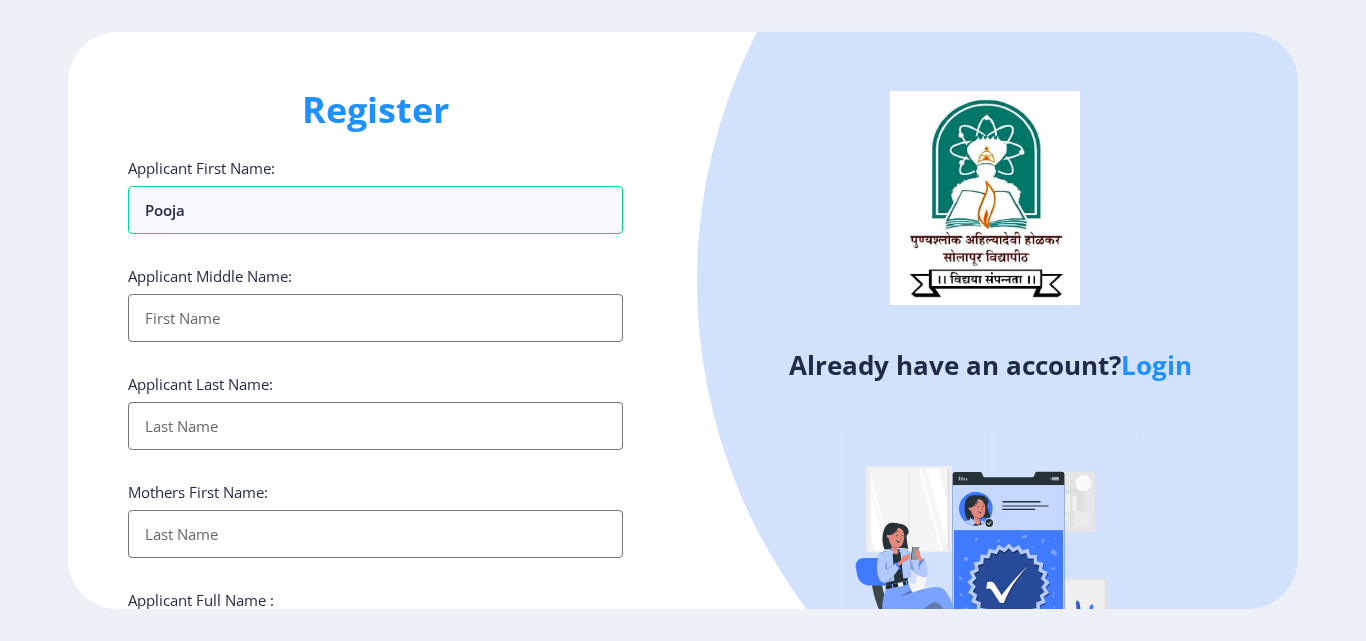 click on "Applicant First Name:" at bounding box center (375, 318) 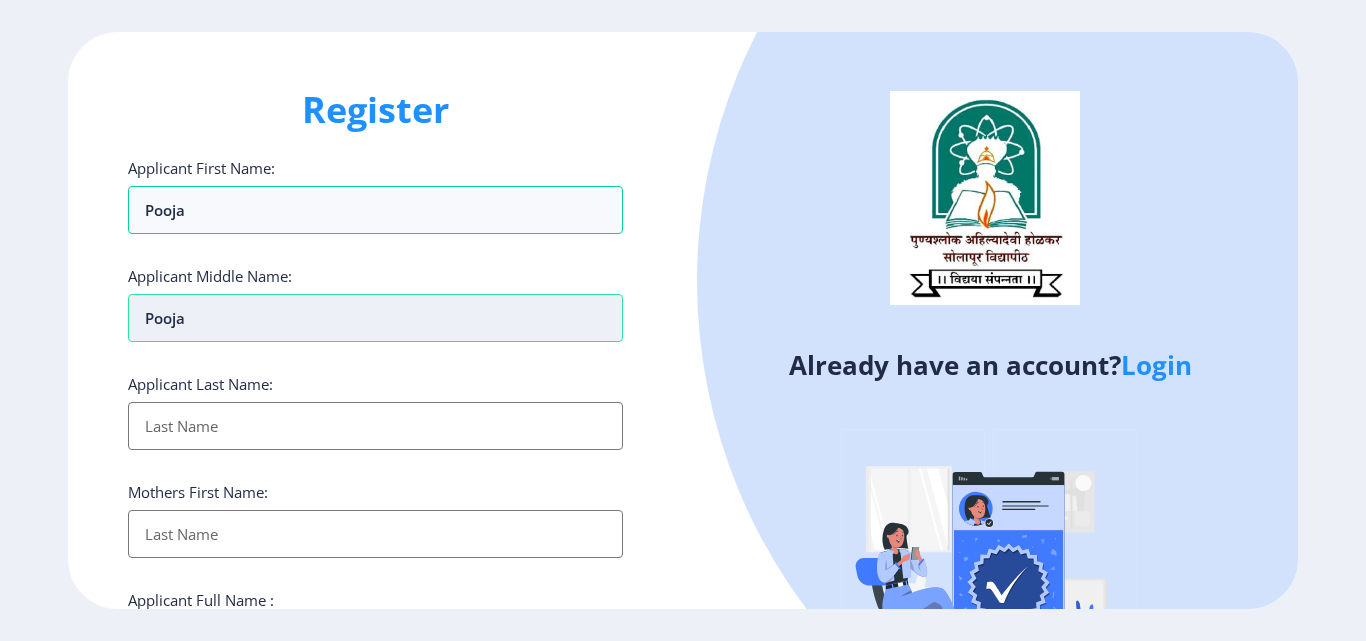 click on "Pooja" at bounding box center [375, 318] 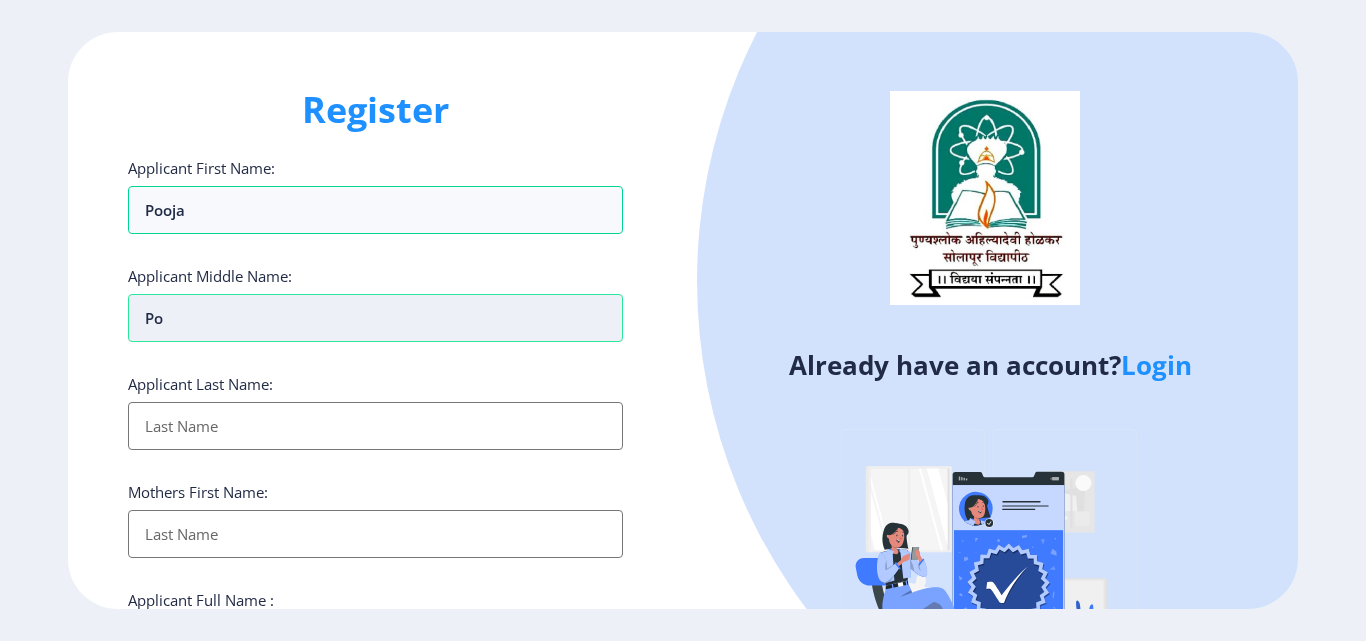 type on "P" 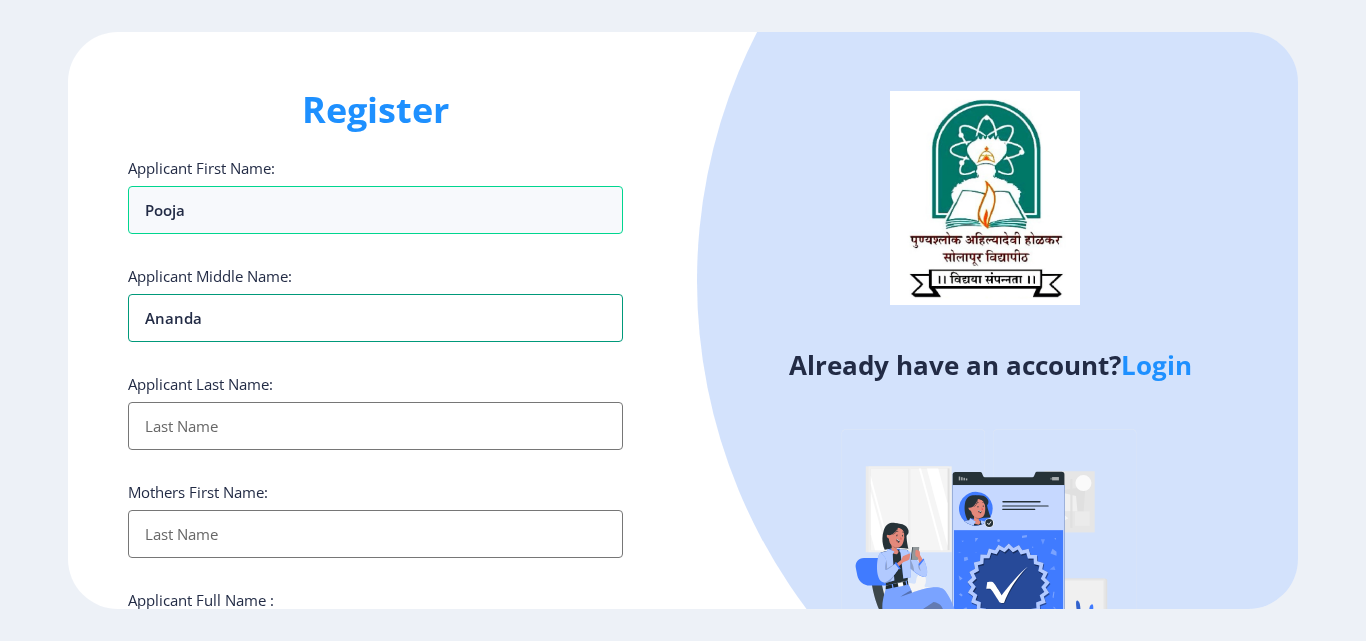 type on "Ananda" 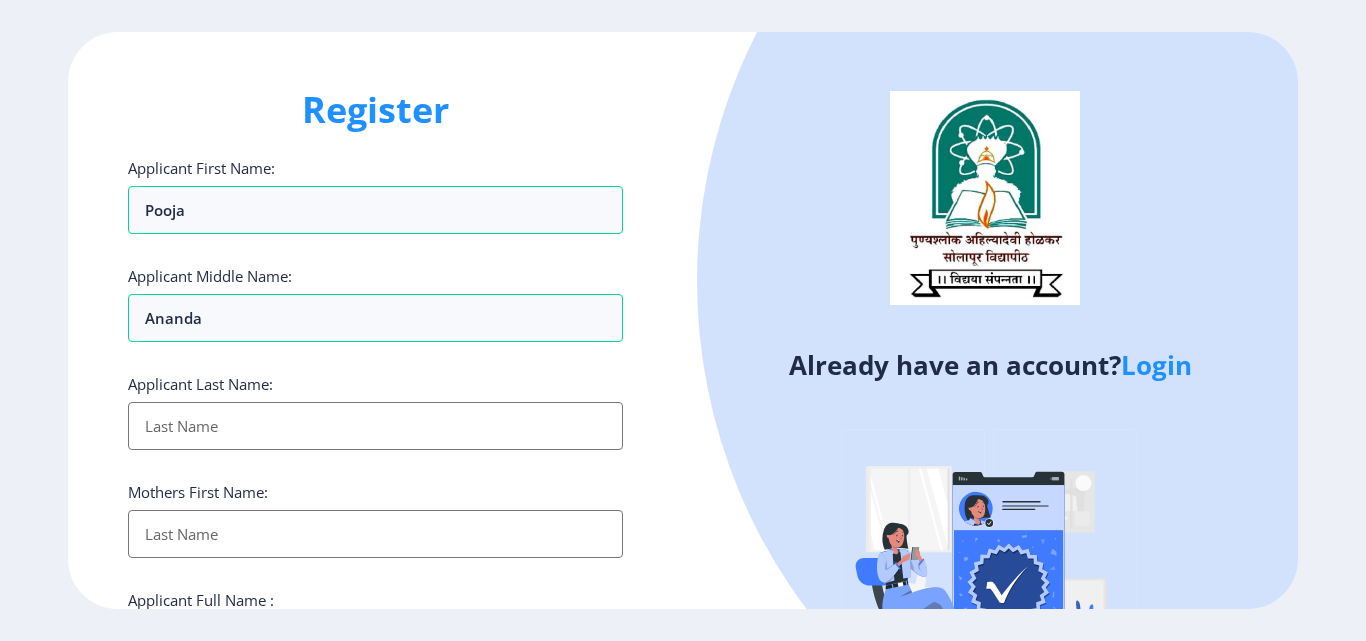click on "Applicant First Name:" at bounding box center (375, 426) 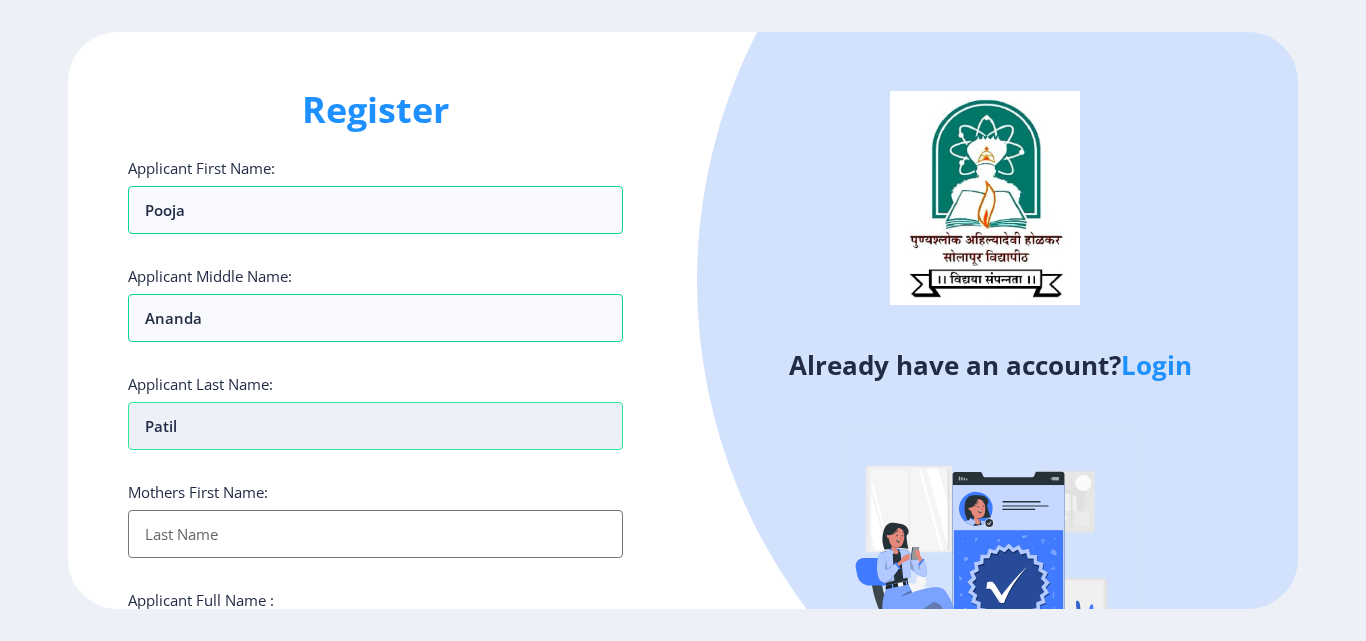 click on "Patil" at bounding box center (375, 426) 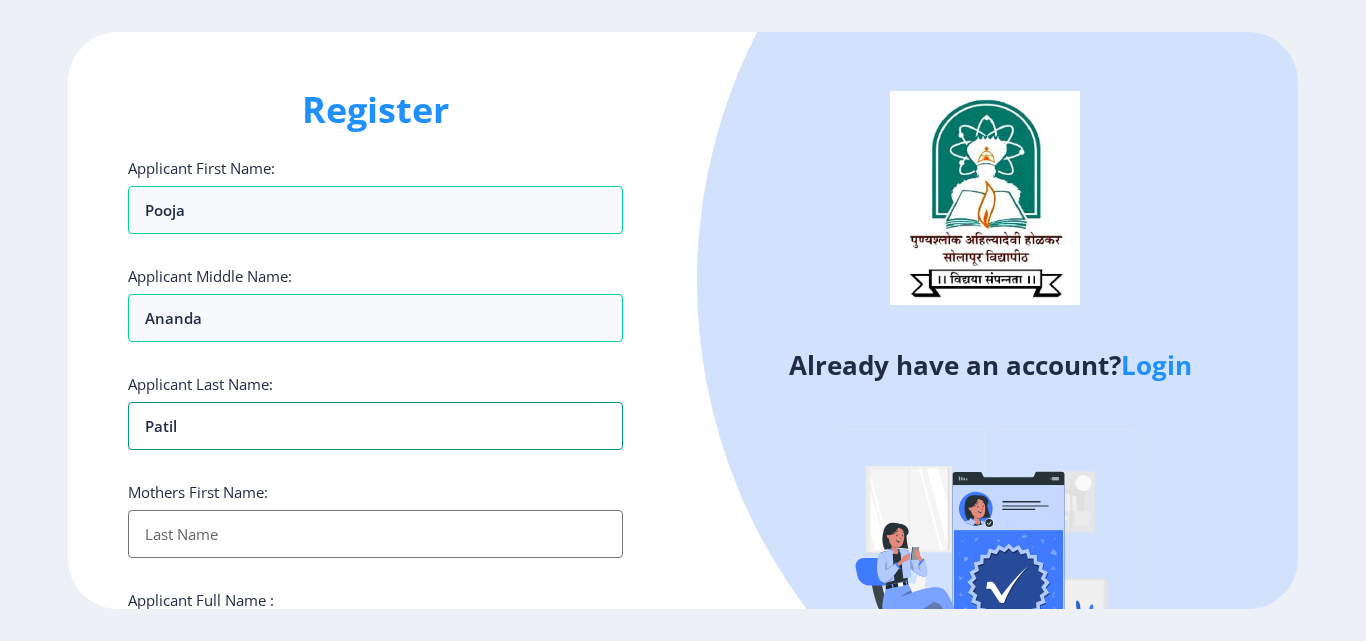 type on "Patil" 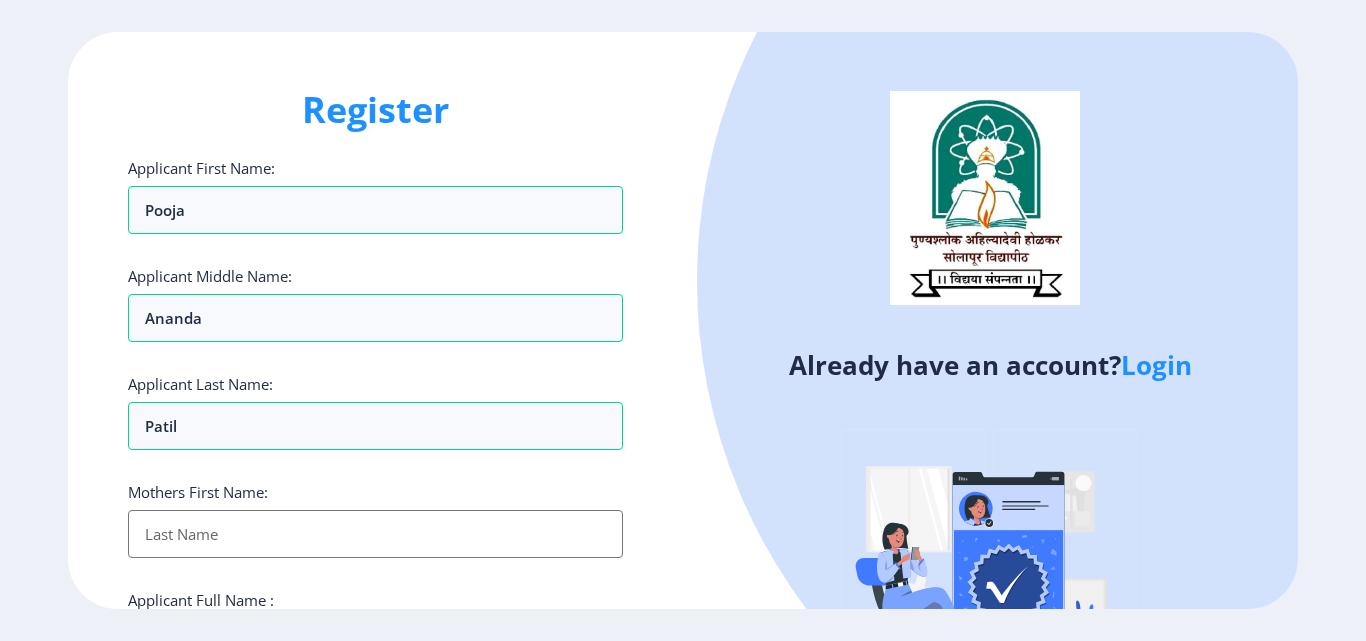 click on "Applicant First Name:" at bounding box center (375, 534) 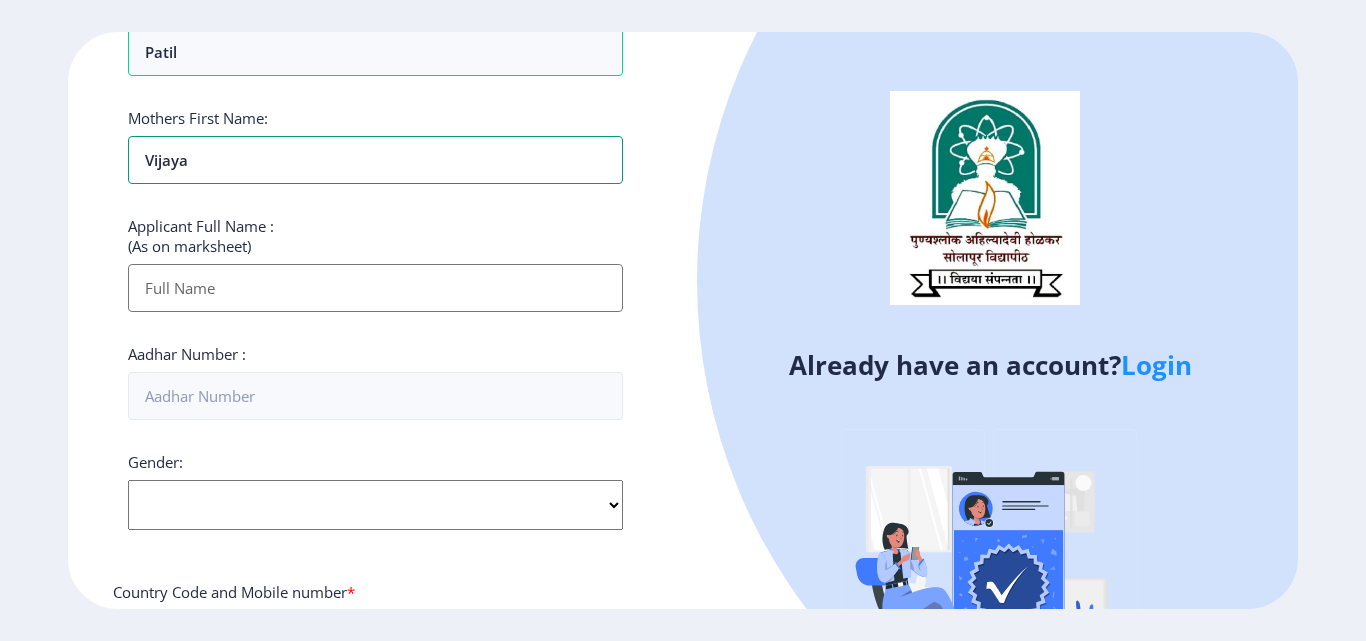 scroll, scrollTop: 400, scrollLeft: 0, axis: vertical 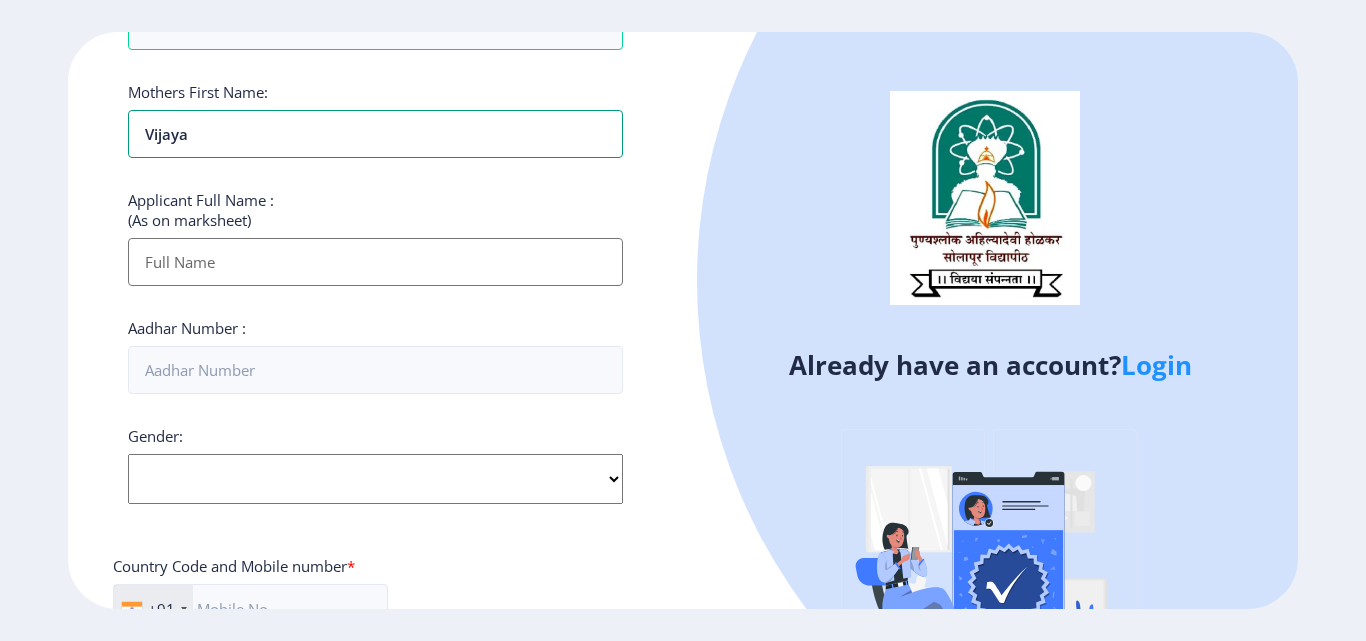 type on "Vijaya" 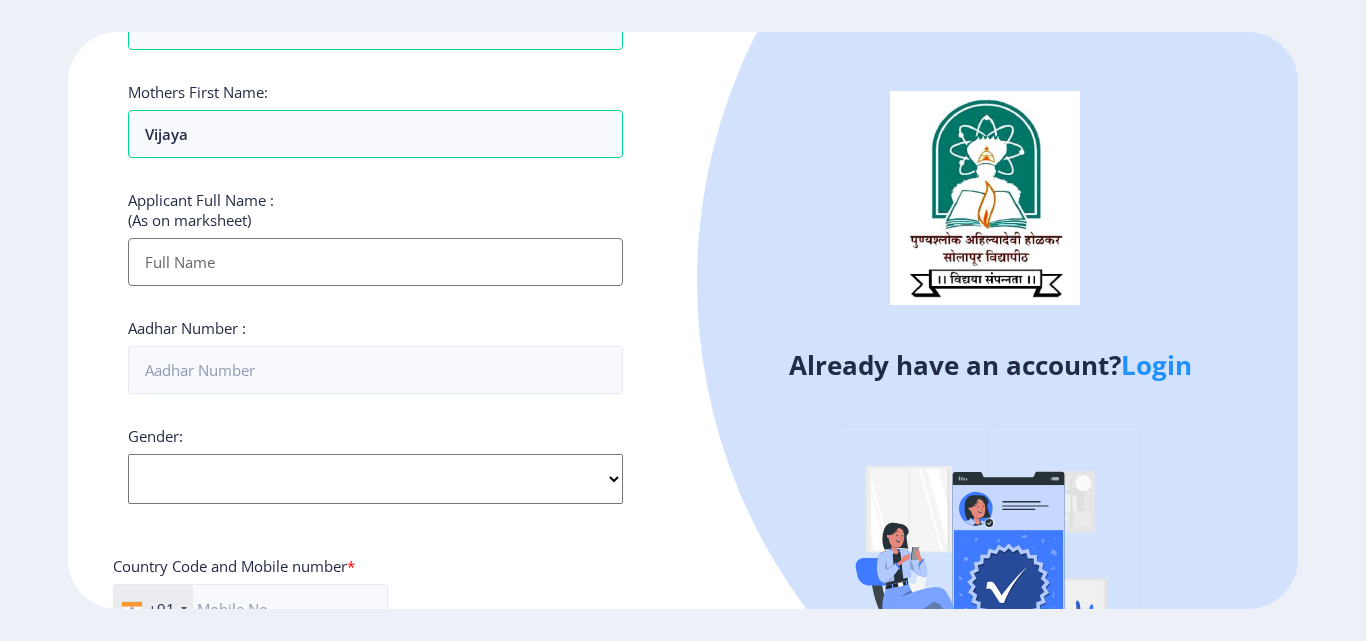 click on "Applicant First Name:" at bounding box center [375, 262] 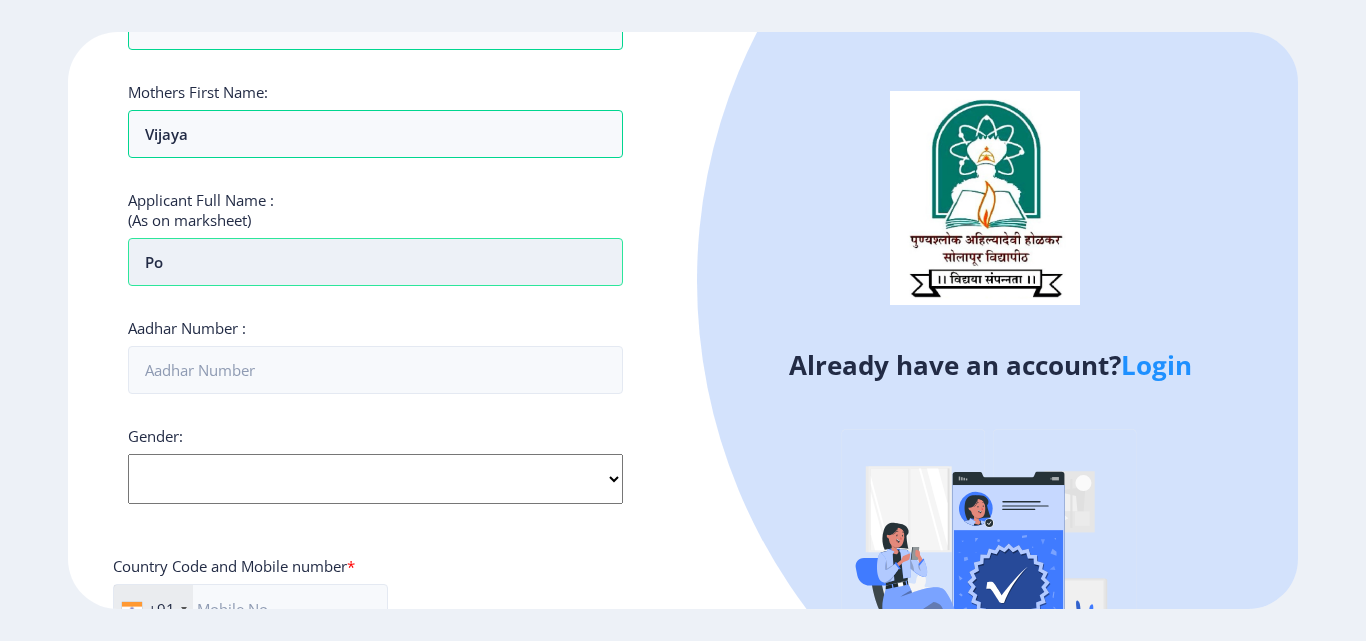 type on "P" 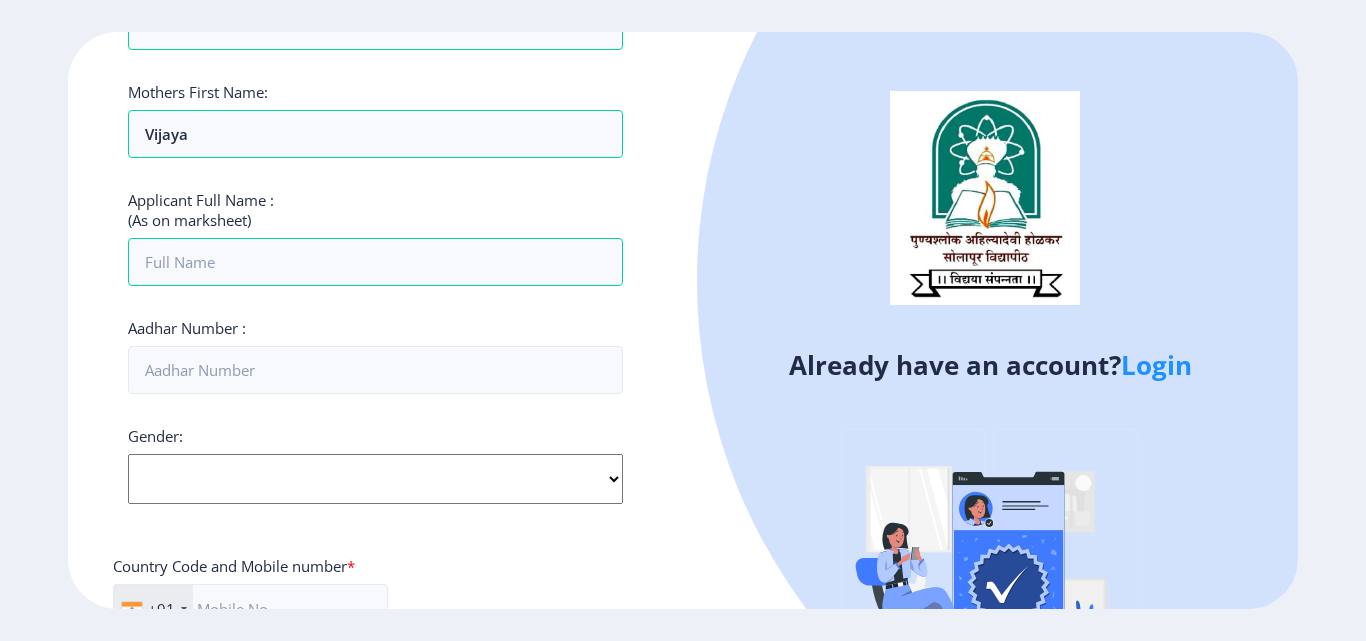 click on "Country Code and Mobile number  *" 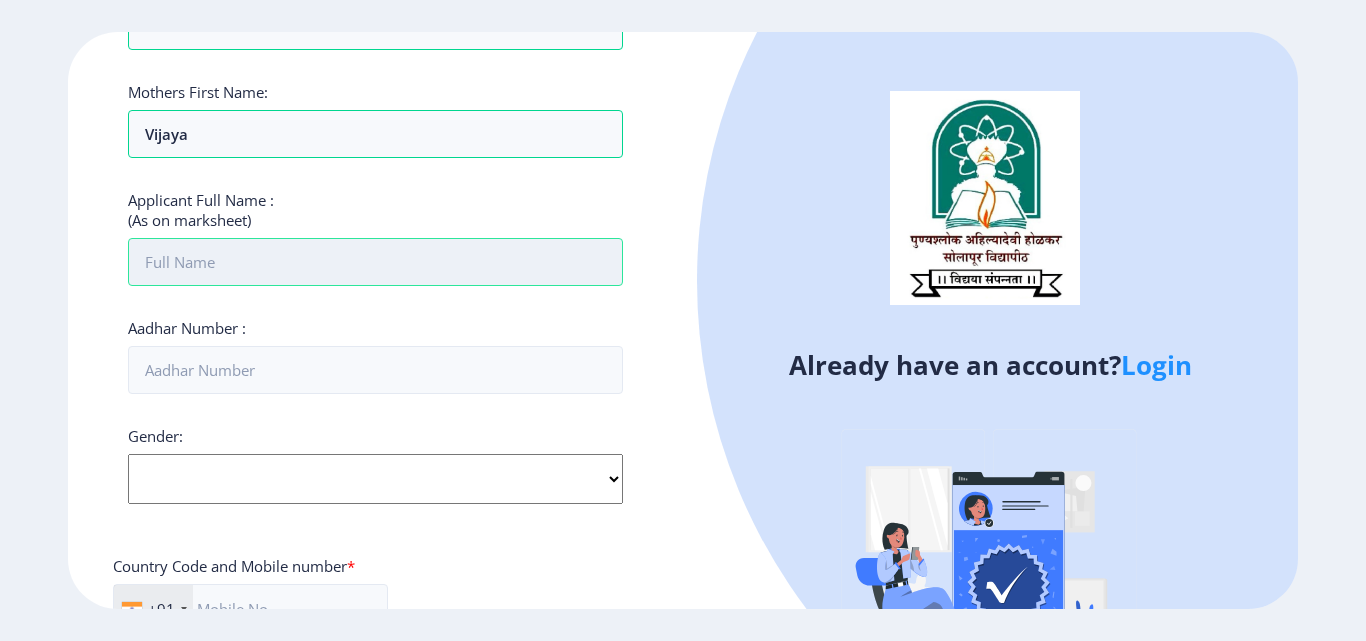 click on "Applicant First Name:" at bounding box center (375, 262) 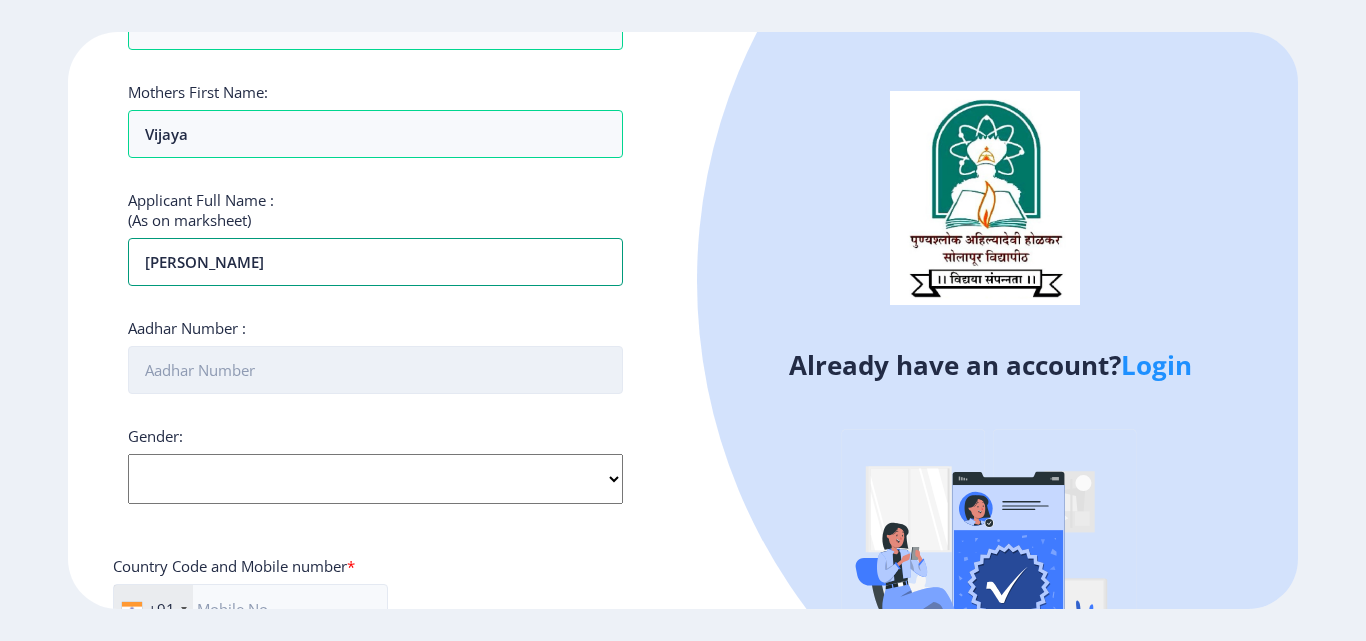 type on "Patil Pooja Ananda" 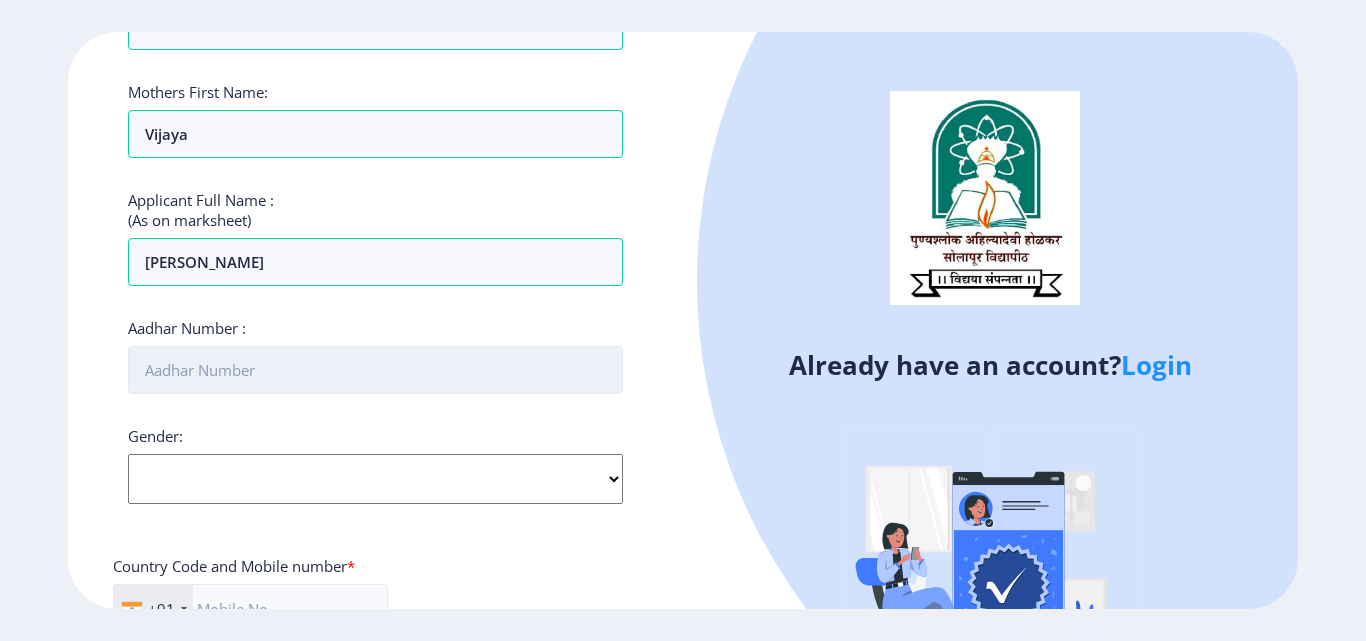 click on "Aadhar Number :" at bounding box center (375, 370) 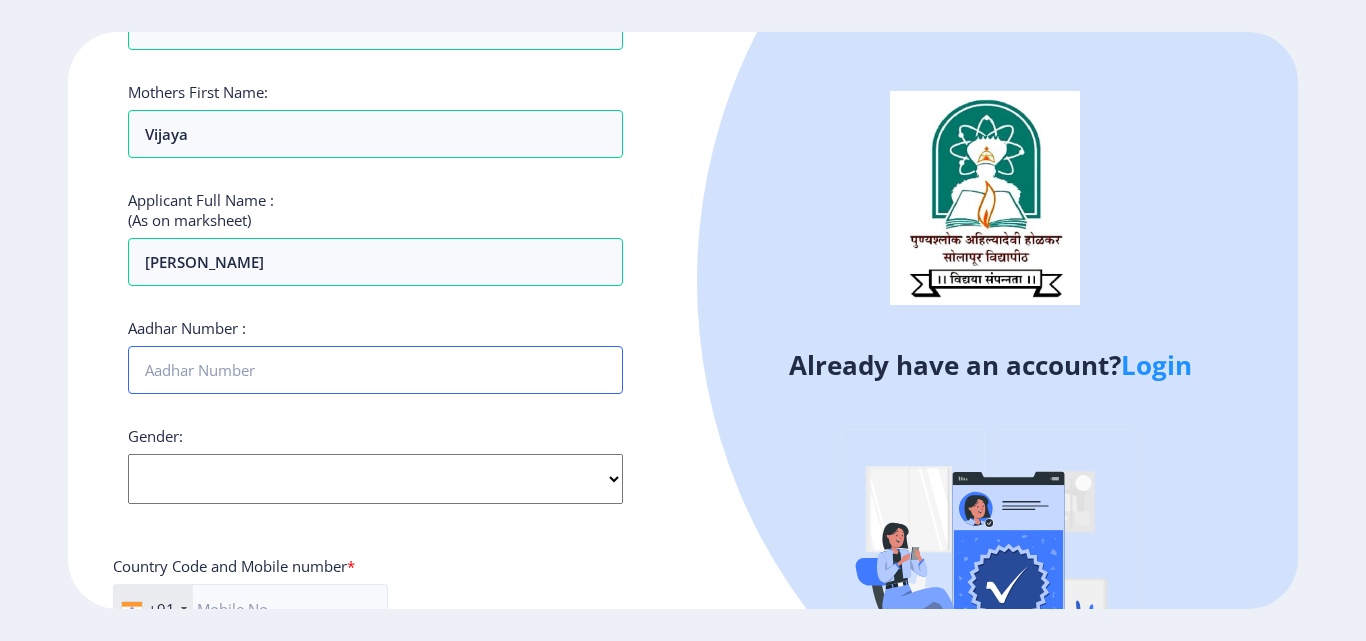 type on "384036296990" 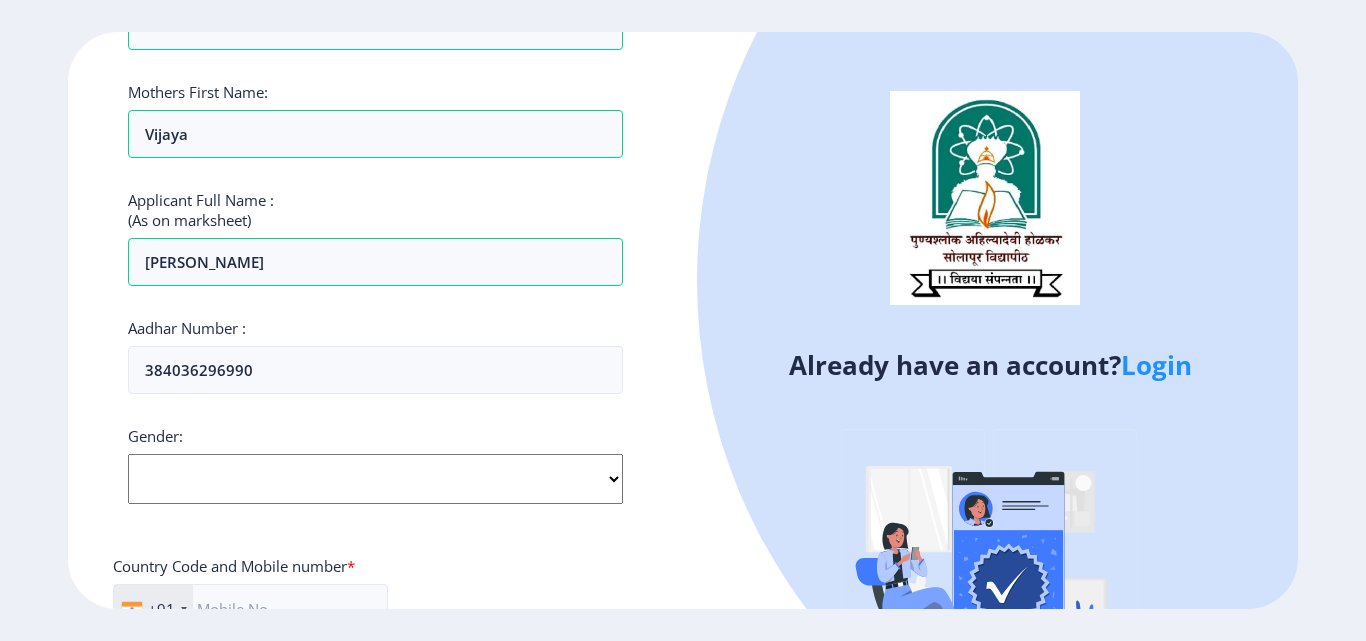 click on "Select Gender [DEMOGRAPHIC_DATA] [DEMOGRAPHIC_DATA] Other" 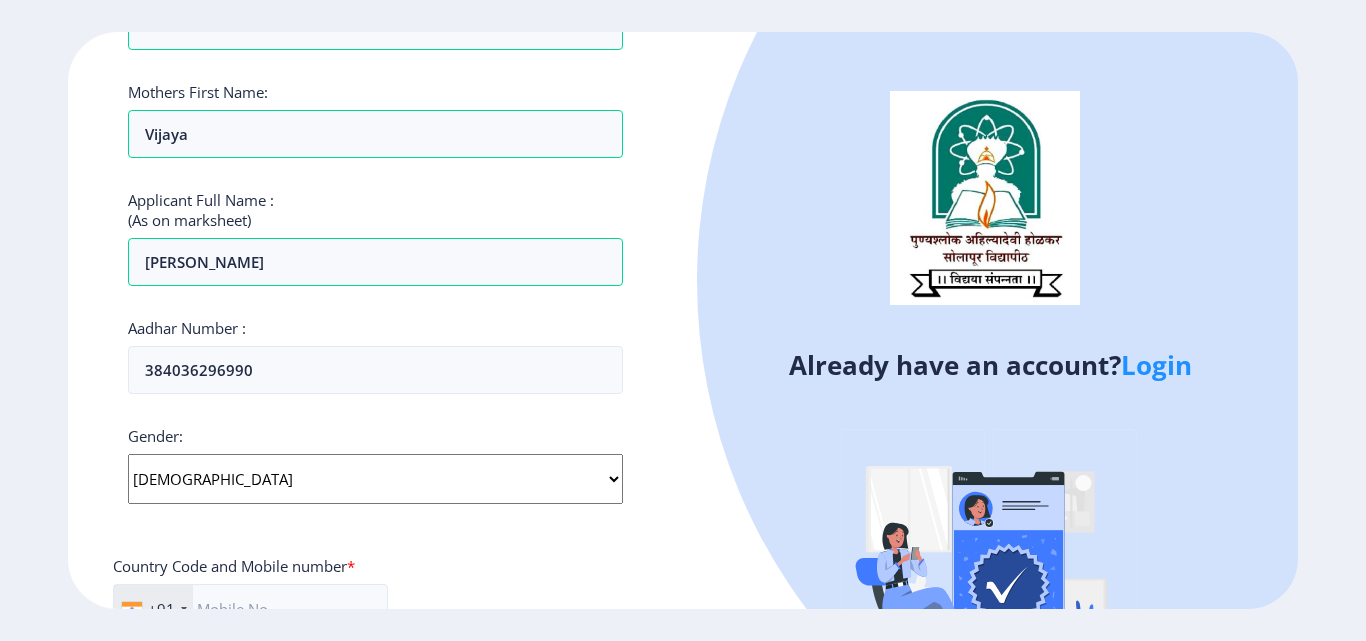 click on "Select Gender [DEMOGRAPHIC_DATA] [DEMOGRAPHIC_DATA] Other" 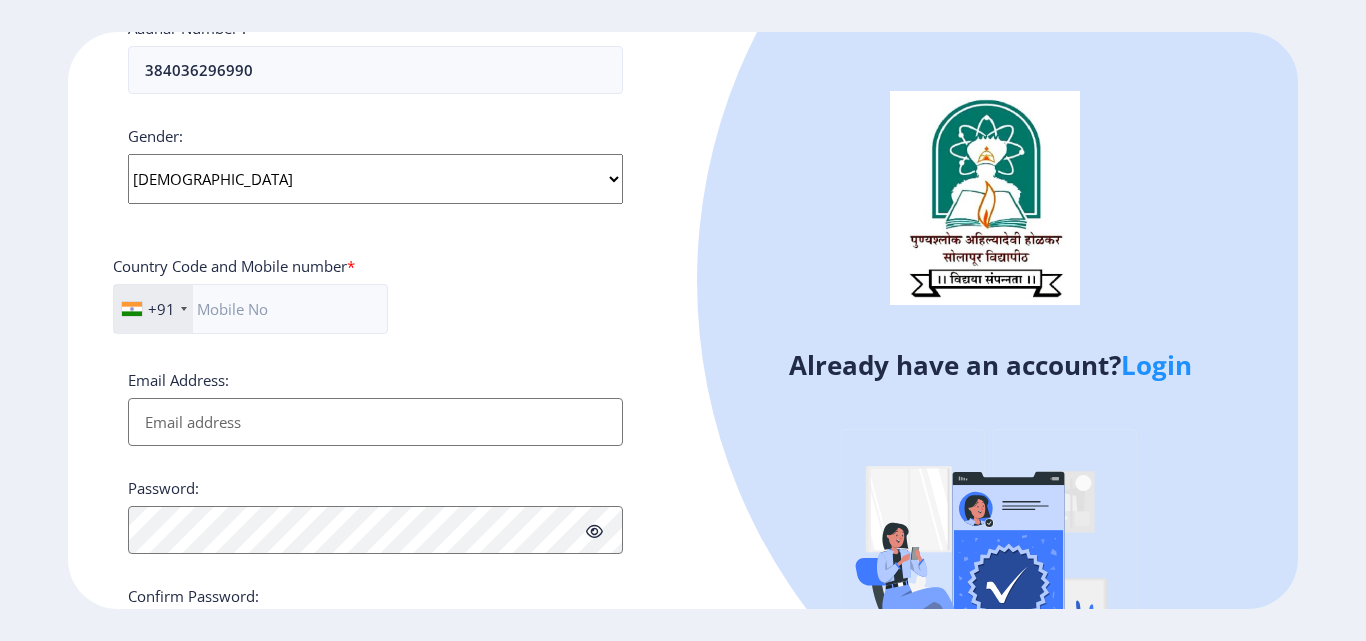 scroll, scrollTop: 815, scrollLeft: 0, axis: vertical 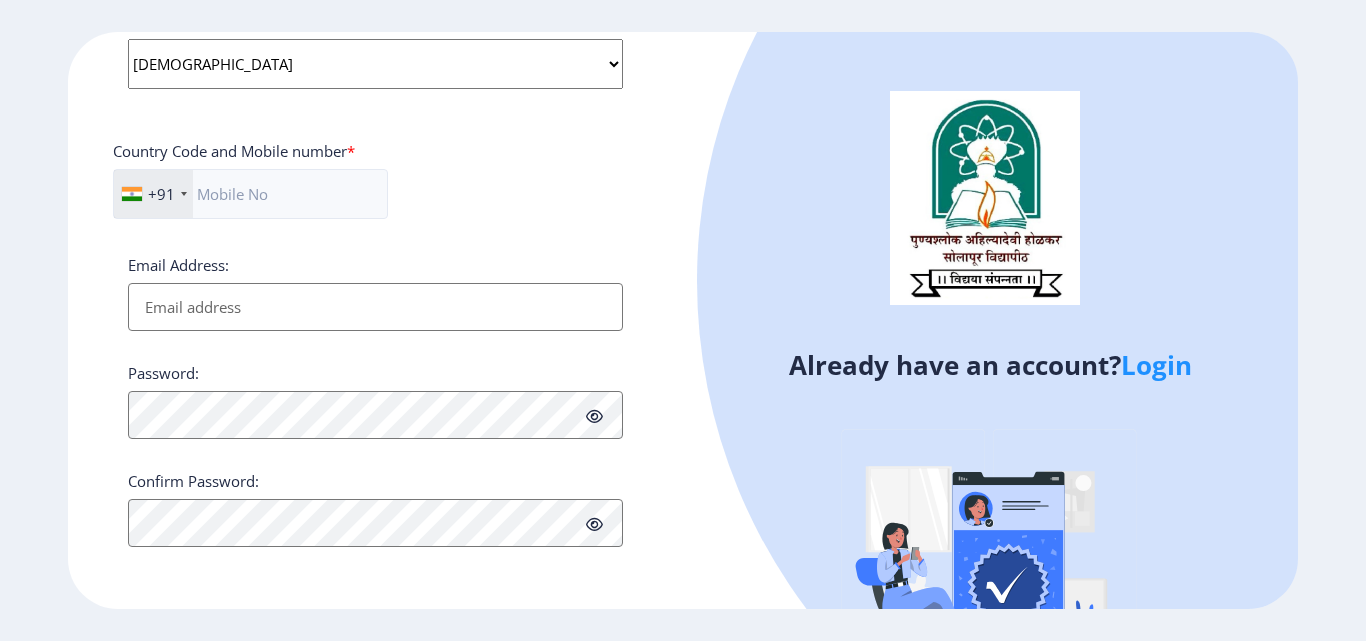 click on "Login" 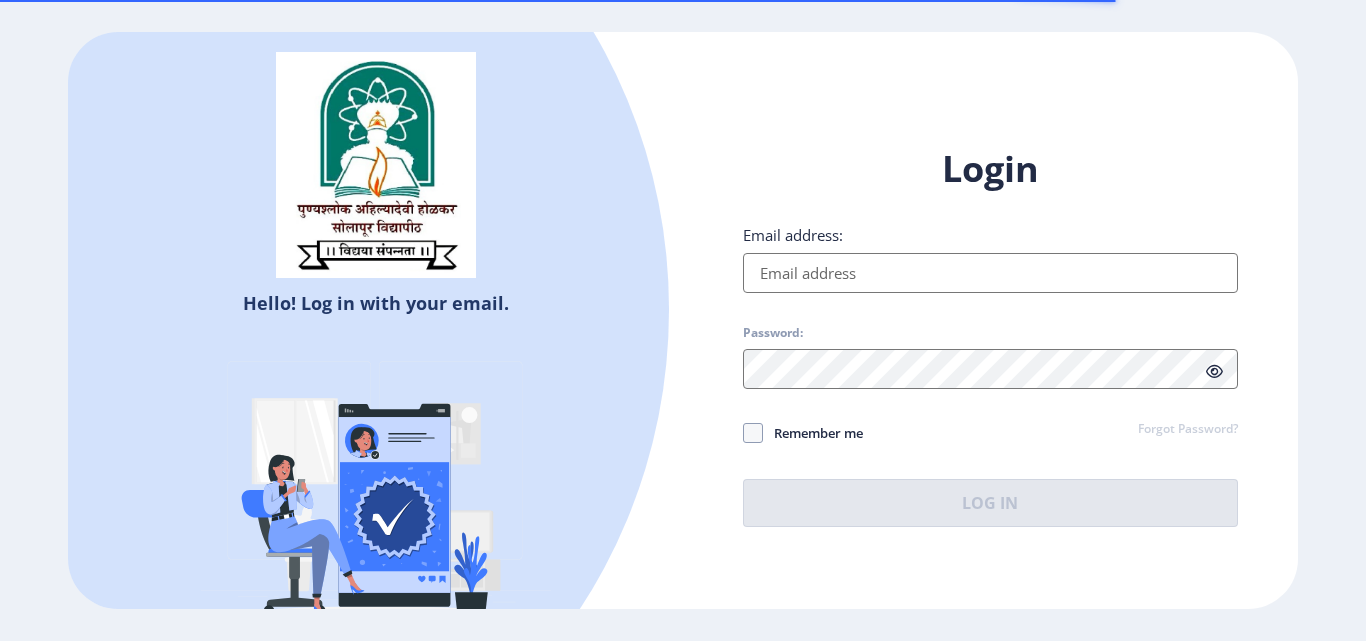 click on "Email address:" at bounding box center [990, 273] 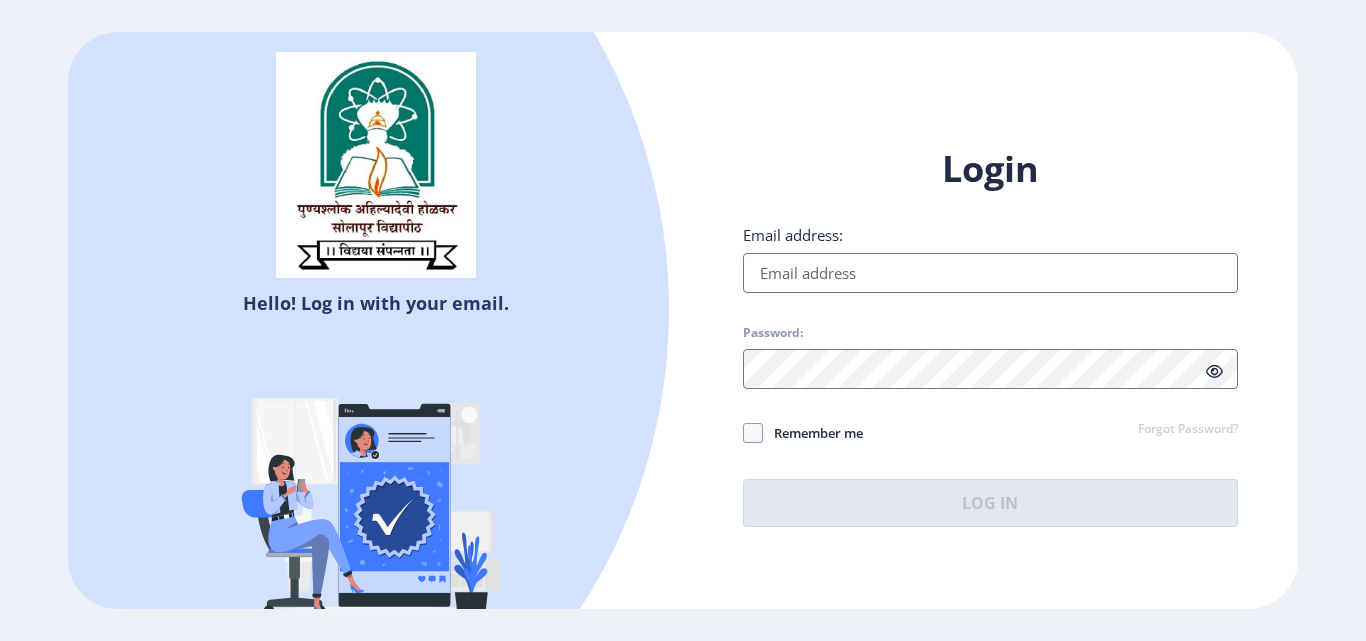 type on "[EMAIL_ADDRESS][DOMAIN_NAME]" 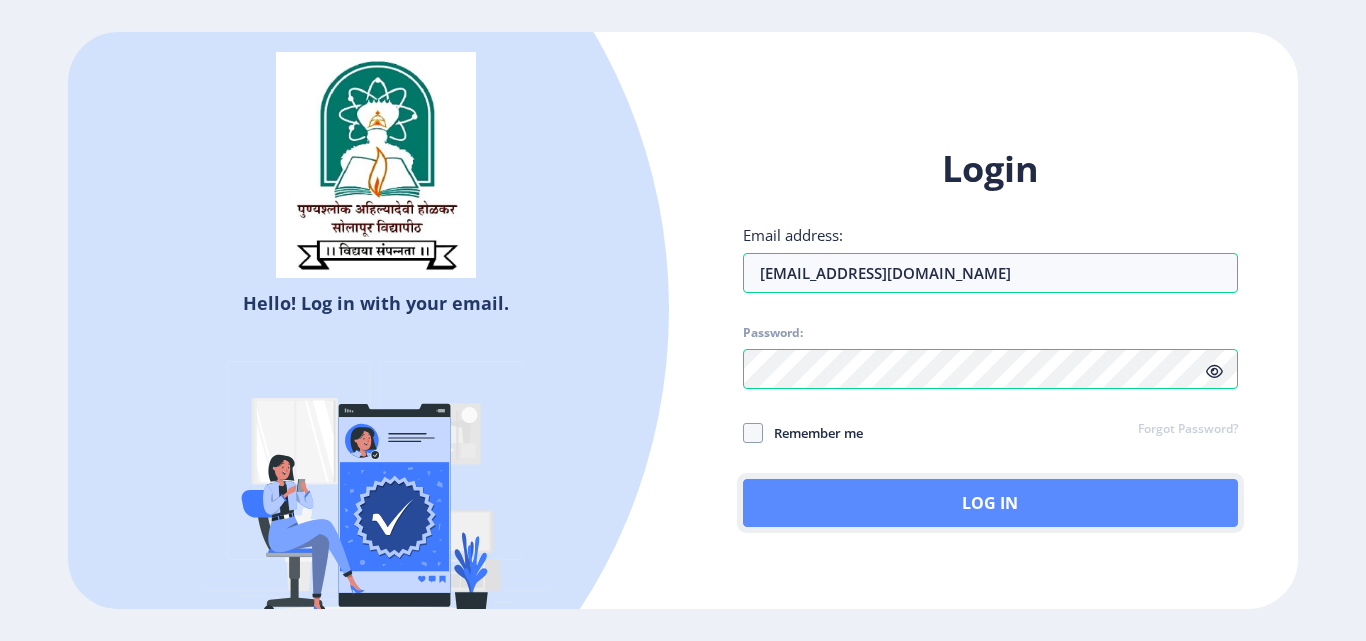 click on "Log In" 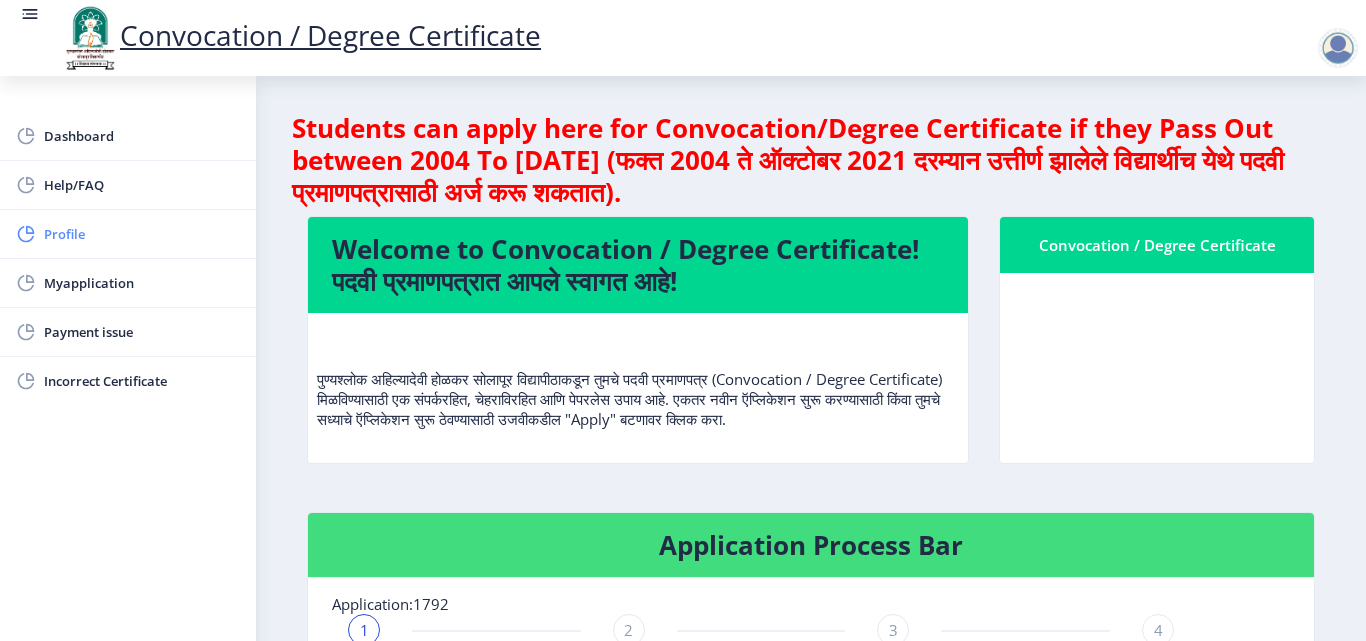 click on "Profile" 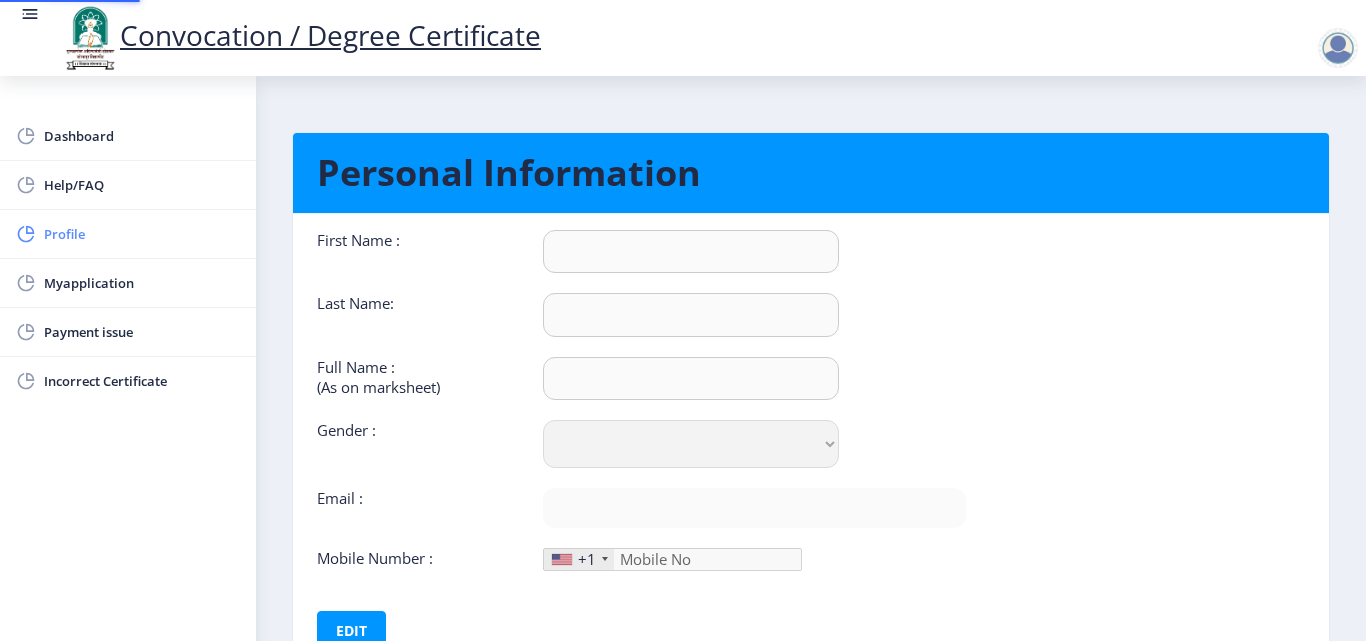 type on "Pooja" 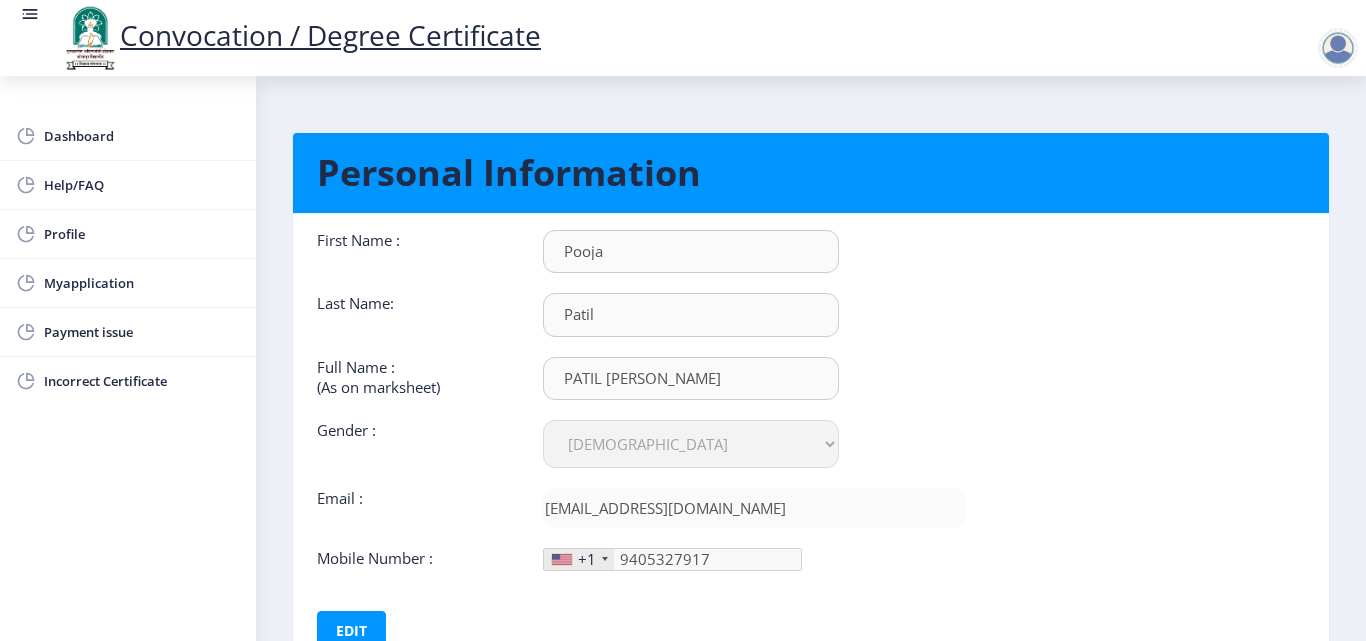 scroll, scrollTop: 1, scrollLeft: 0, axis: vertical 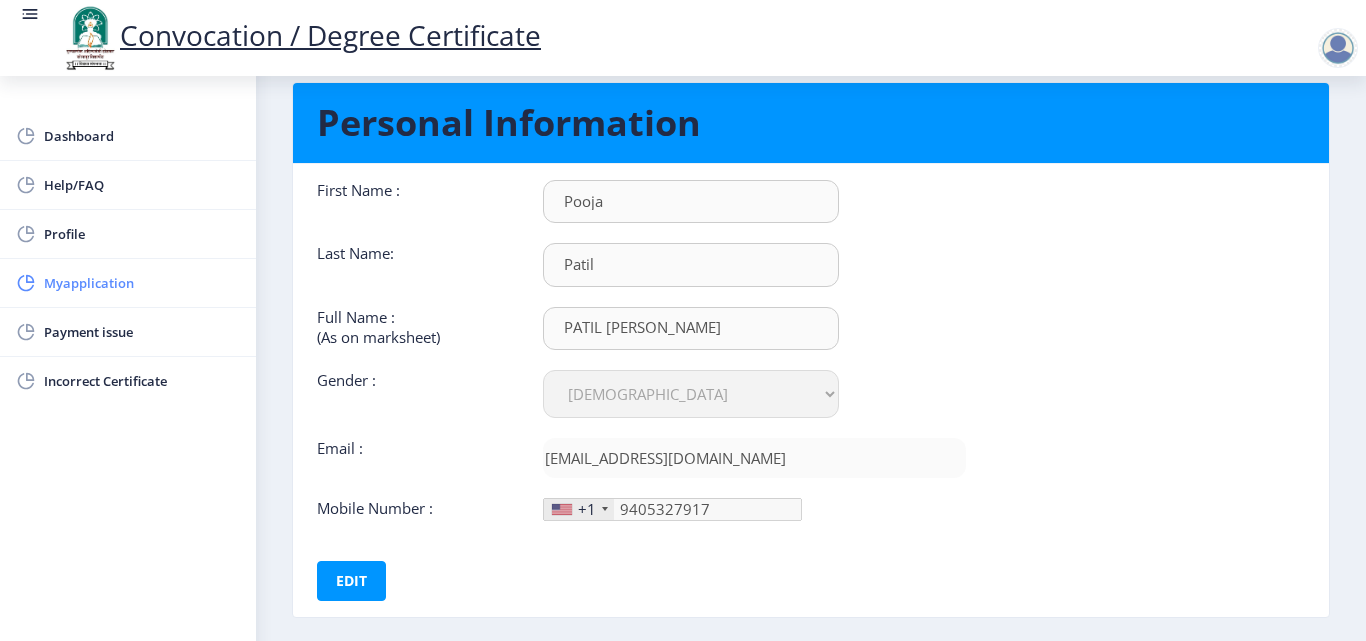 click on "Myapplication" 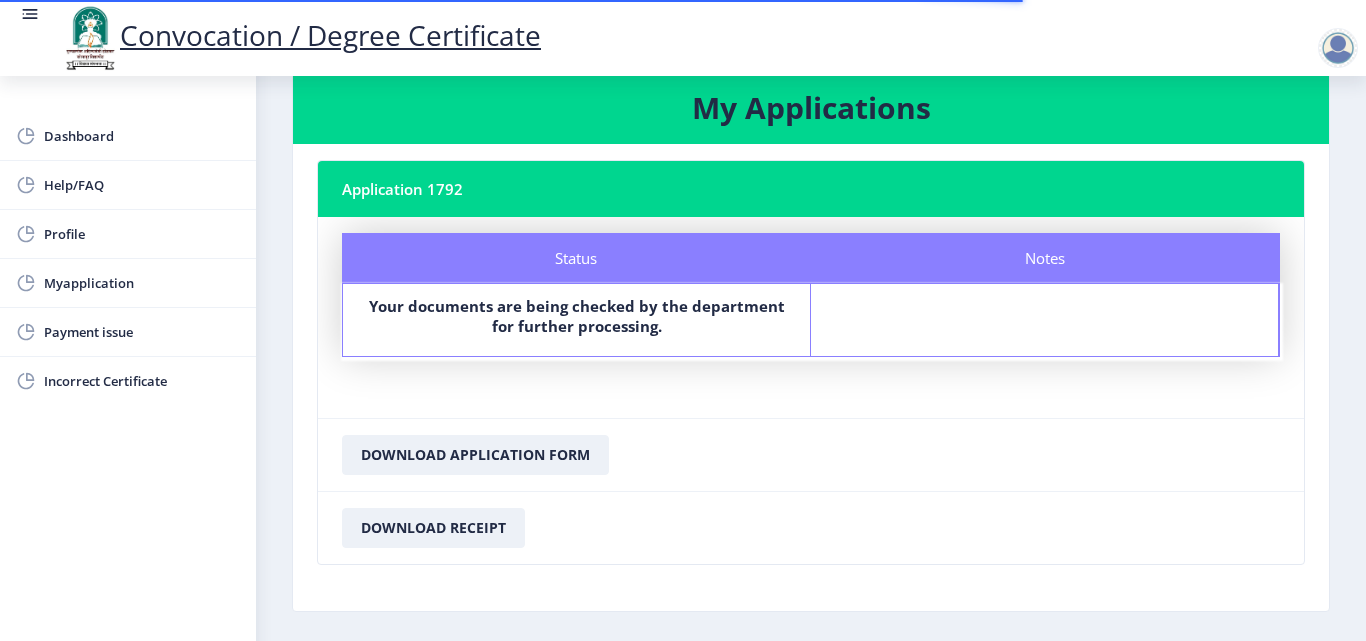 scroll, scrollTop: 0, scrollLeft: 0, axis: both 